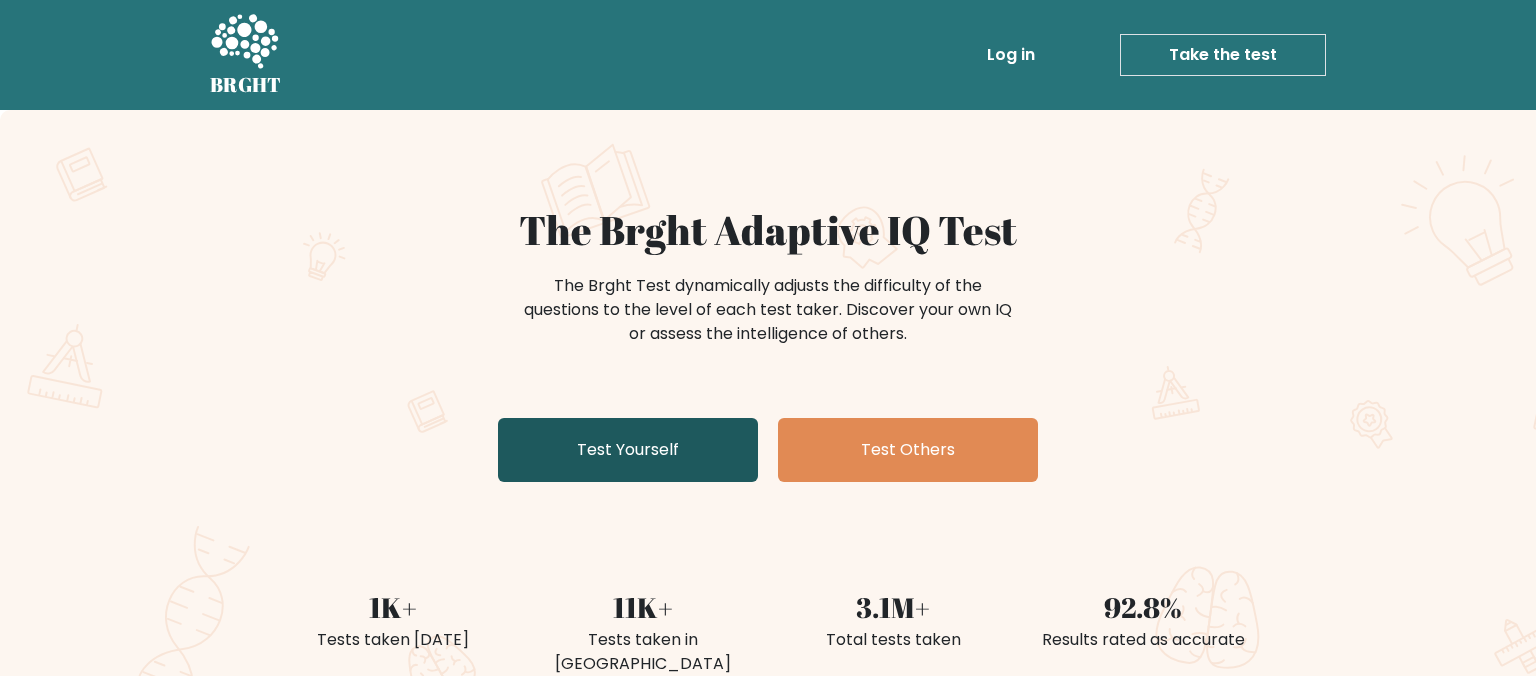 scroll, scrollTop: 0, scrollLeft: 0, axis: both 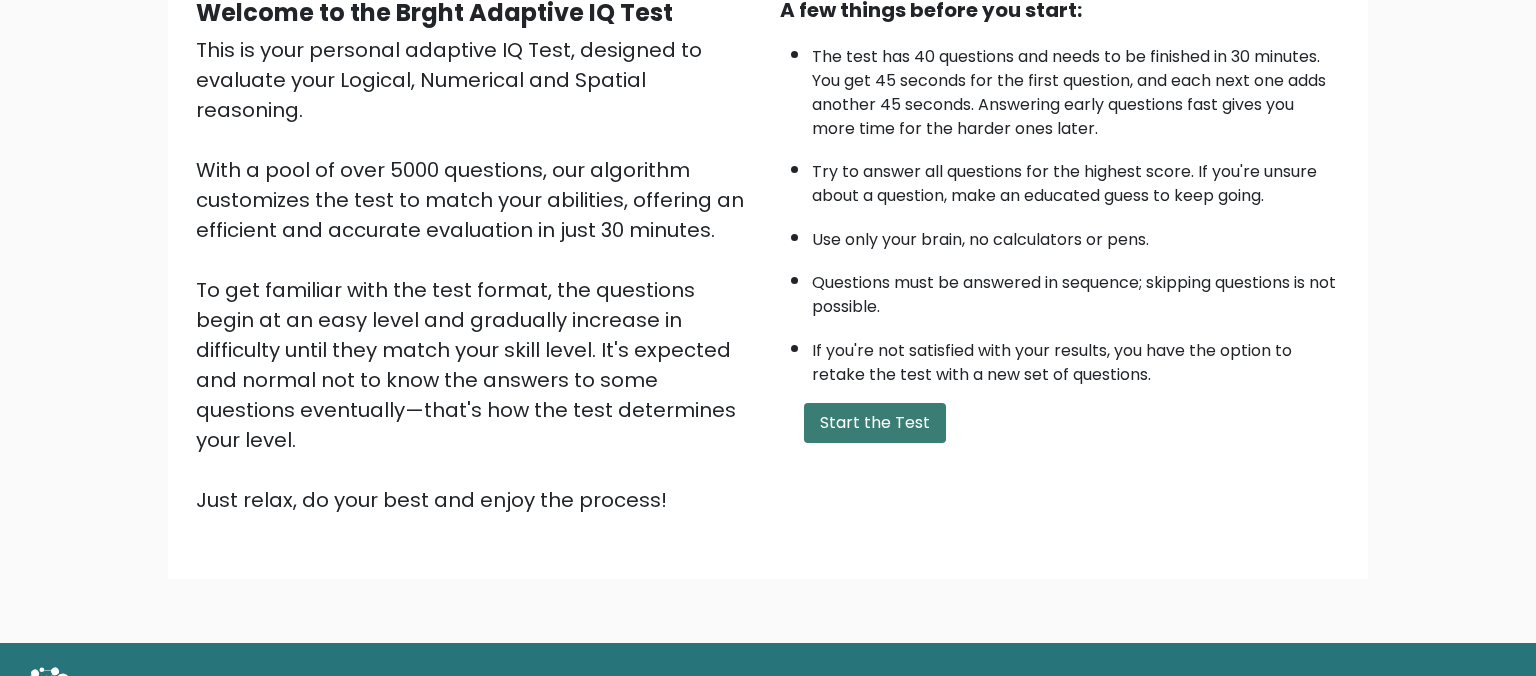 click on "Start the Test" at bounding box center [875, 423] 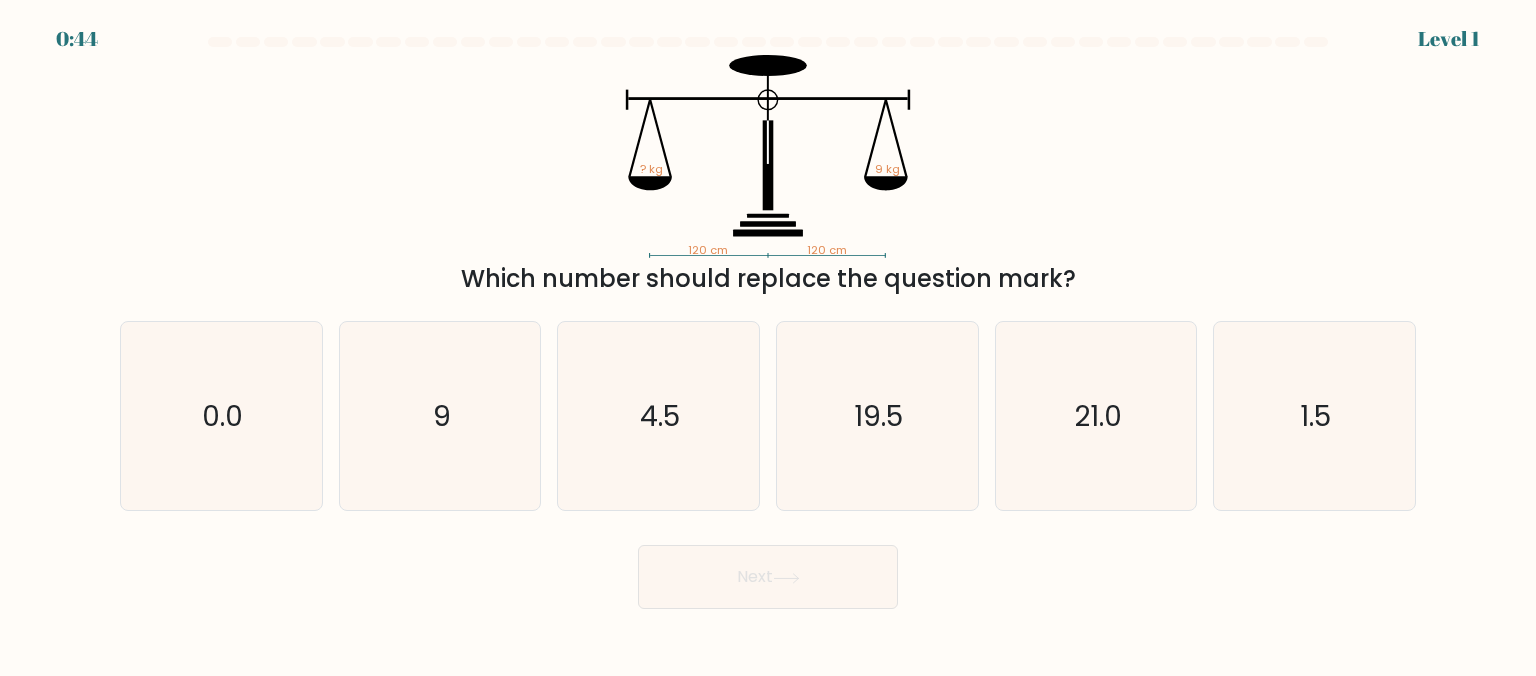 scroll, scrollTop: 0, scrollLeft: 0, axis: both 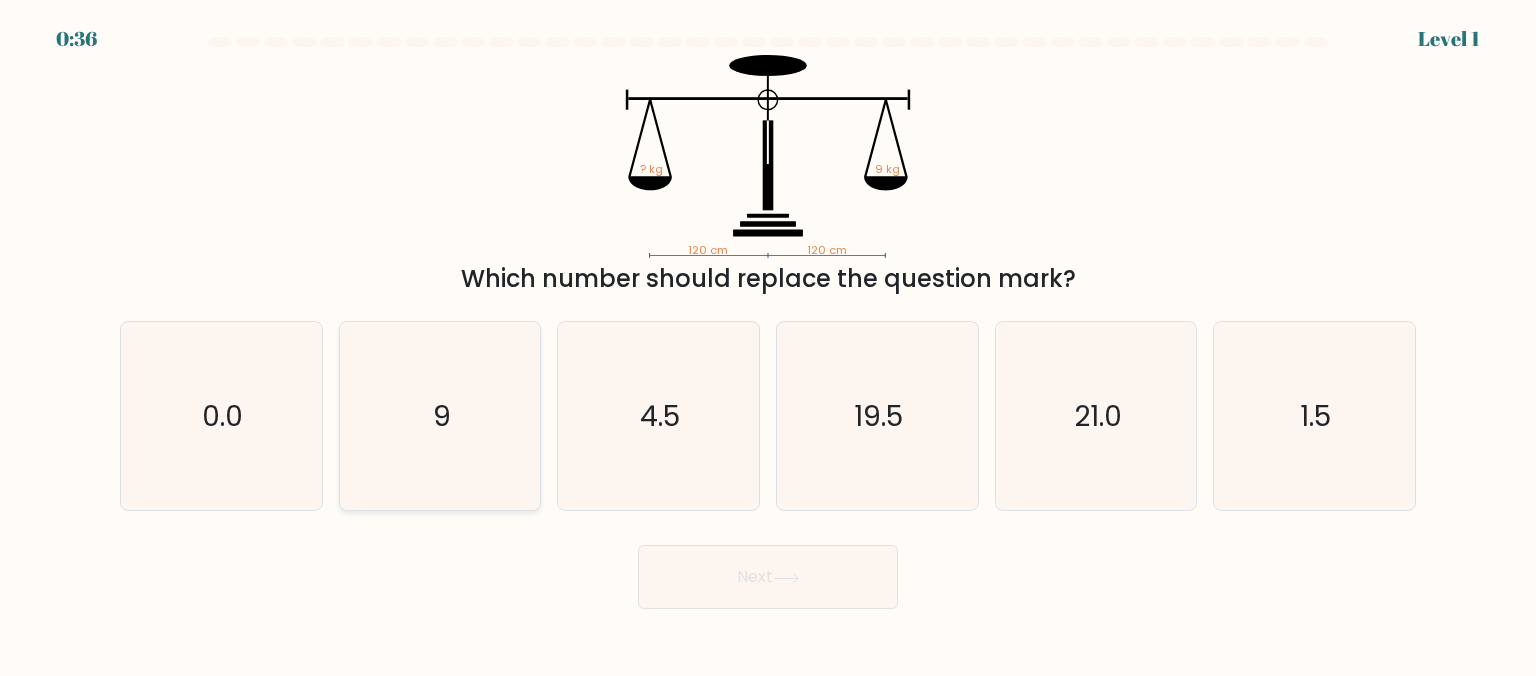click on "9" 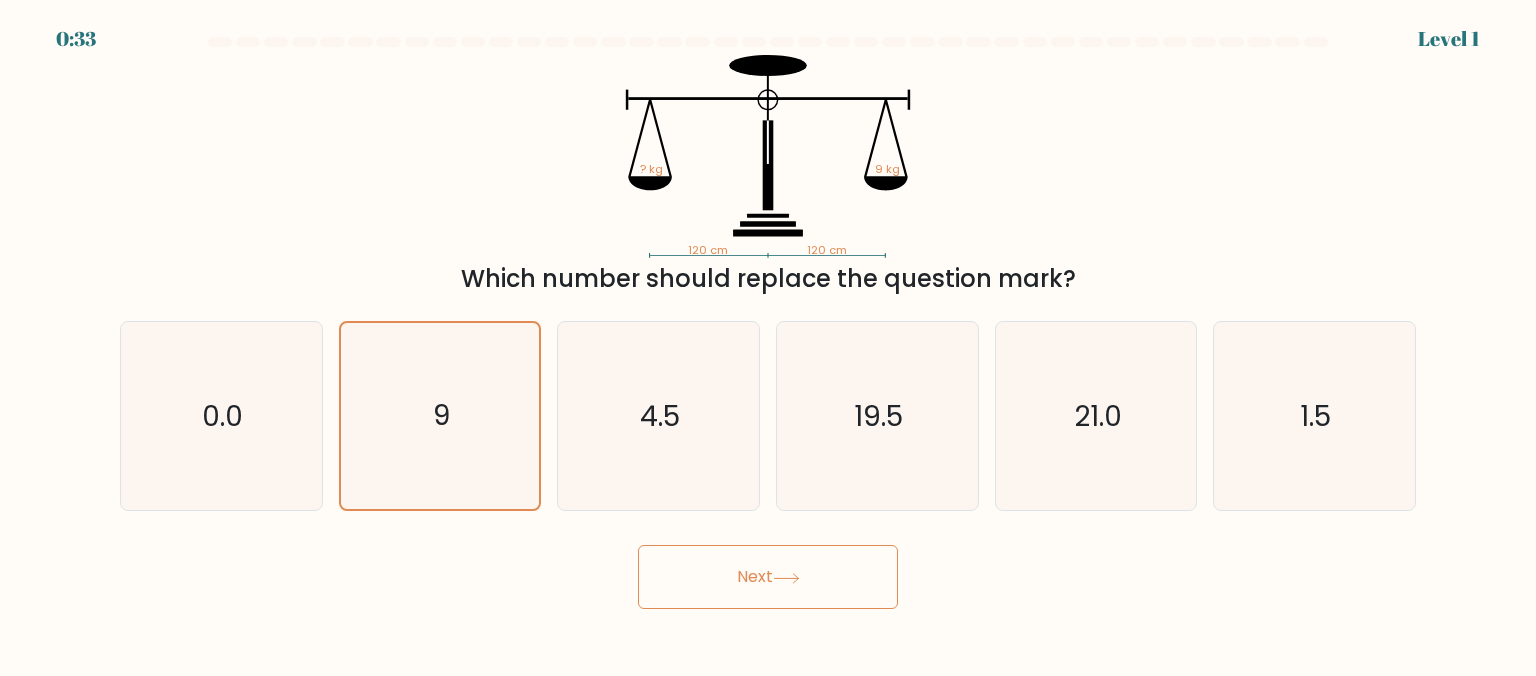 click on "Next" at bounding box center (768, 577) 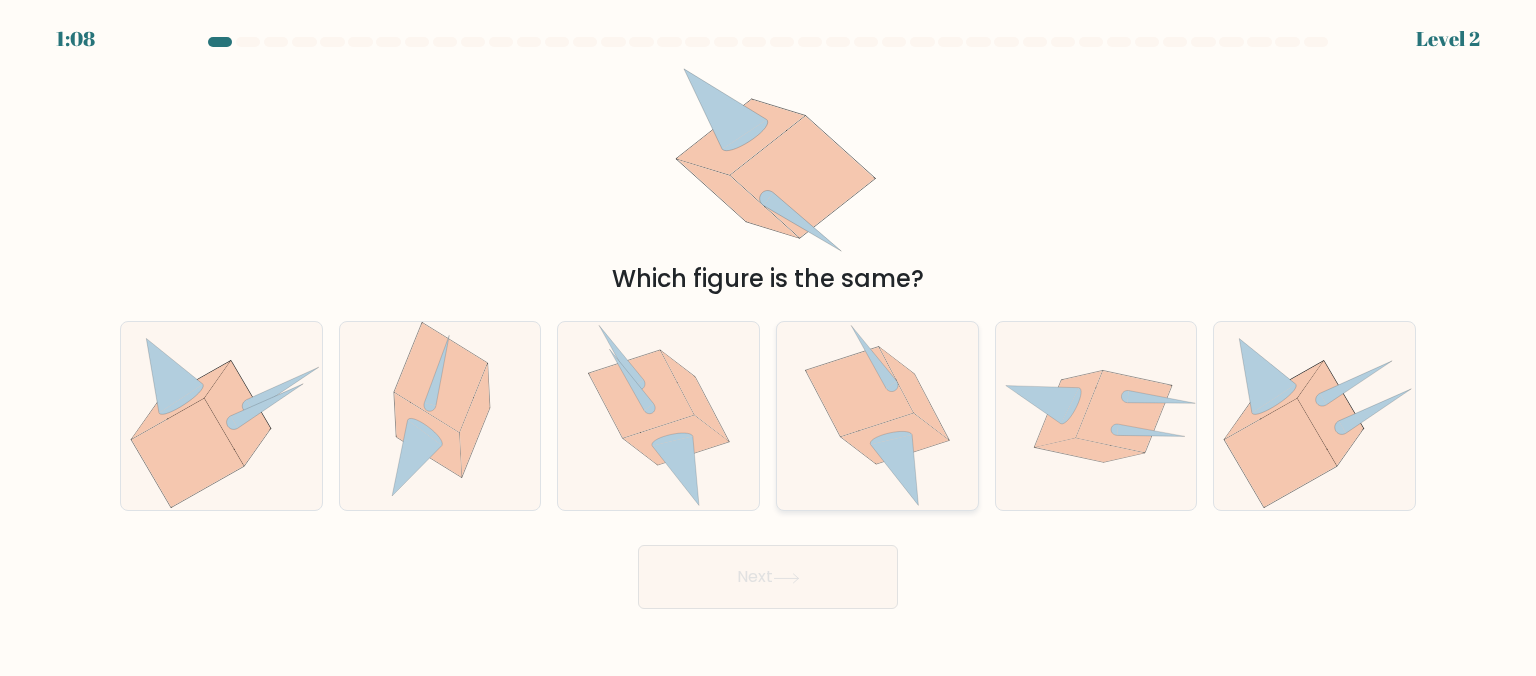 drag, startPoint x: 844, startPoint y: 413, endPoint x: 827, endPoint y: 449, distance: 39.812057 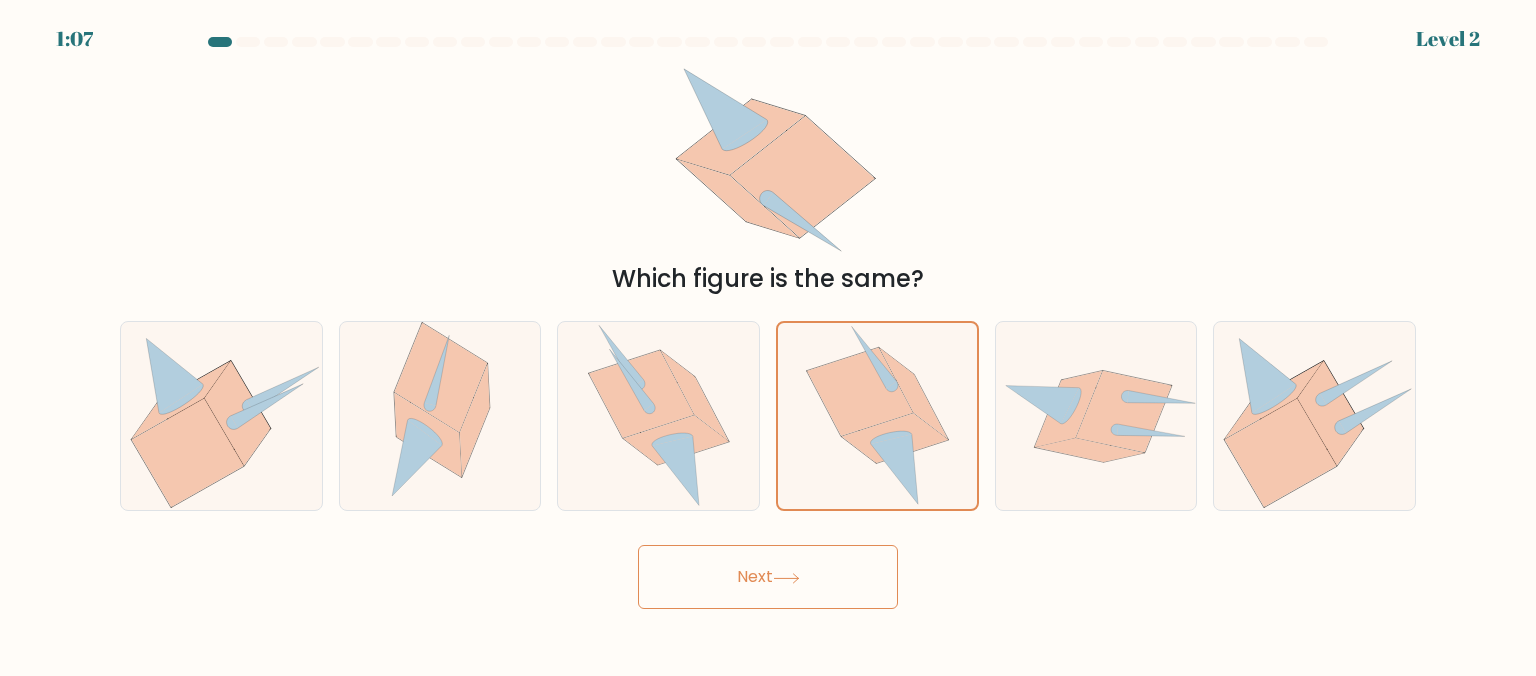 click on "Next" at bounding box center [768, 577] 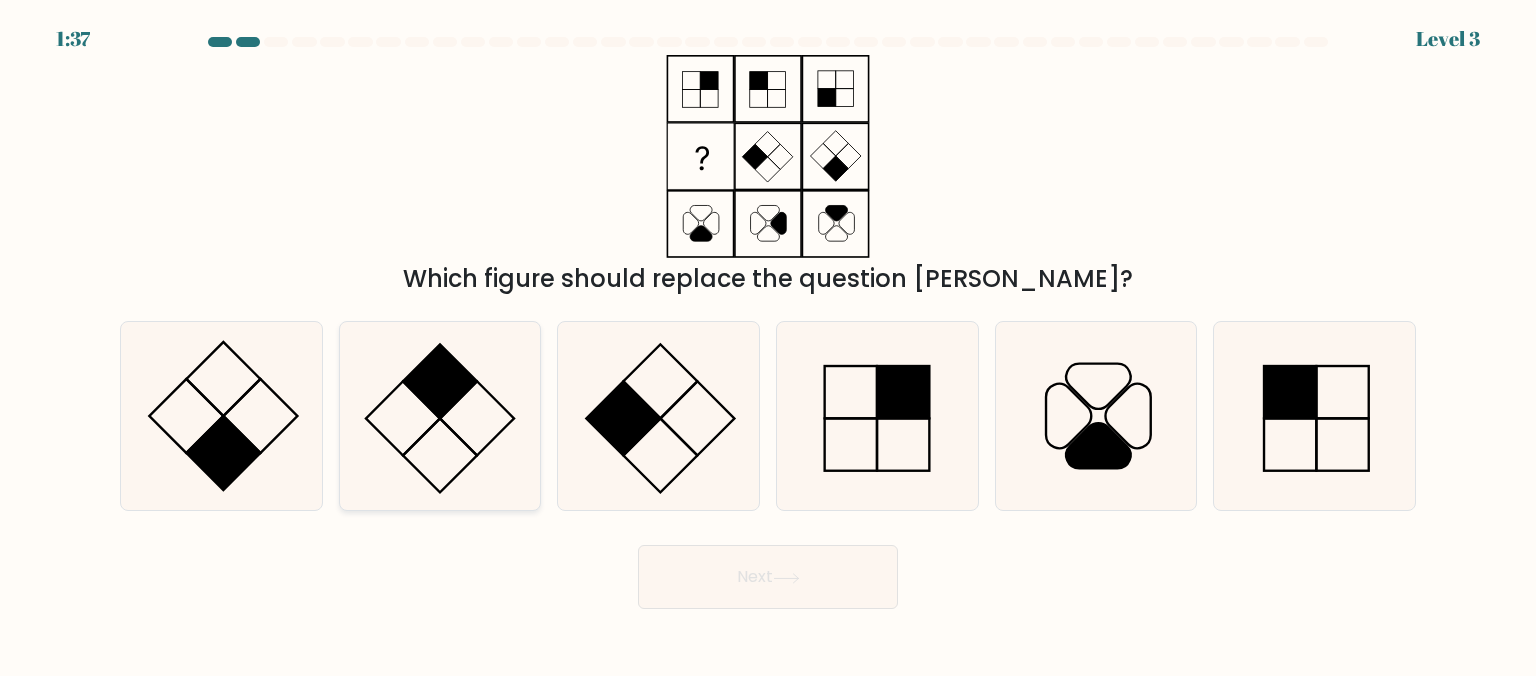 click 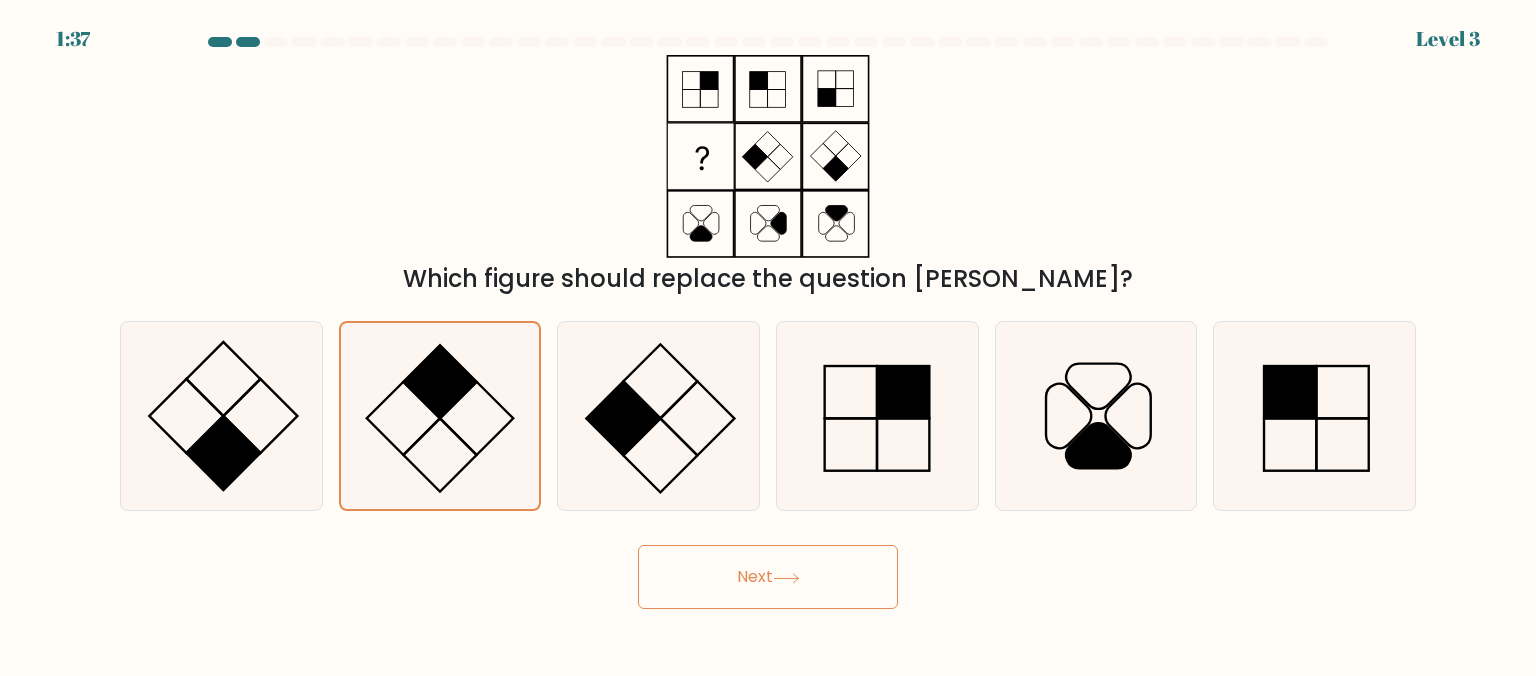 click on "1:37
Level 3" at bounding box center [768, 338] 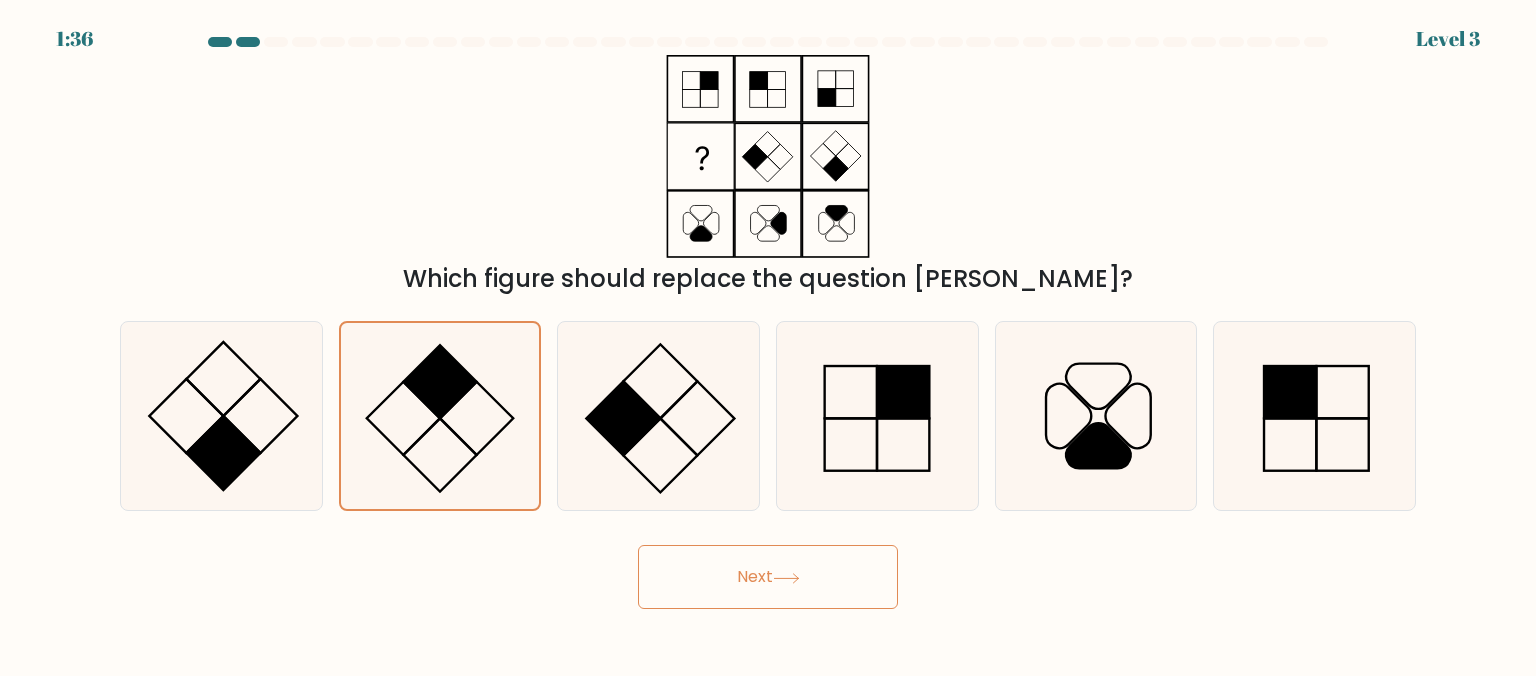 click on "Next" at bounding box center [768, 577] 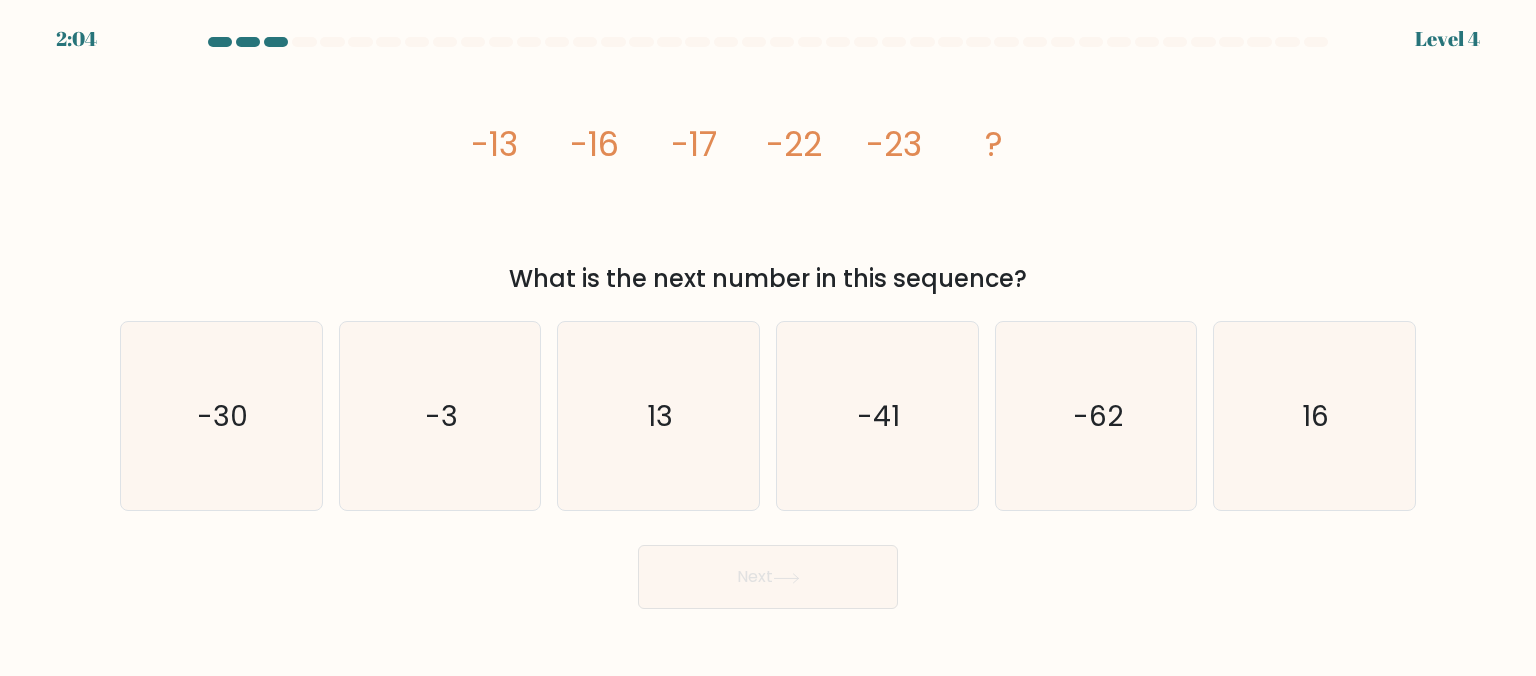 click on "b.
-3" at bounding box center (440, 416) 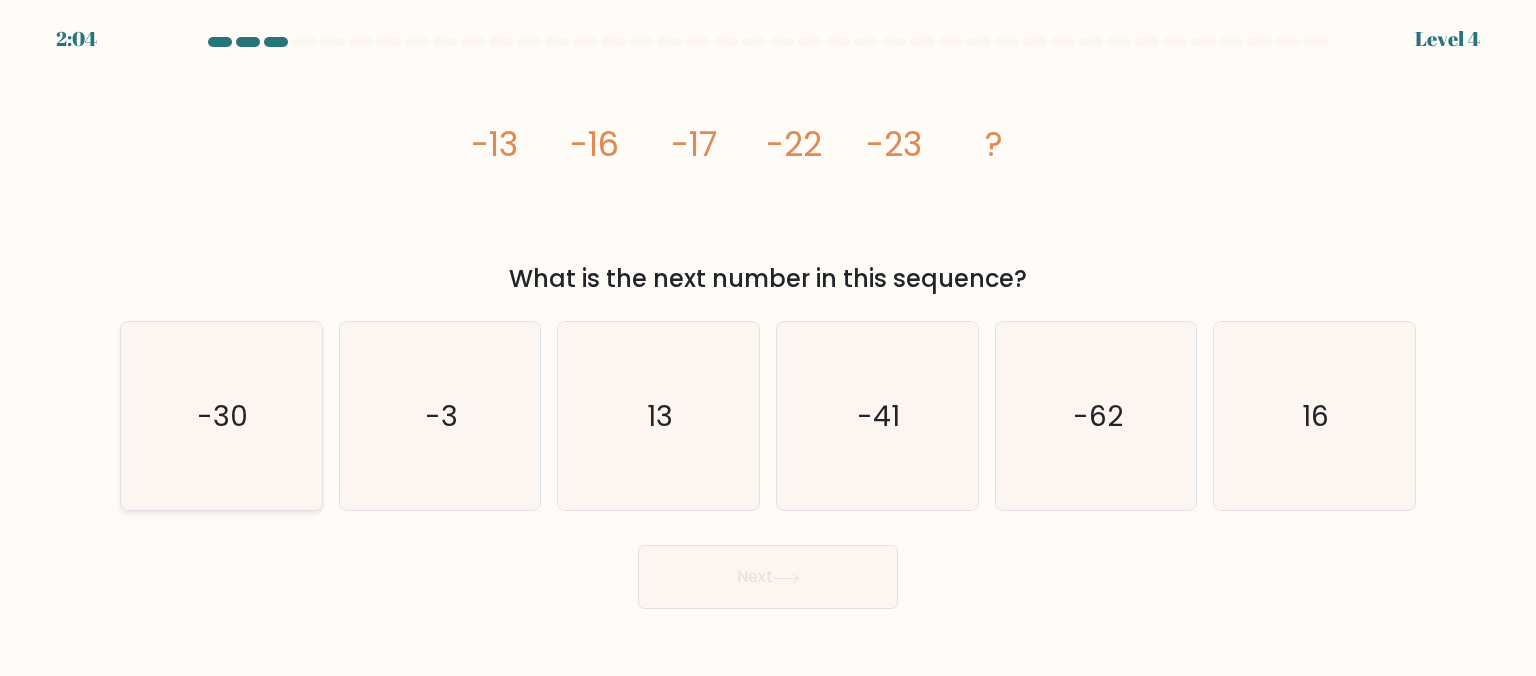 click on "-30" 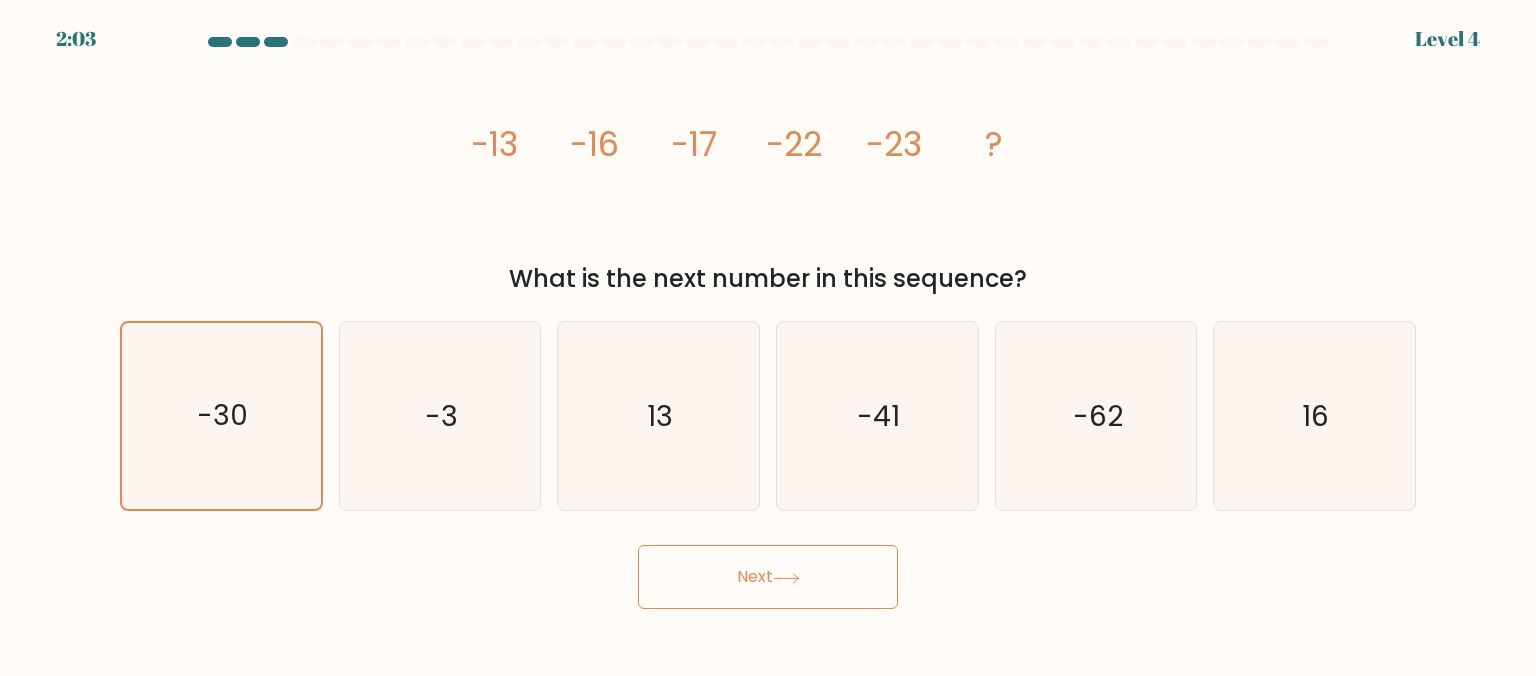 click on "Next" at bounding box center [768, 577] 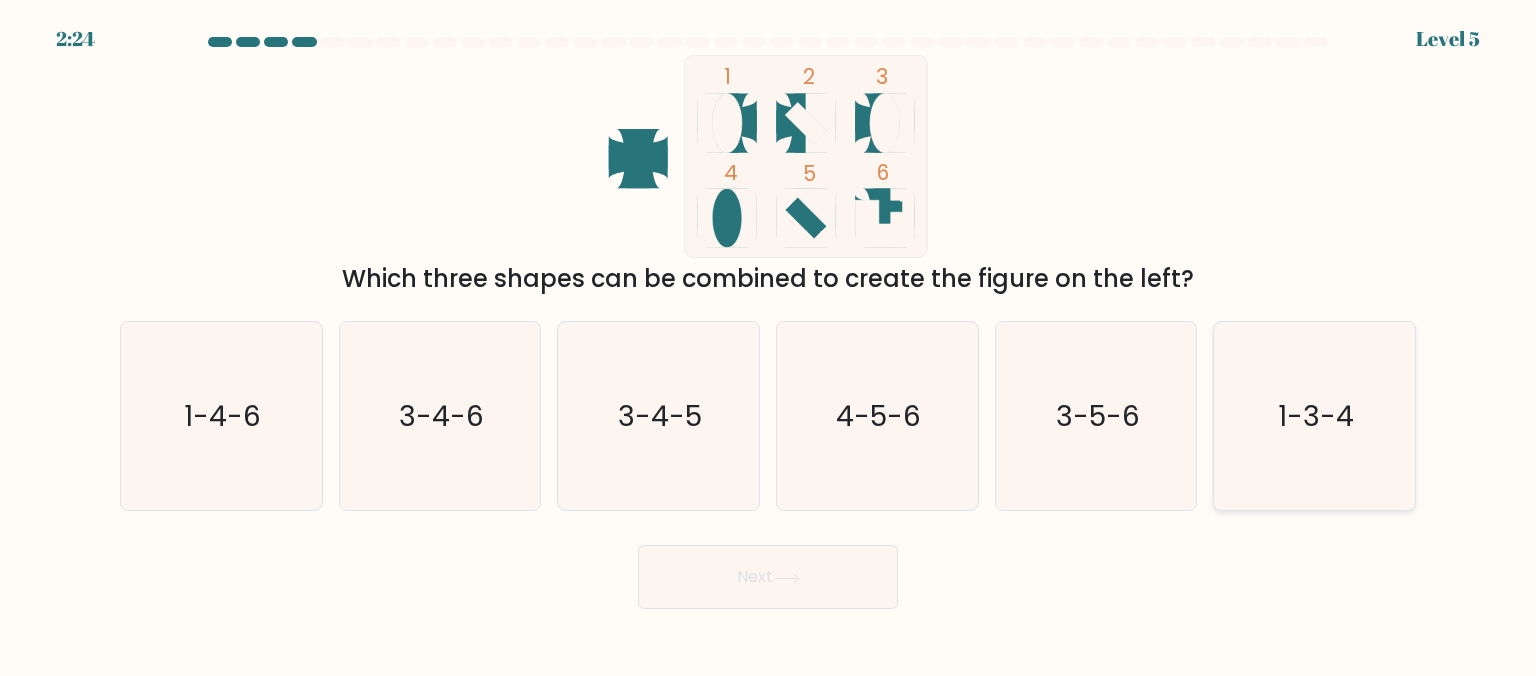 click on "1-3-4" 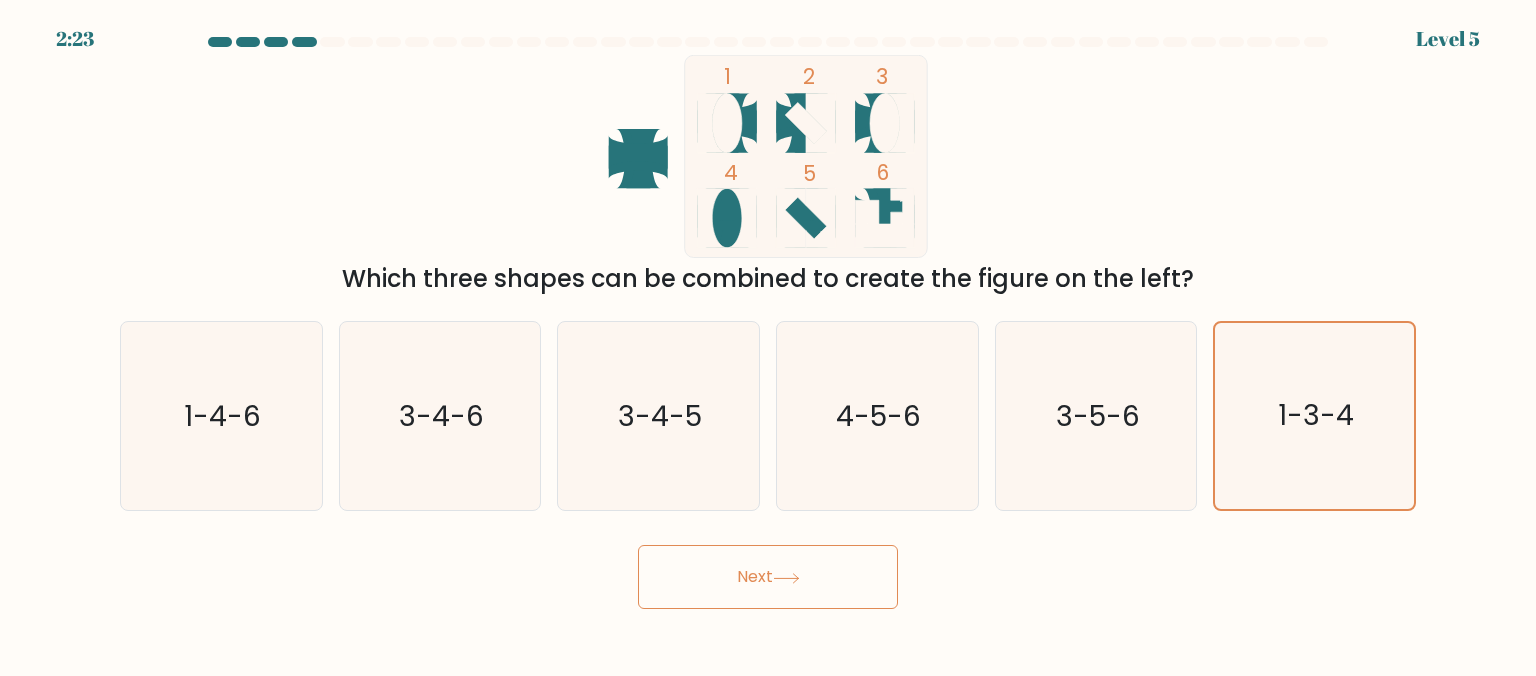 click on "Next" at bounding box center [768, 577] 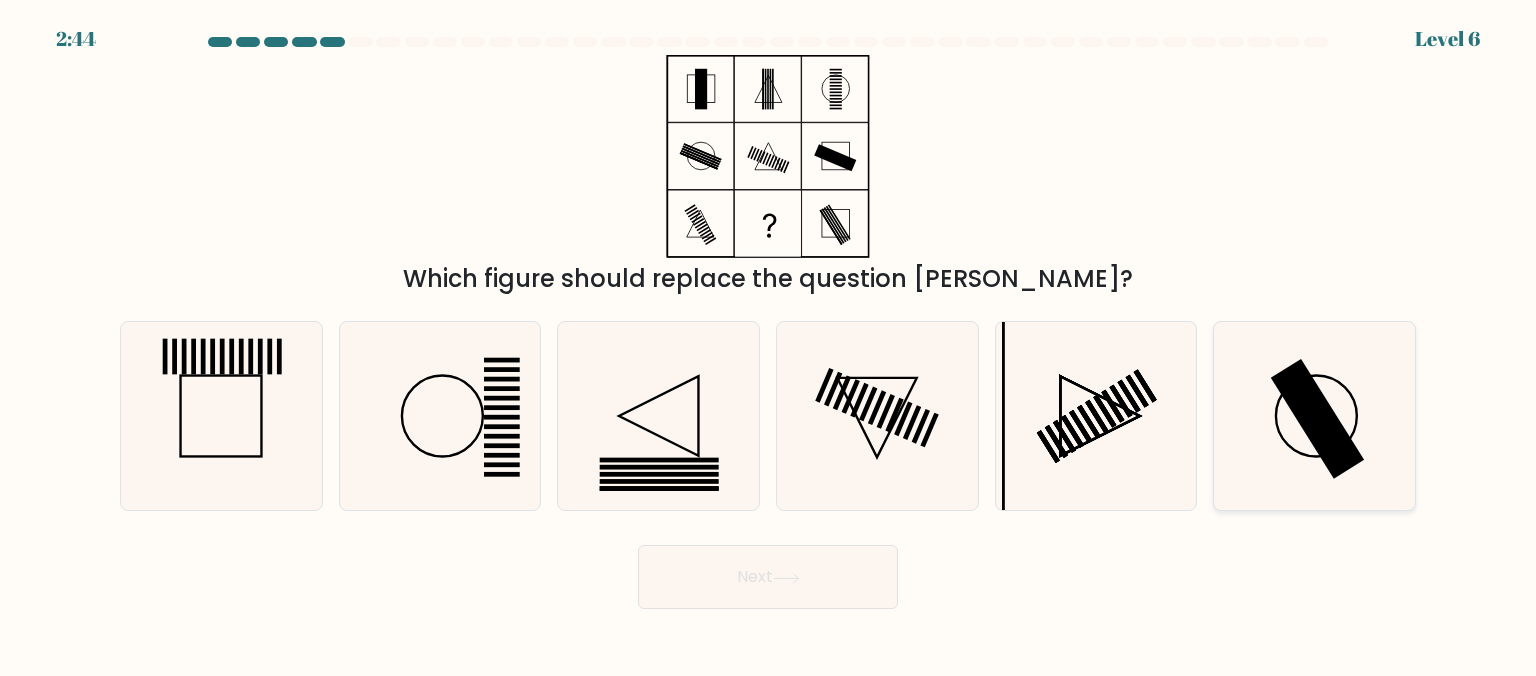 click 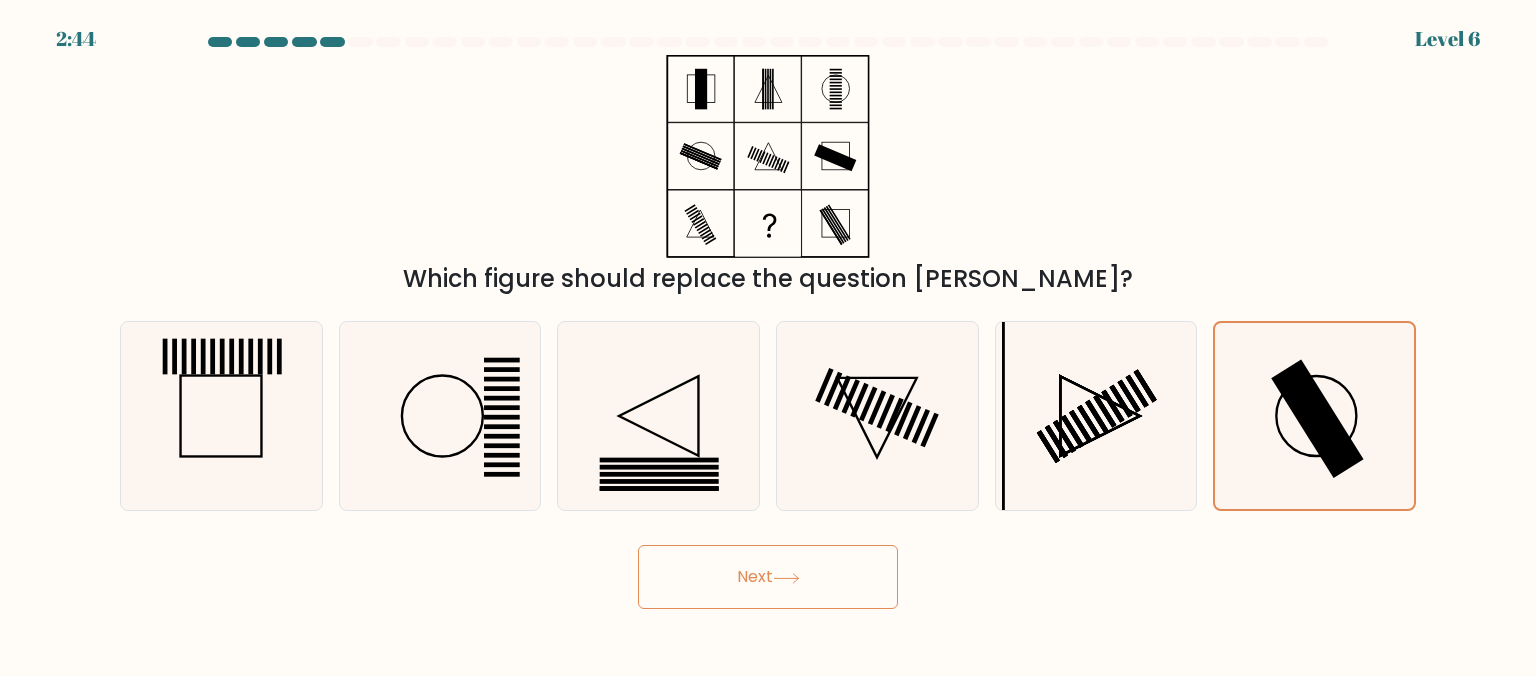 click on "Next" at bounding box center [768, 577] 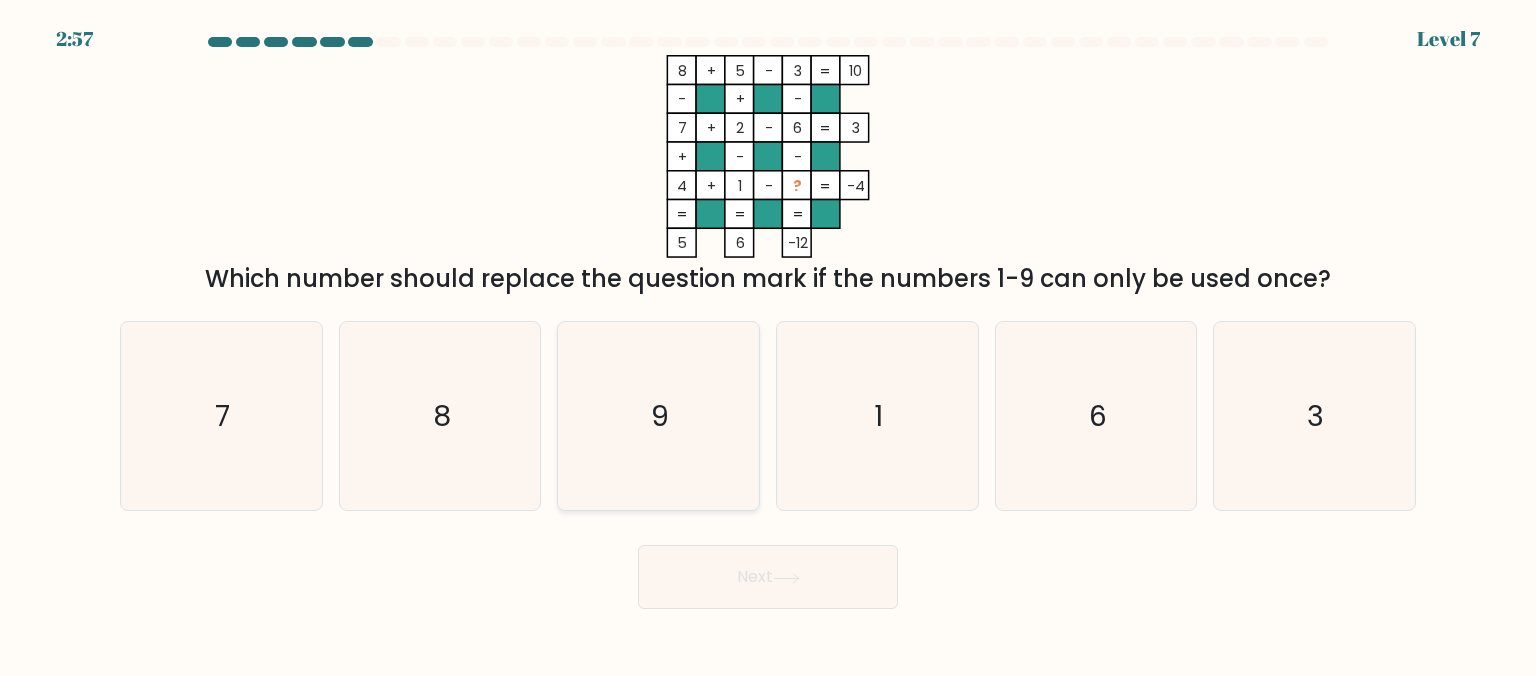click on "9" 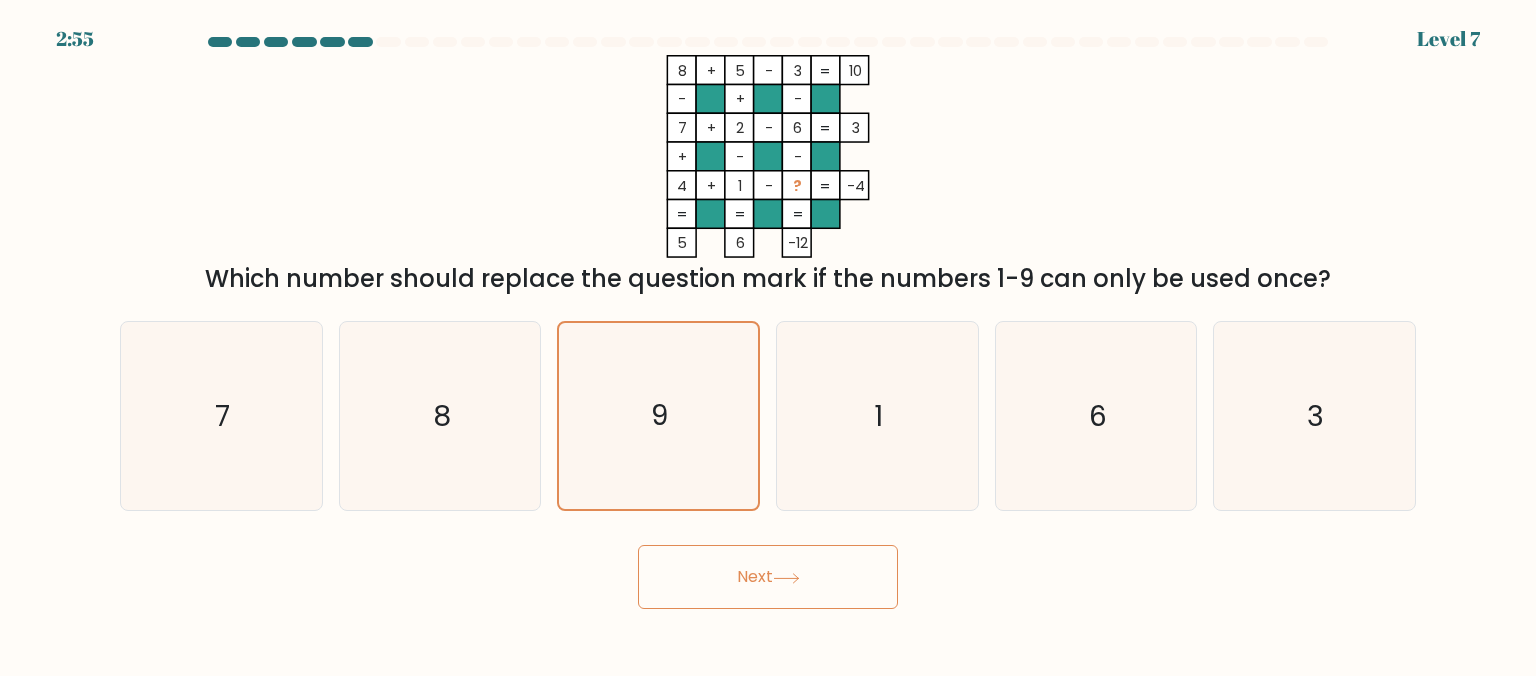 click on "Next" at bounding box center [768, 577] 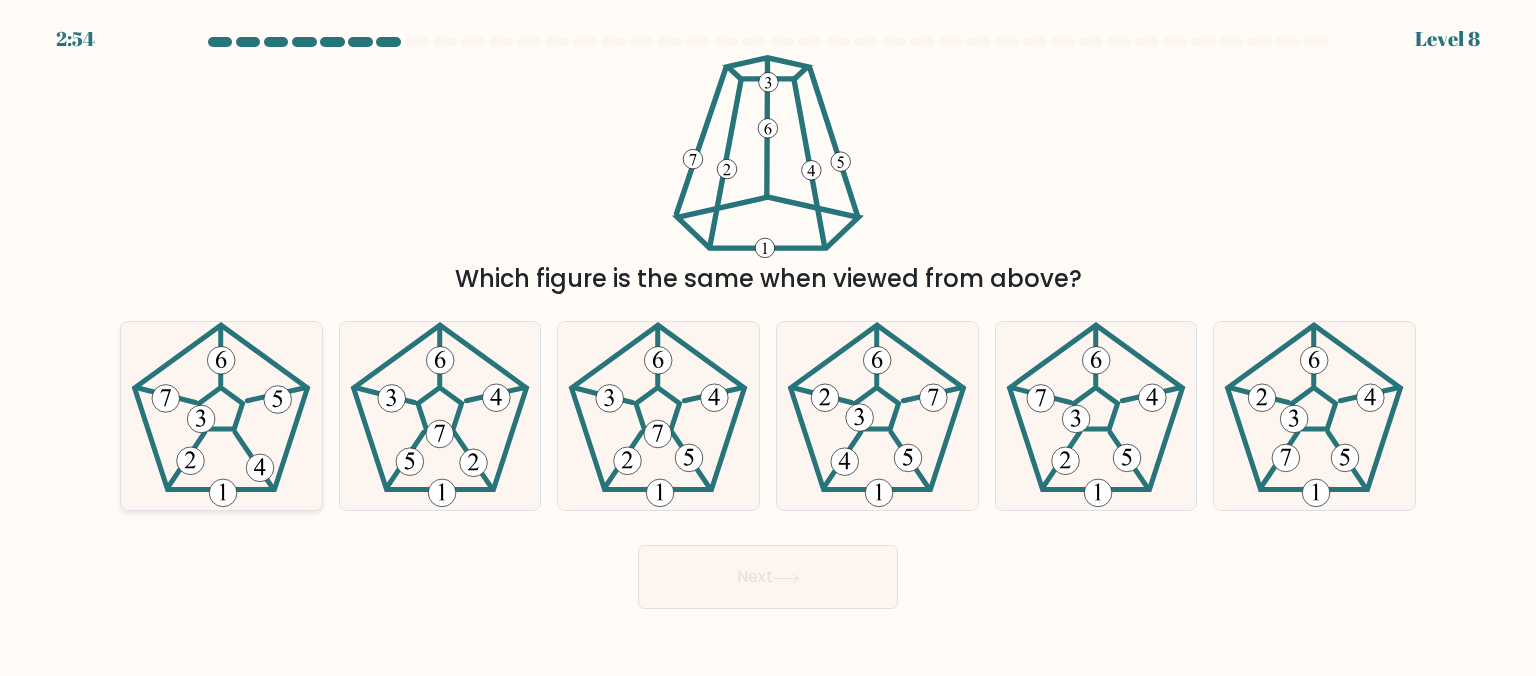 click 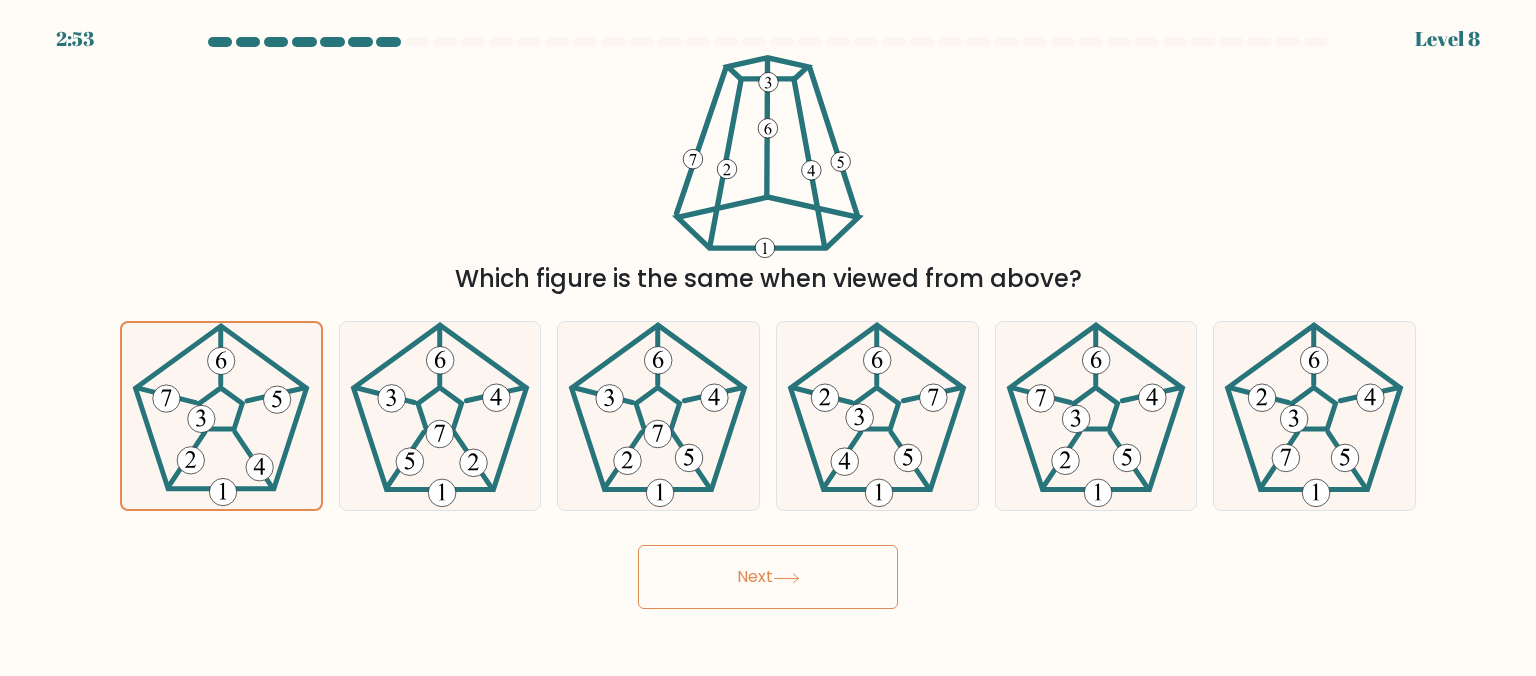 click on "Next" at bounding box center (768, 577) 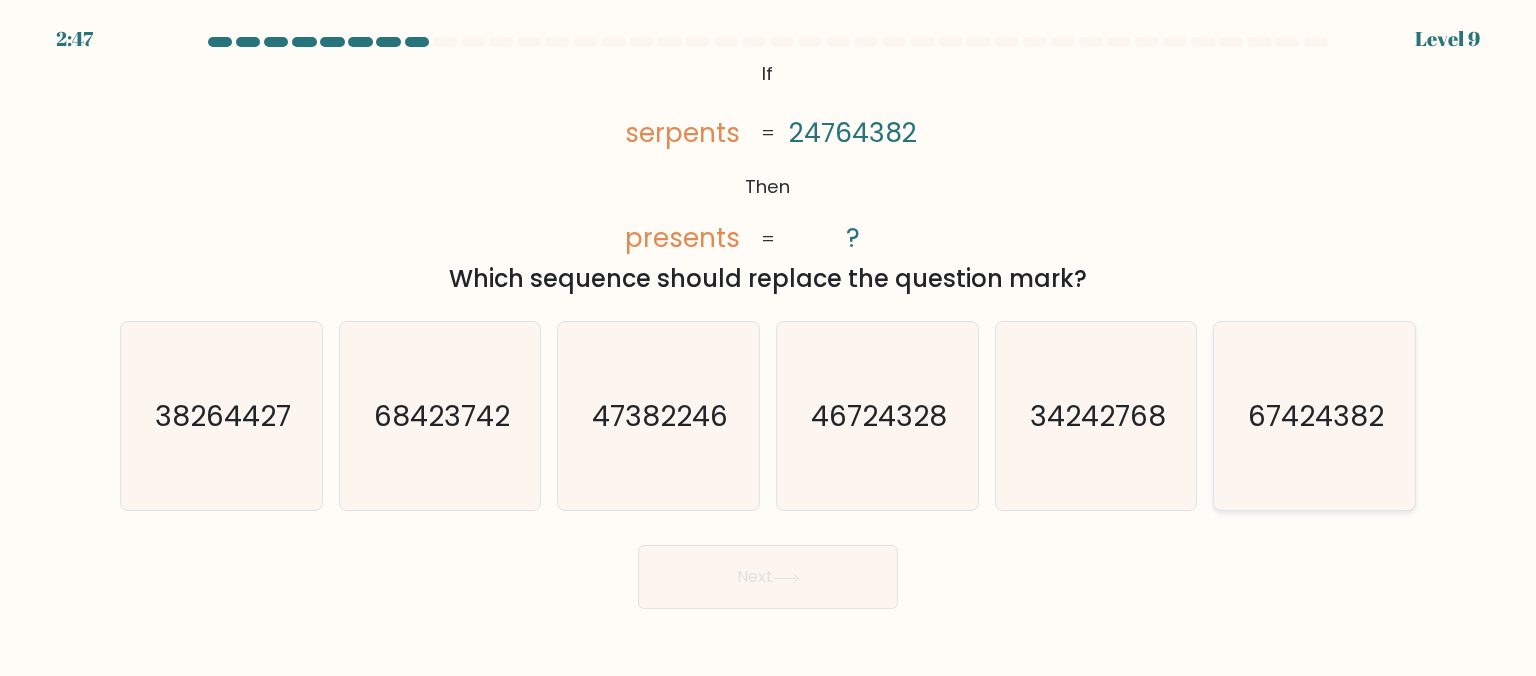 click on "67424382" 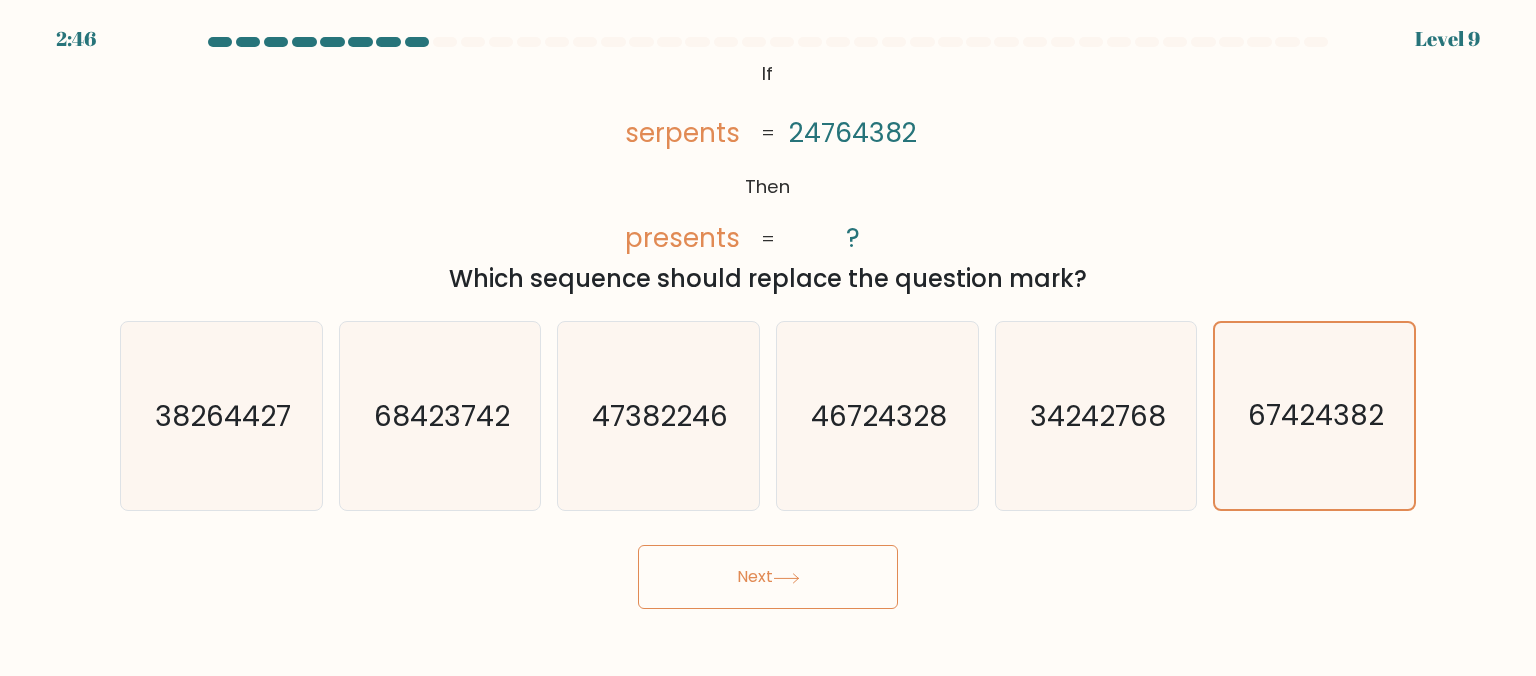 click on "Next" at bounding box center (768, 577) 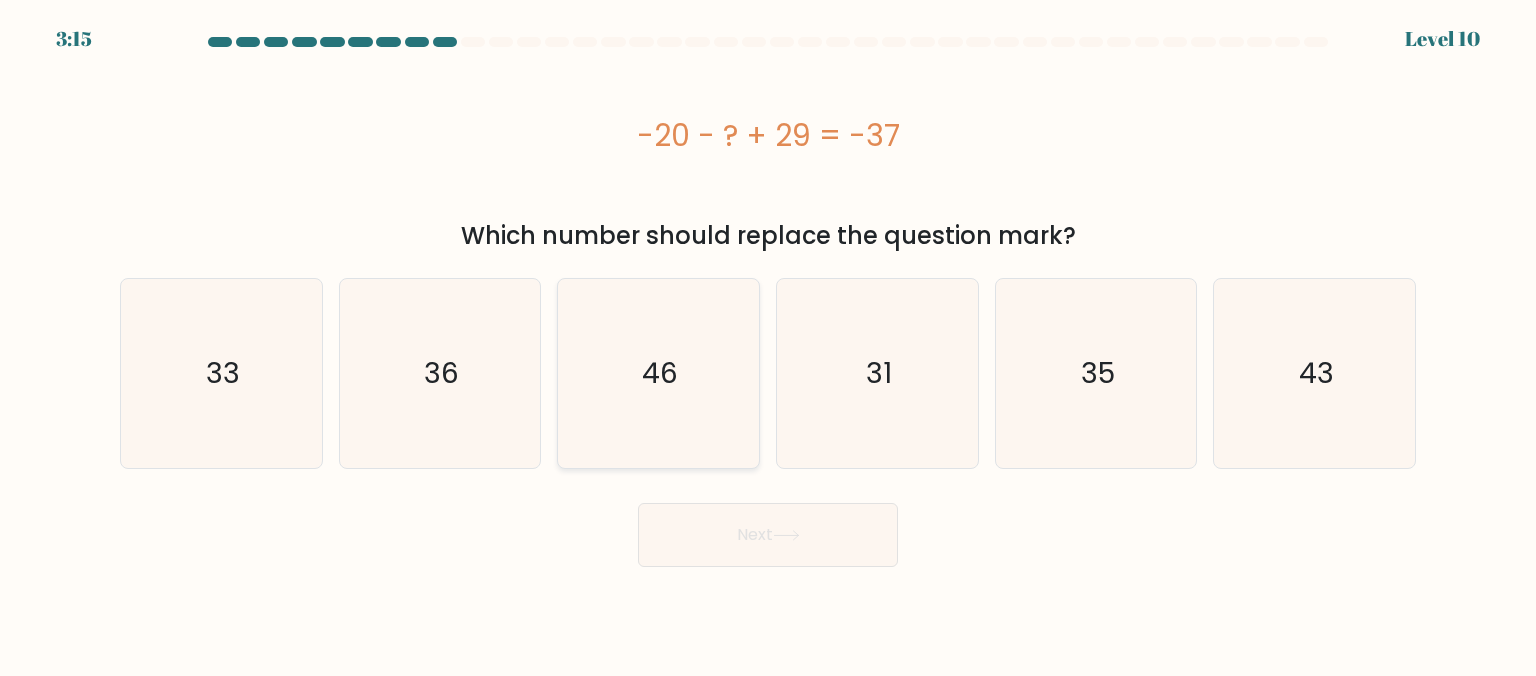 click on "46" 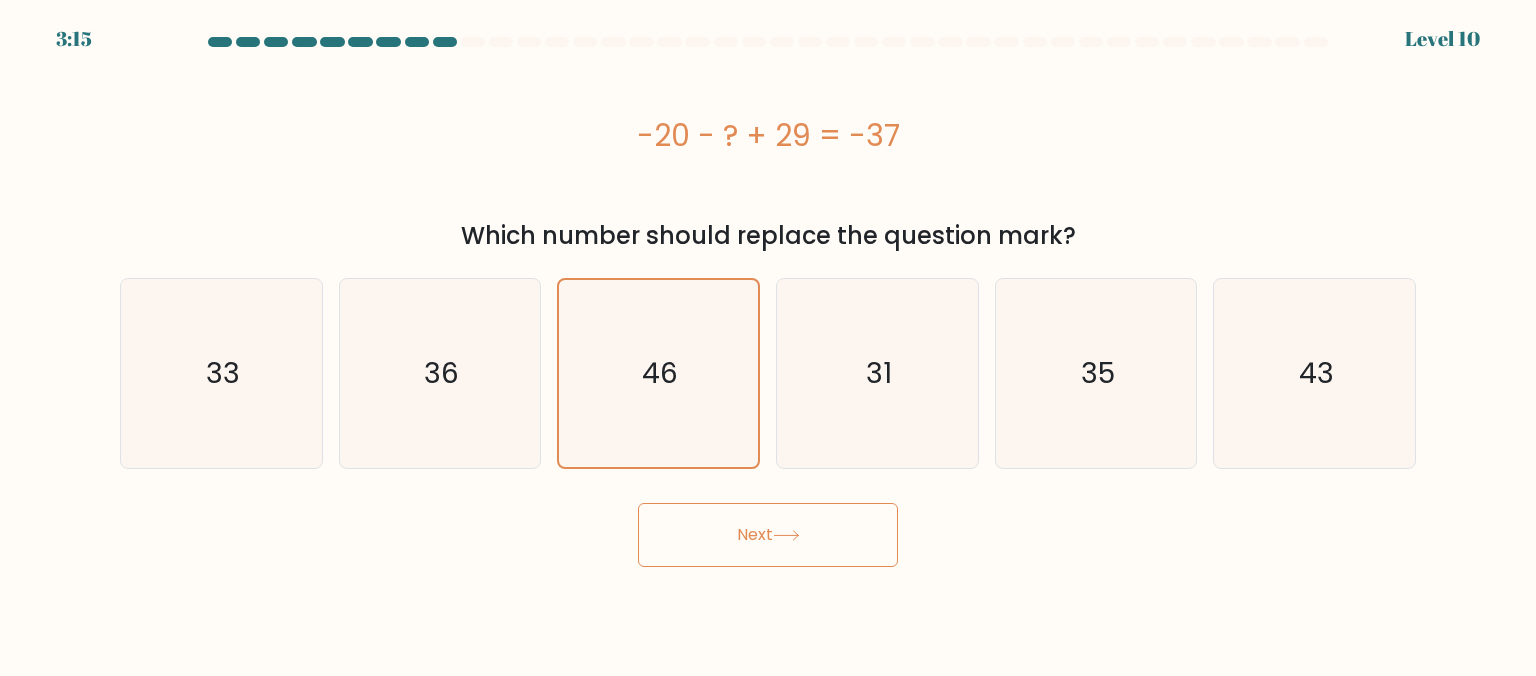 click on "Next" at bounding box center [768, 535] 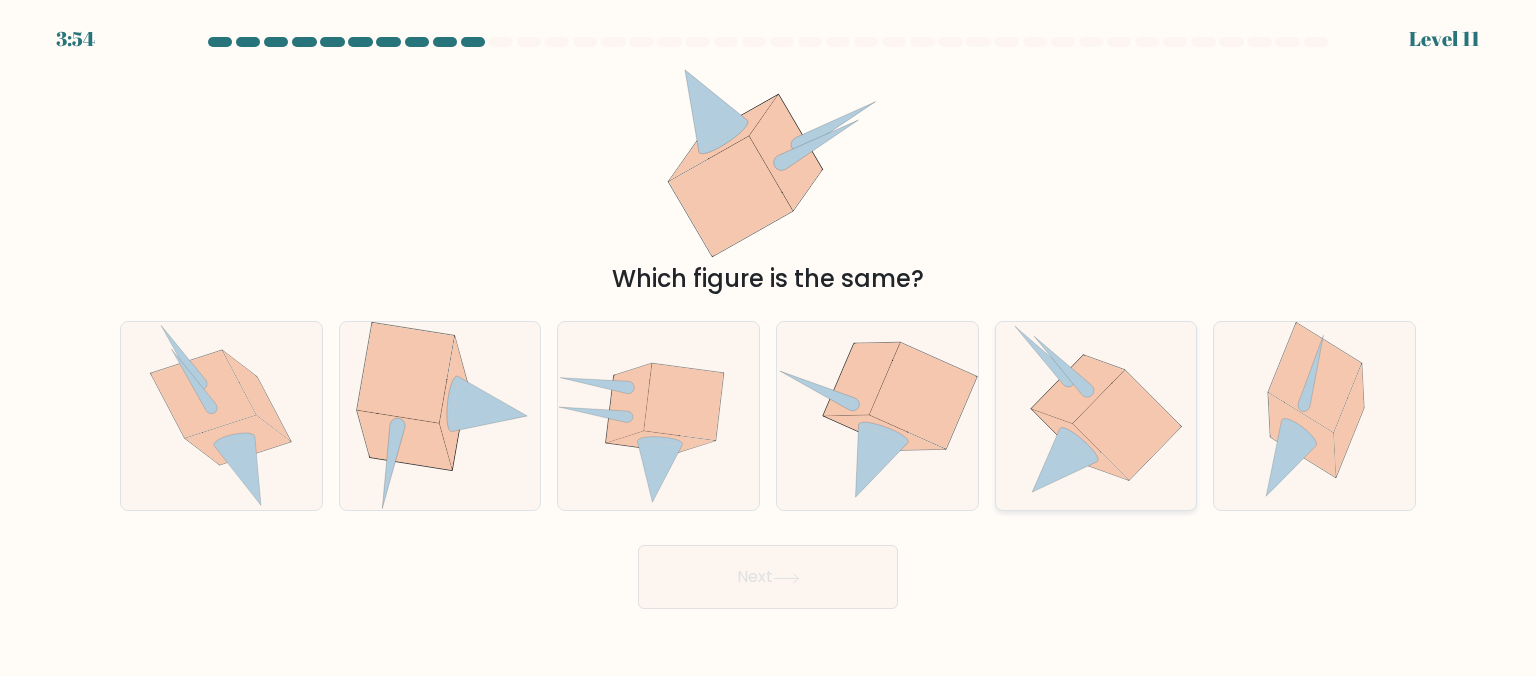 click 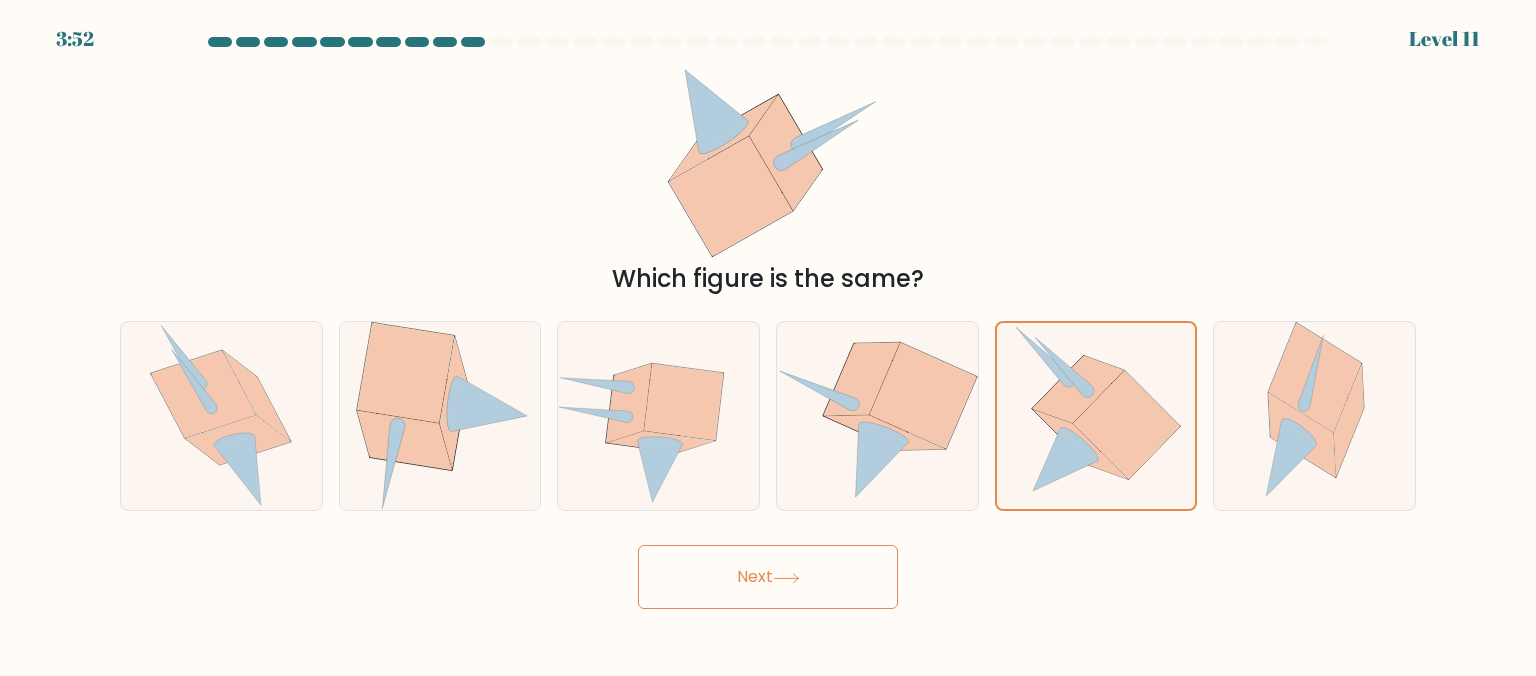 click on "Next" at bounding box center (768, 577) 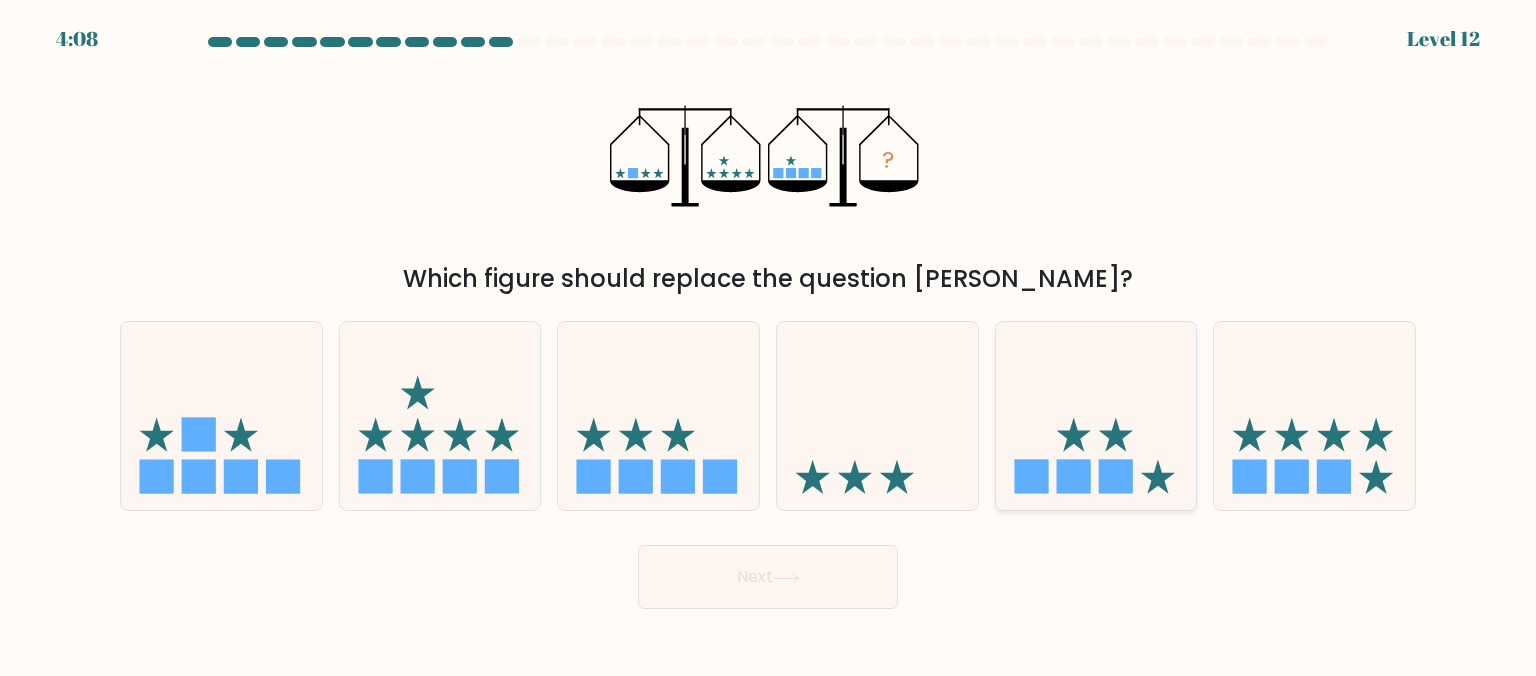 click 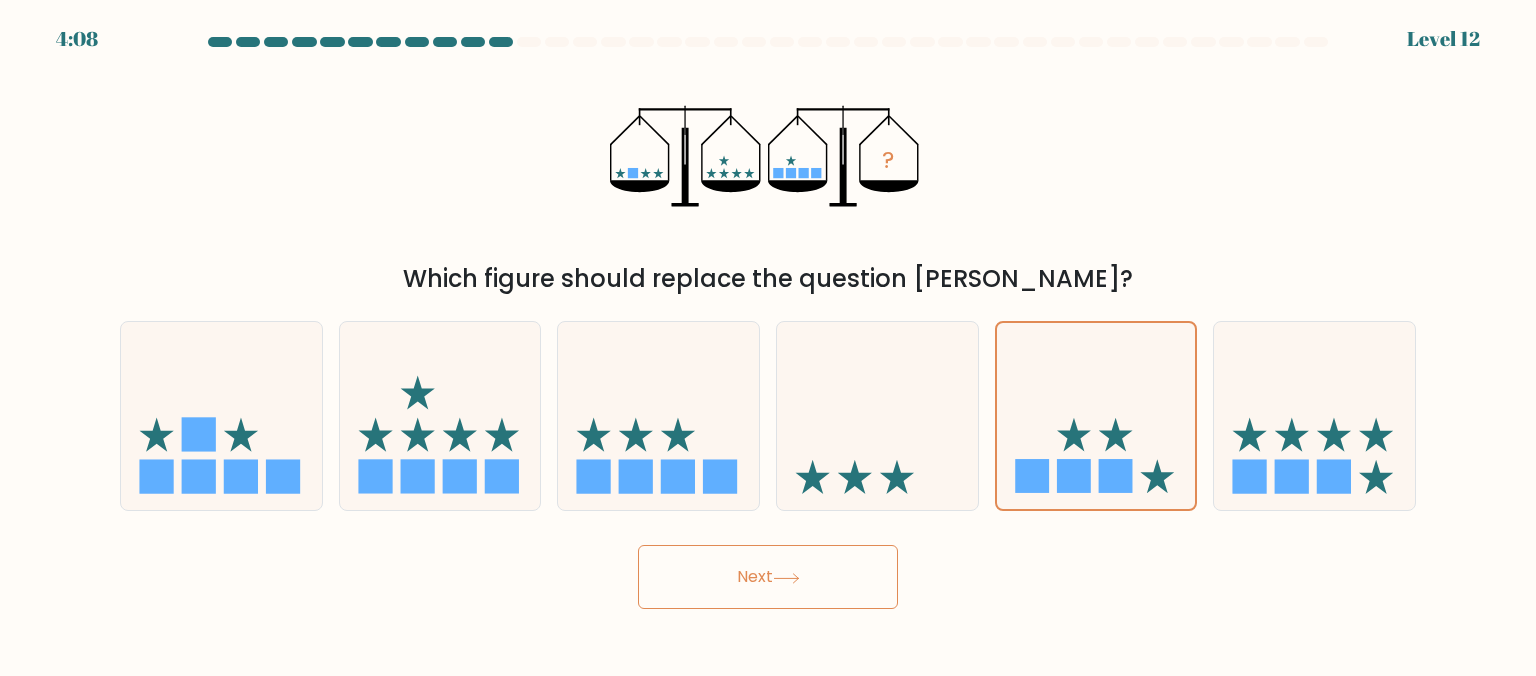 click on "Next" at bounding box center (768, 577) 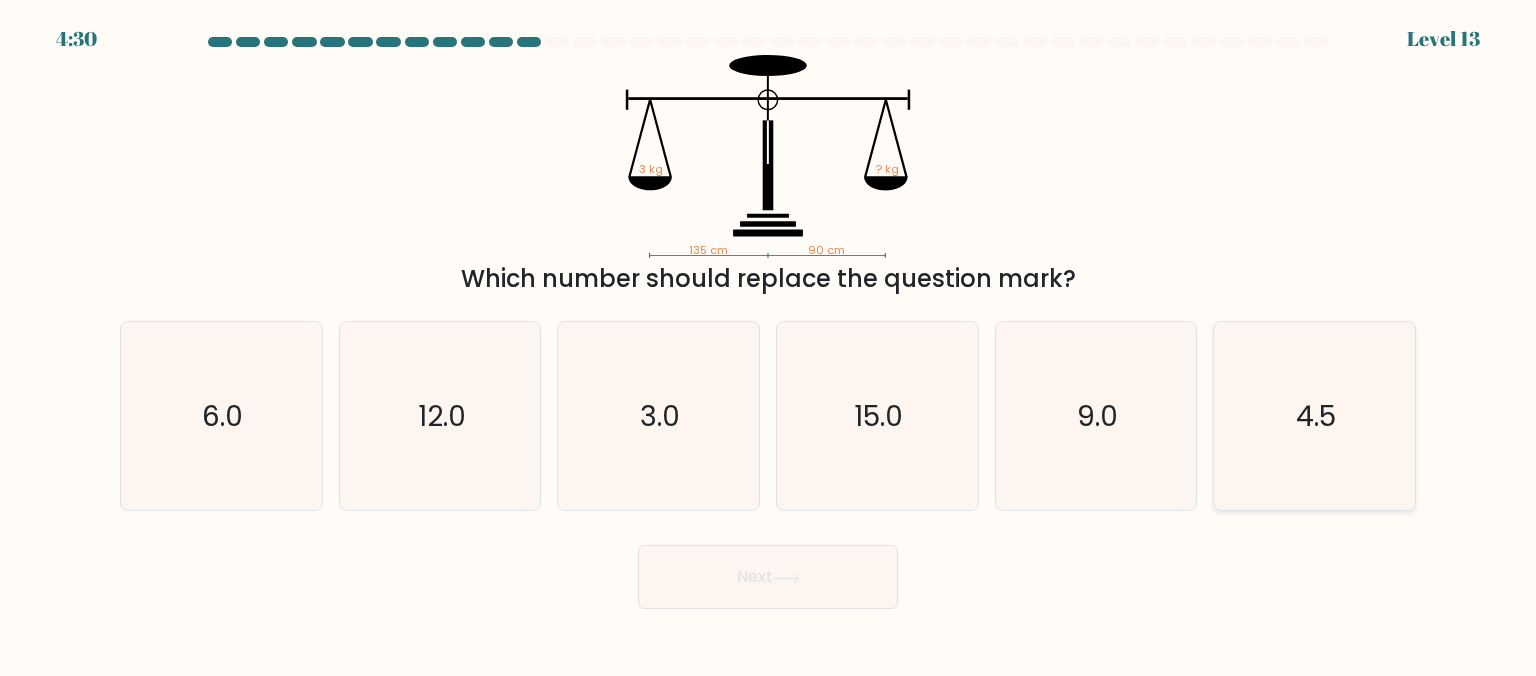 click on "4.5" 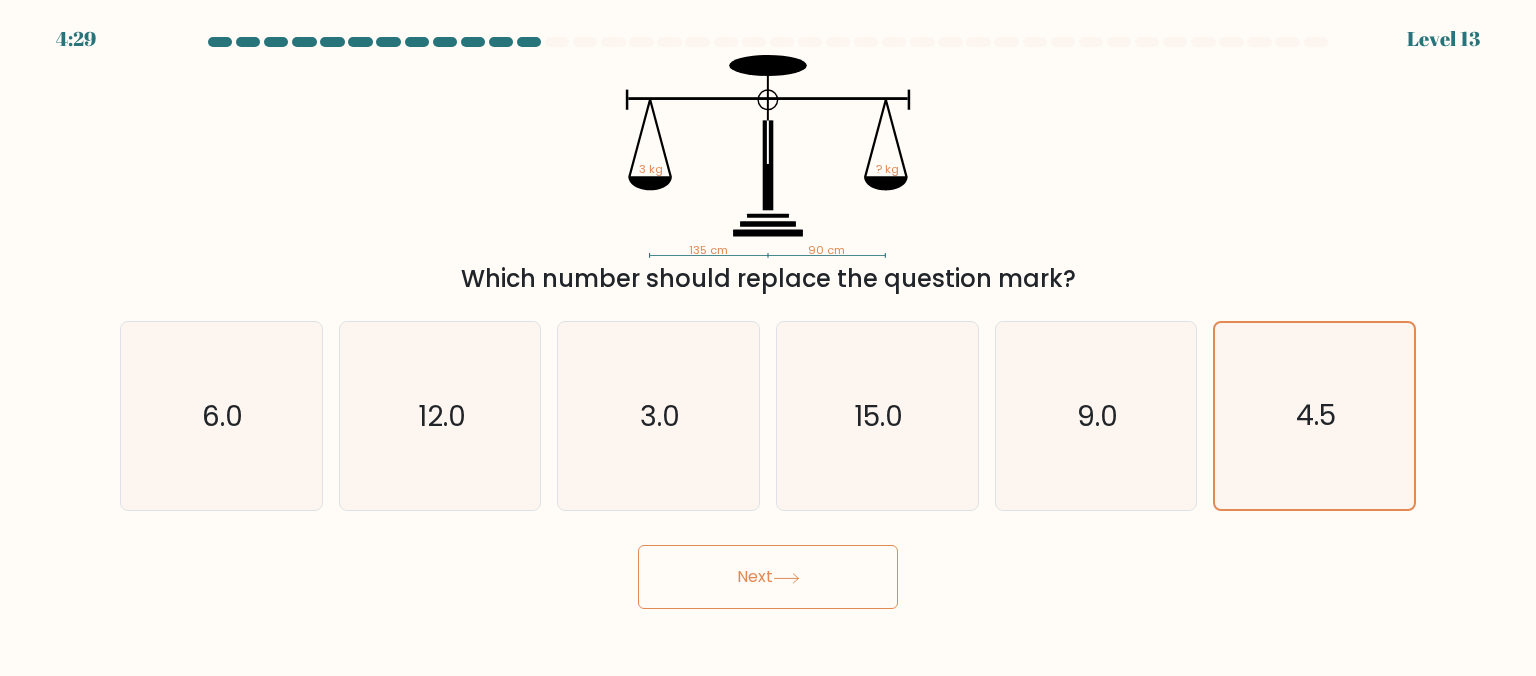click on "Next" at bounding box center [768, 577] 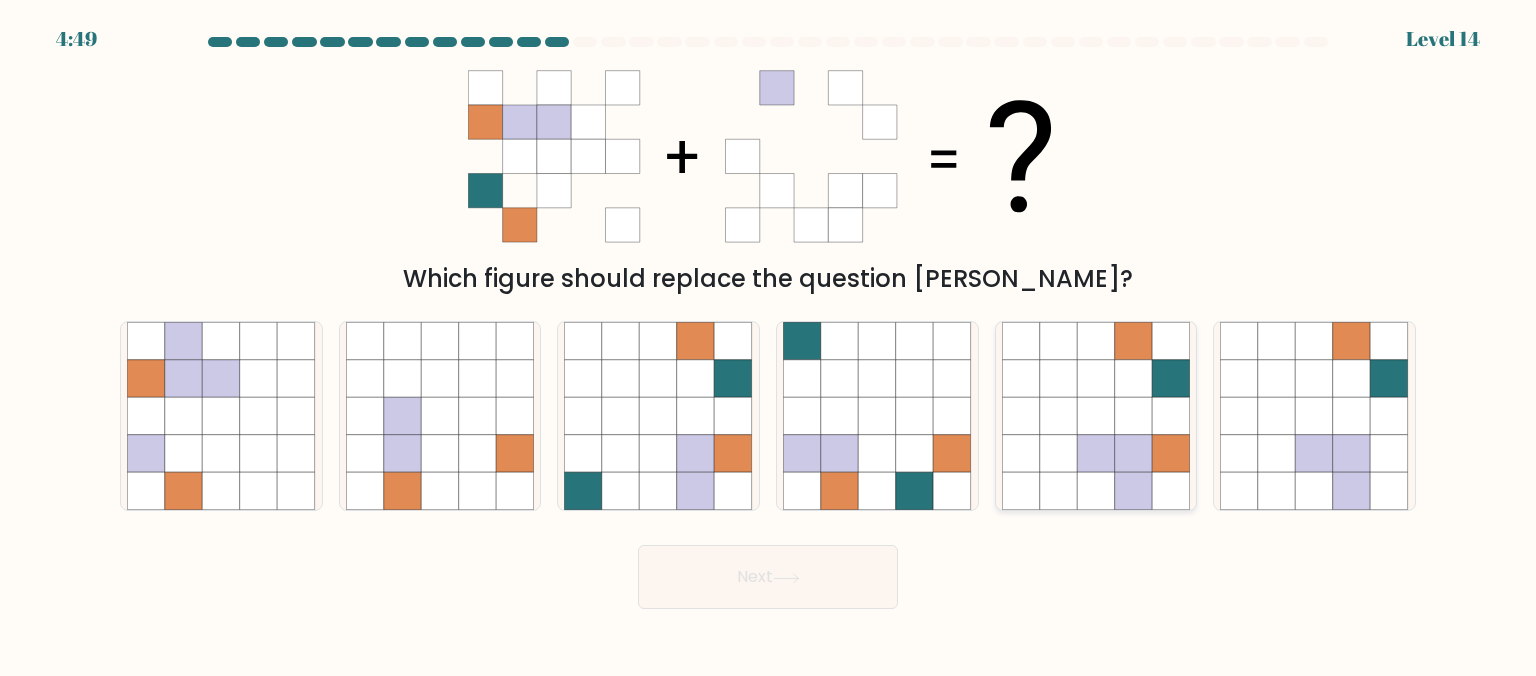 click 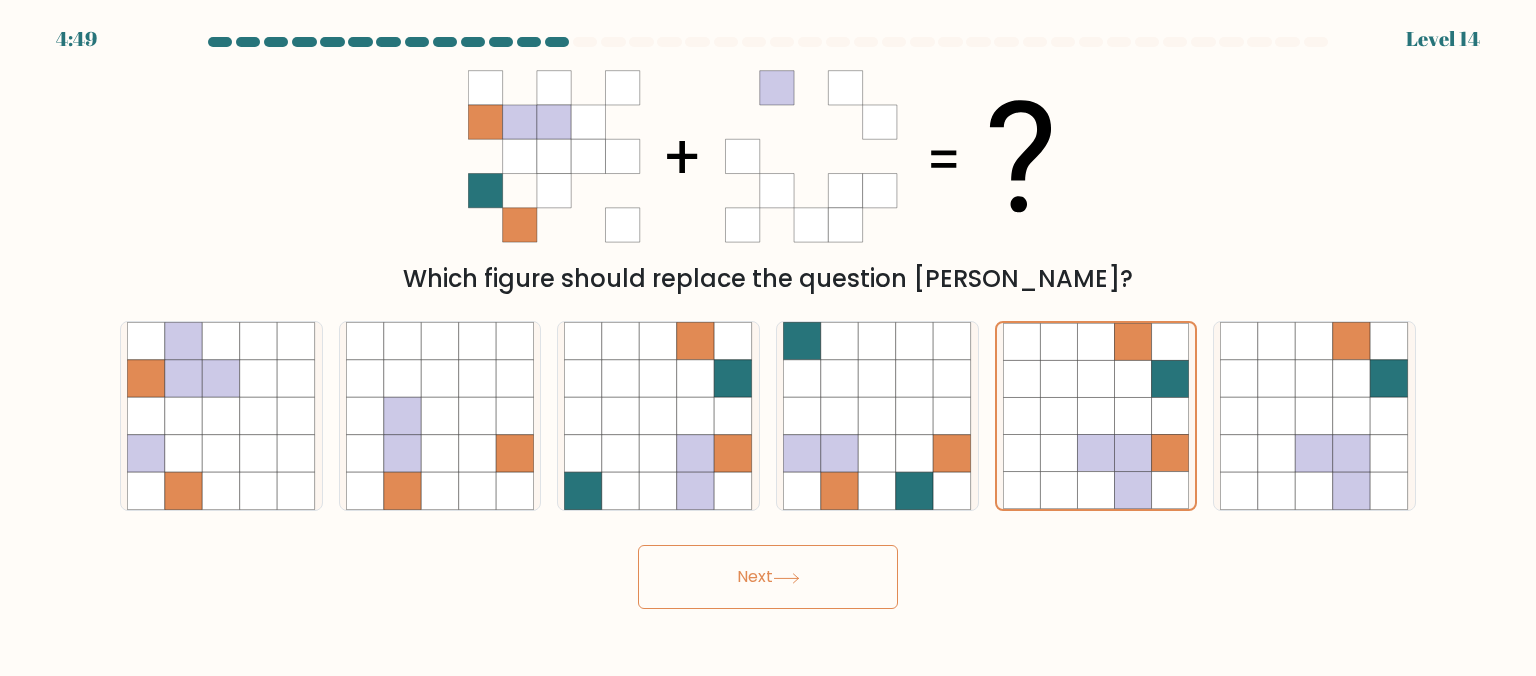 click on "Next" at bounding box center [768, 577] 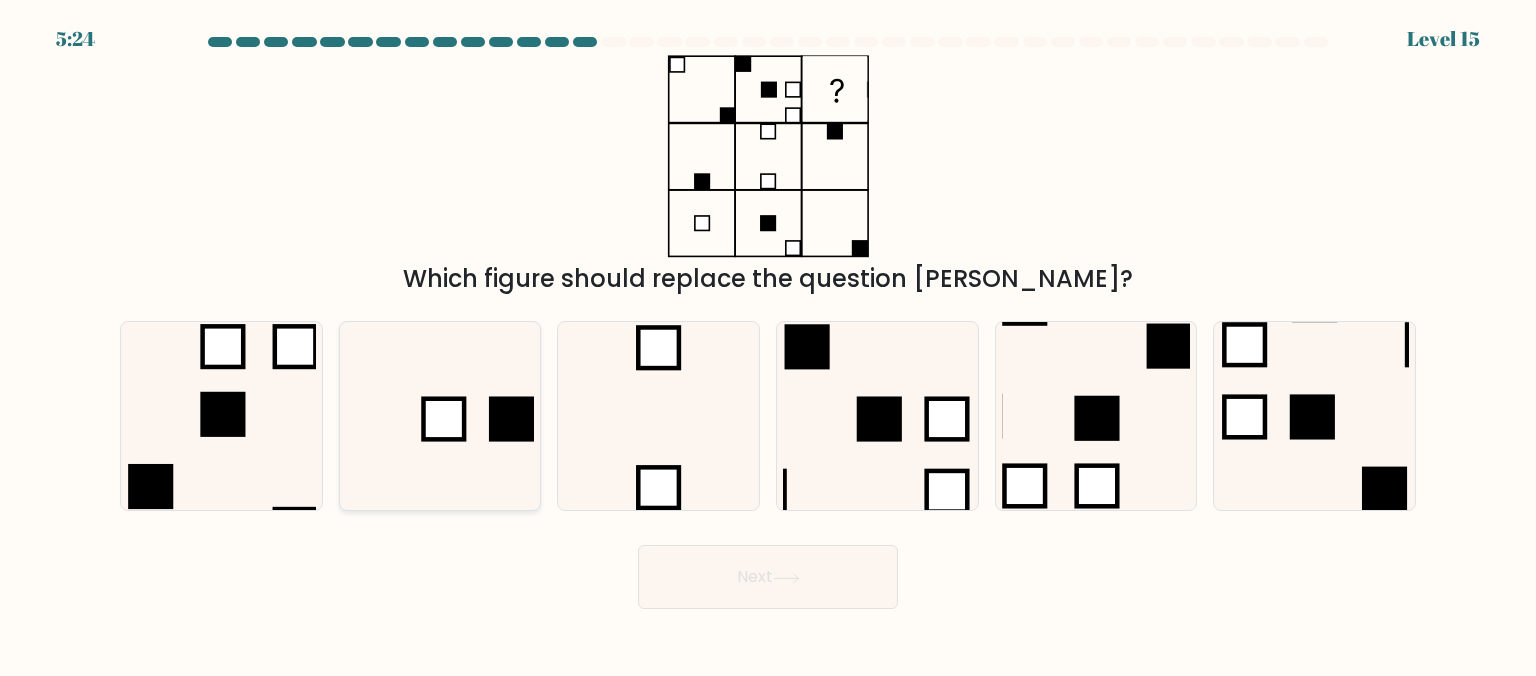 click 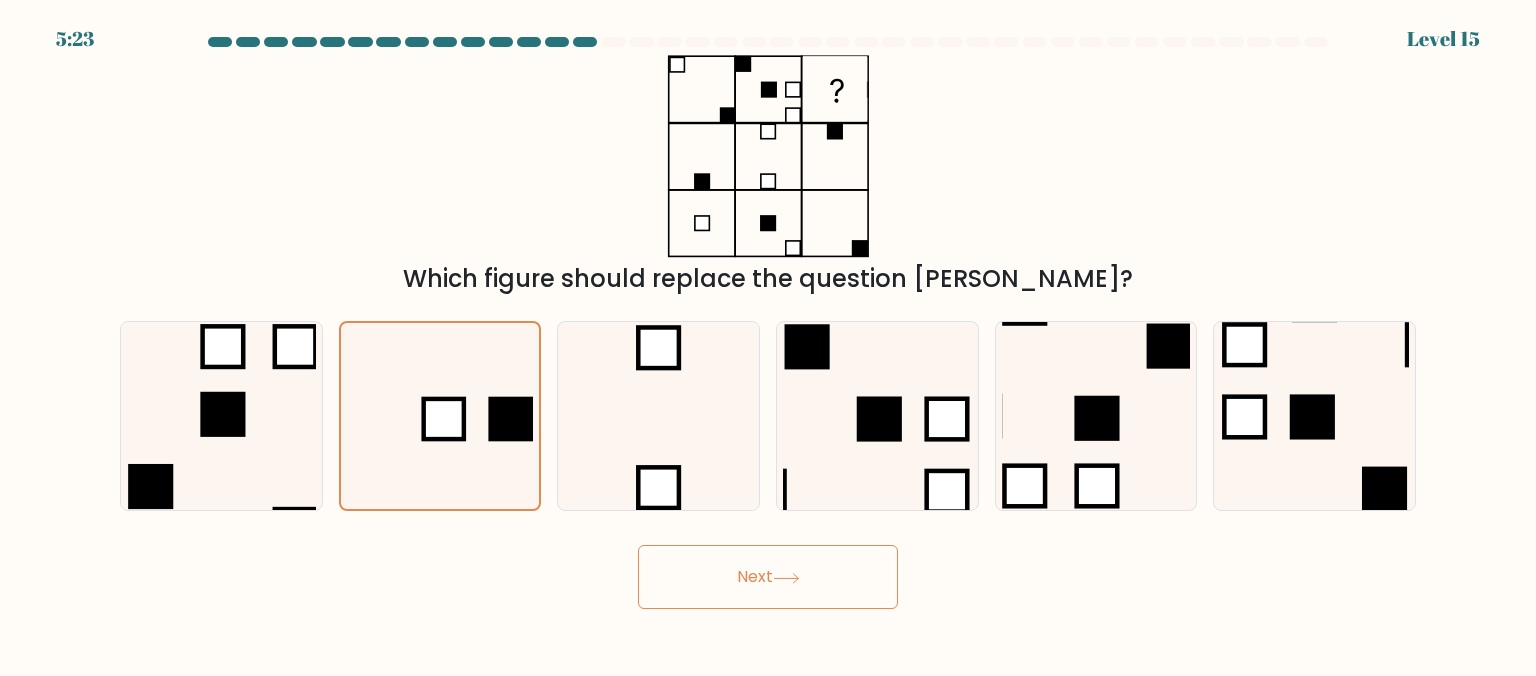 click on "Next" at bounding box center [768, 577] 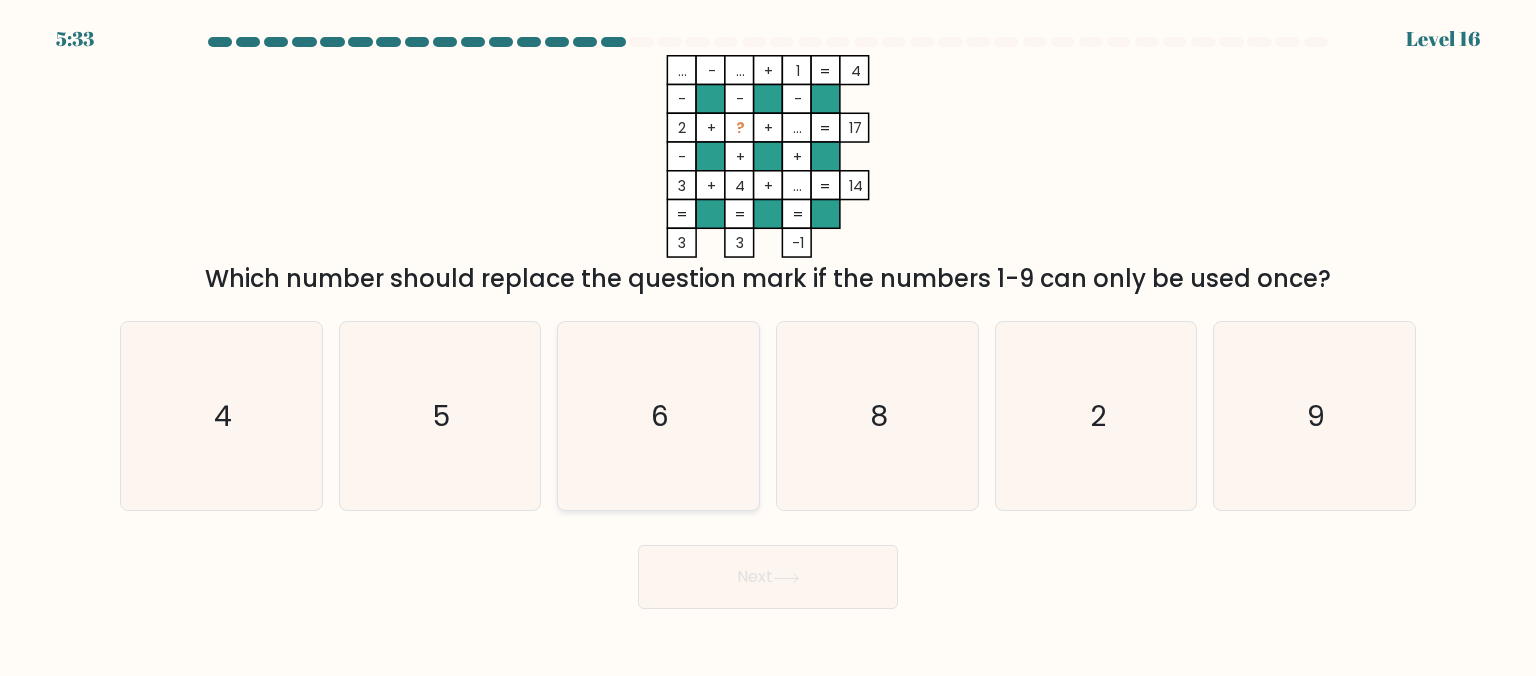 click on "6" 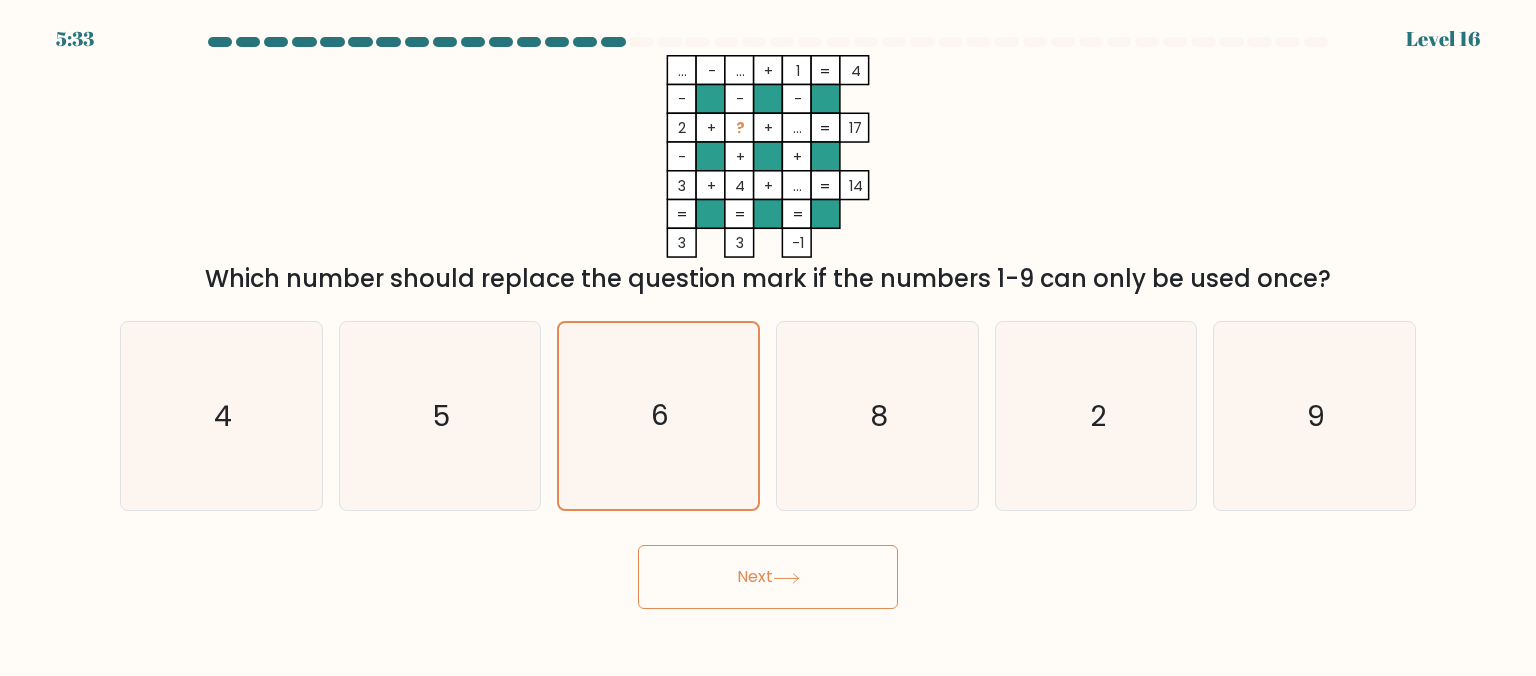 click on "Next" at bounding box center [768, 577] 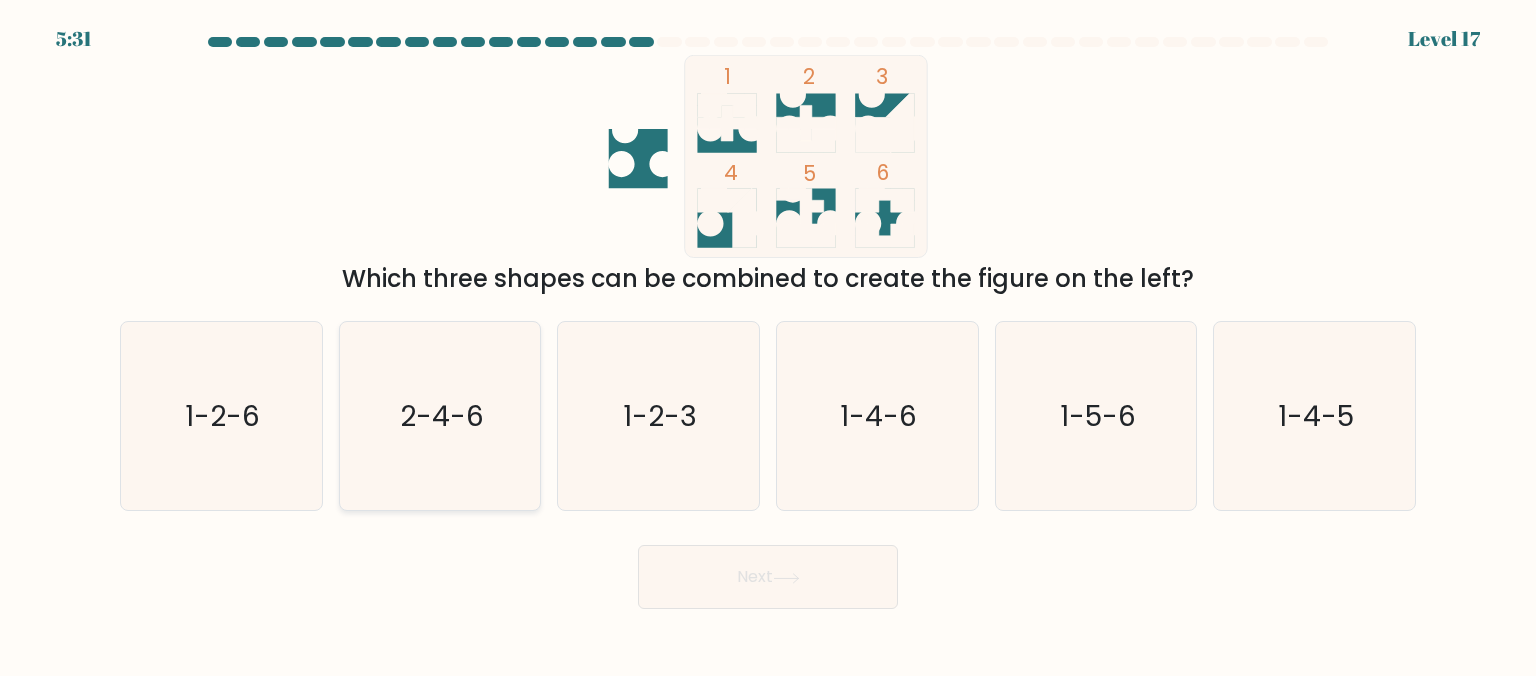 click on "2-4-6" 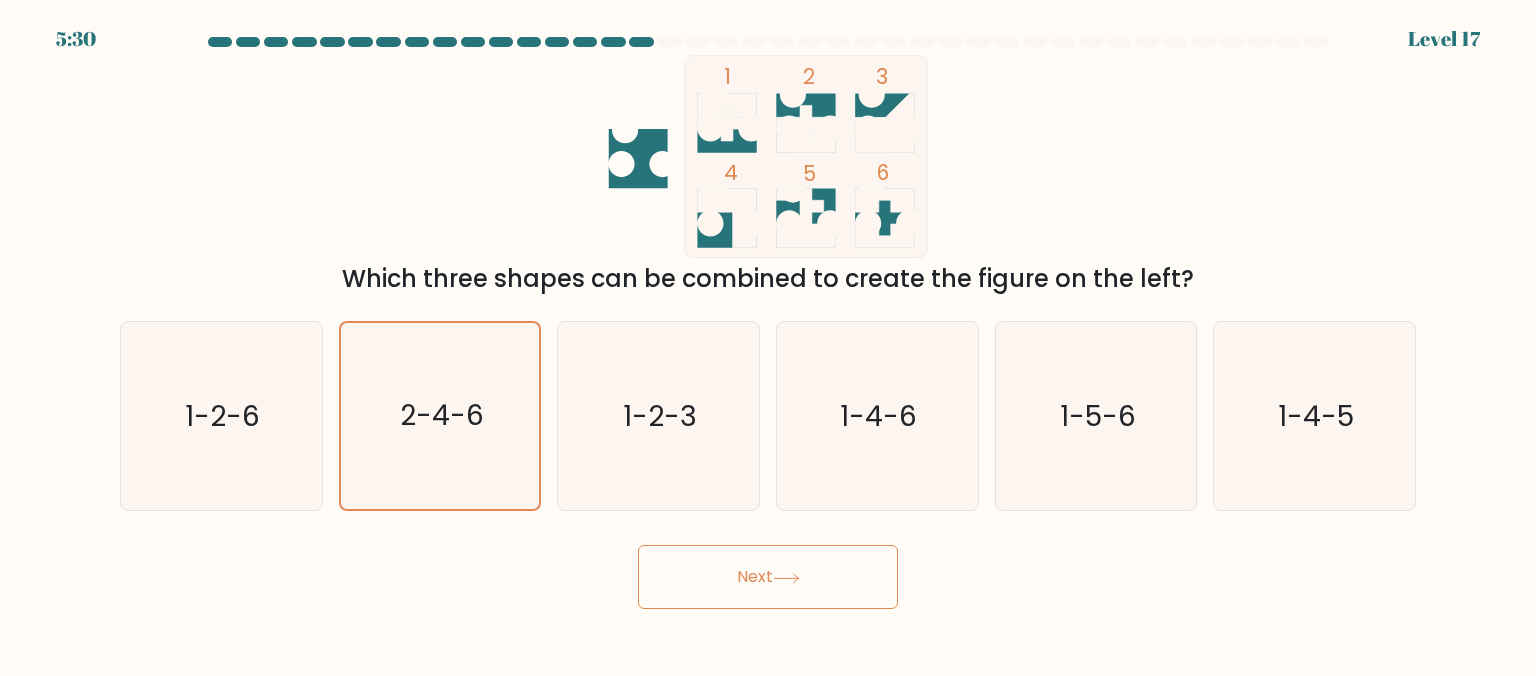 click on "Next" at bounding box center [768, 577] 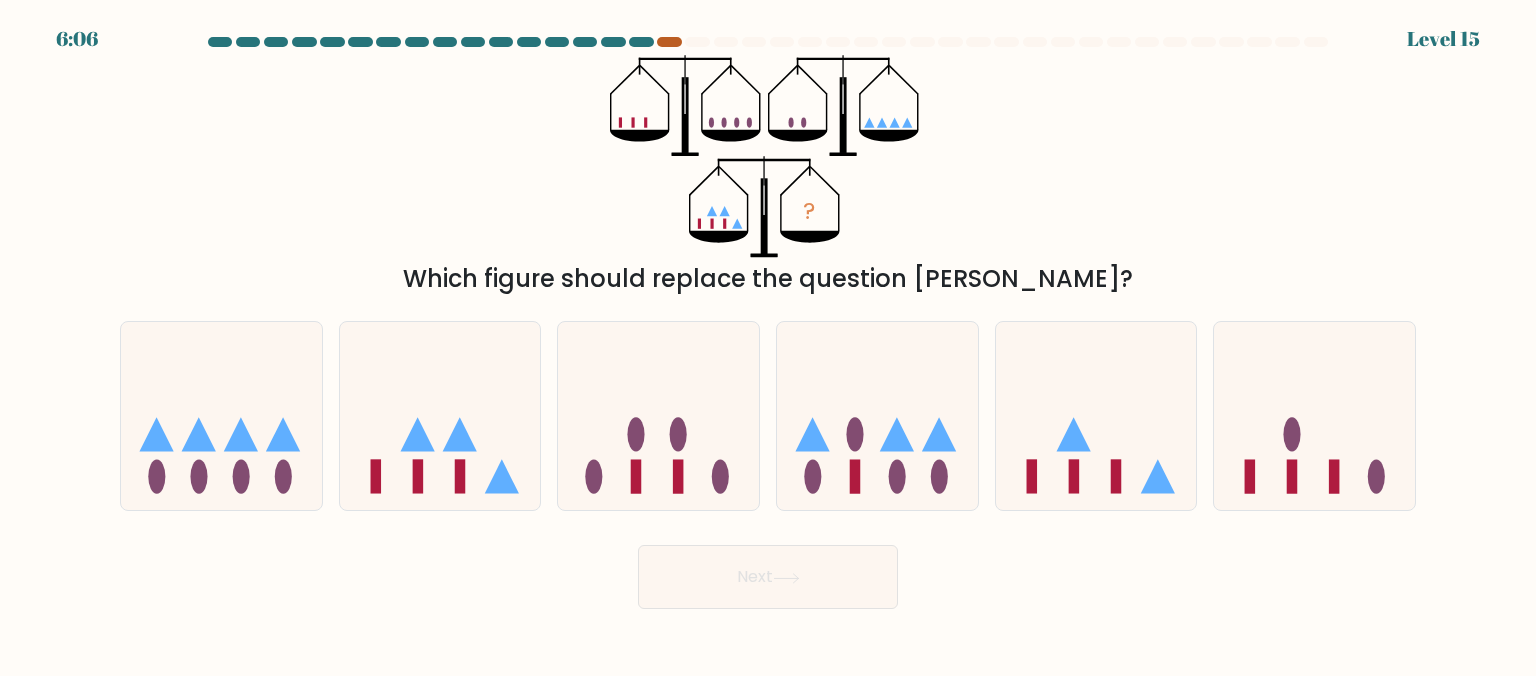 click at bounding box center [669, 42] 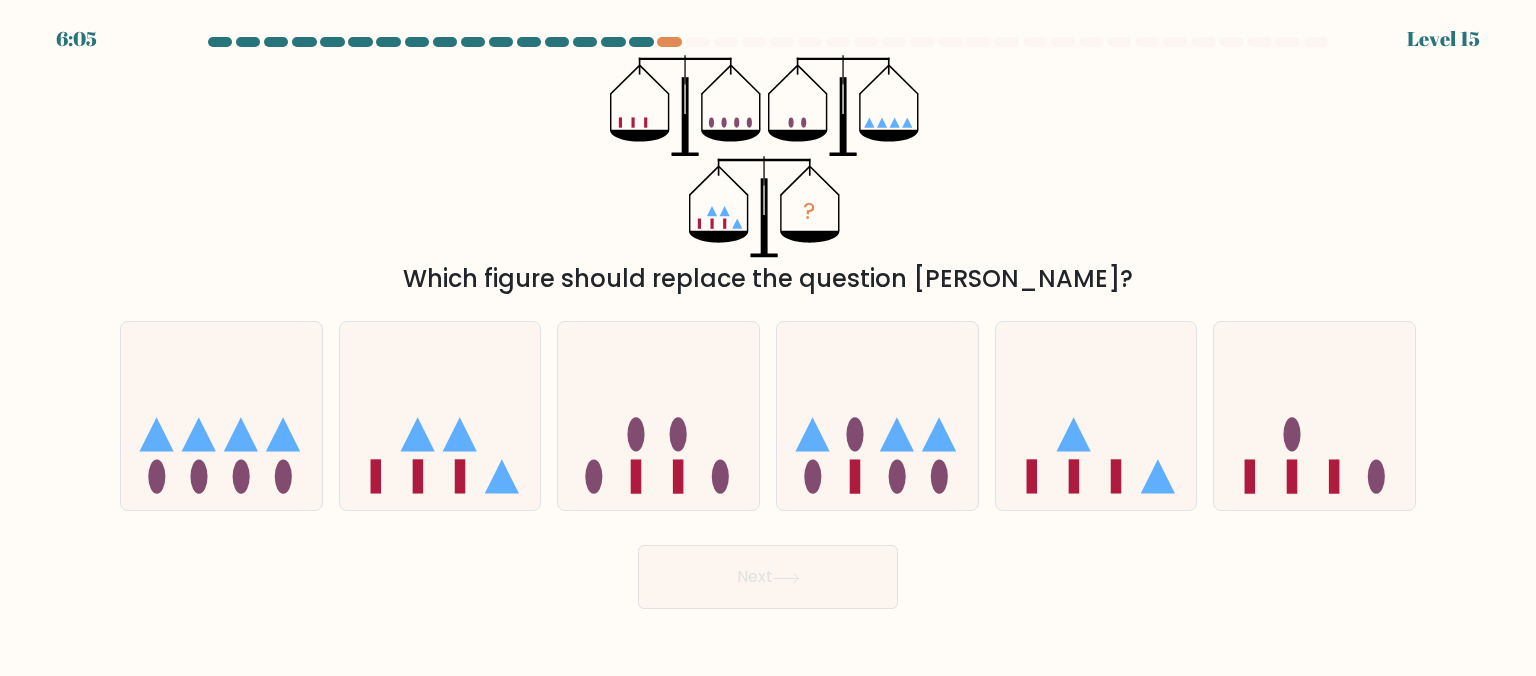 click on "6:05
Level 15" at bounding box center [768, 27] 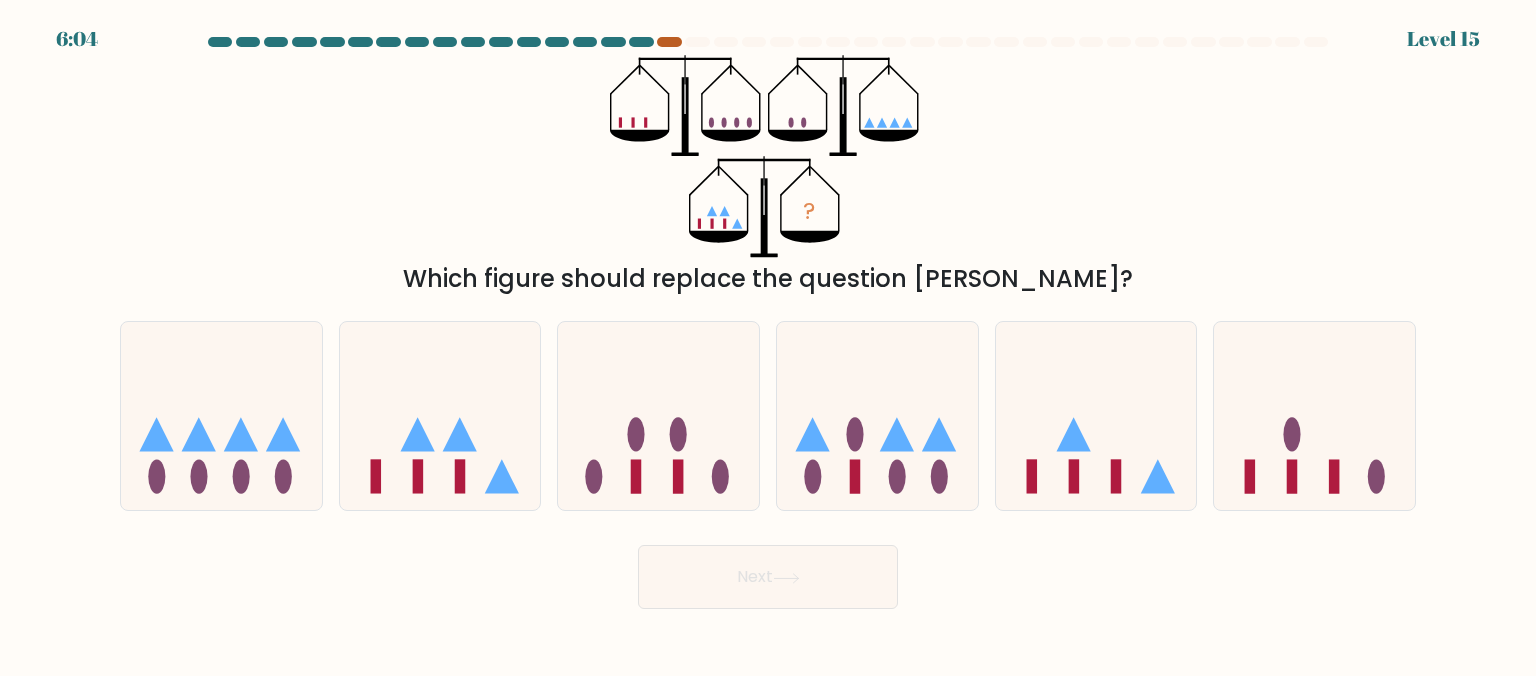 click at bounding box center [669, 42] 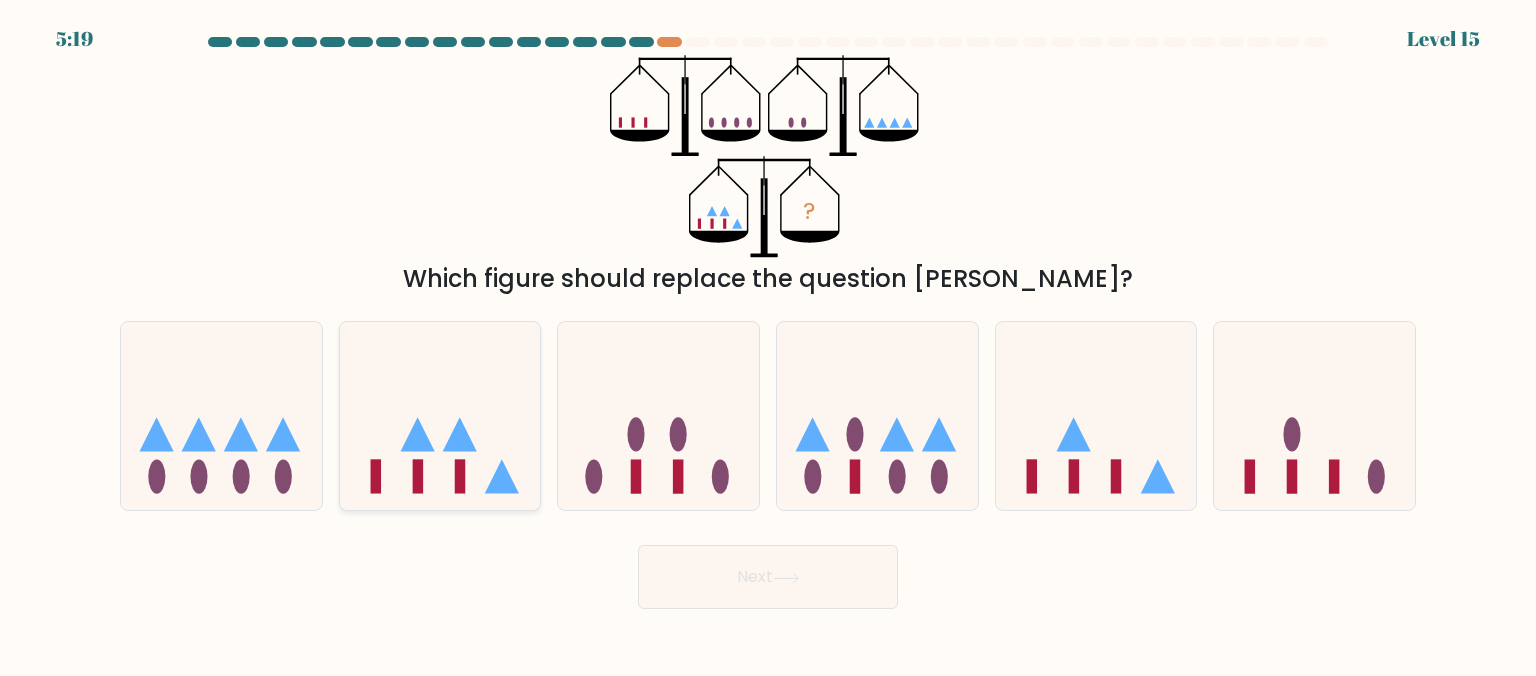 click 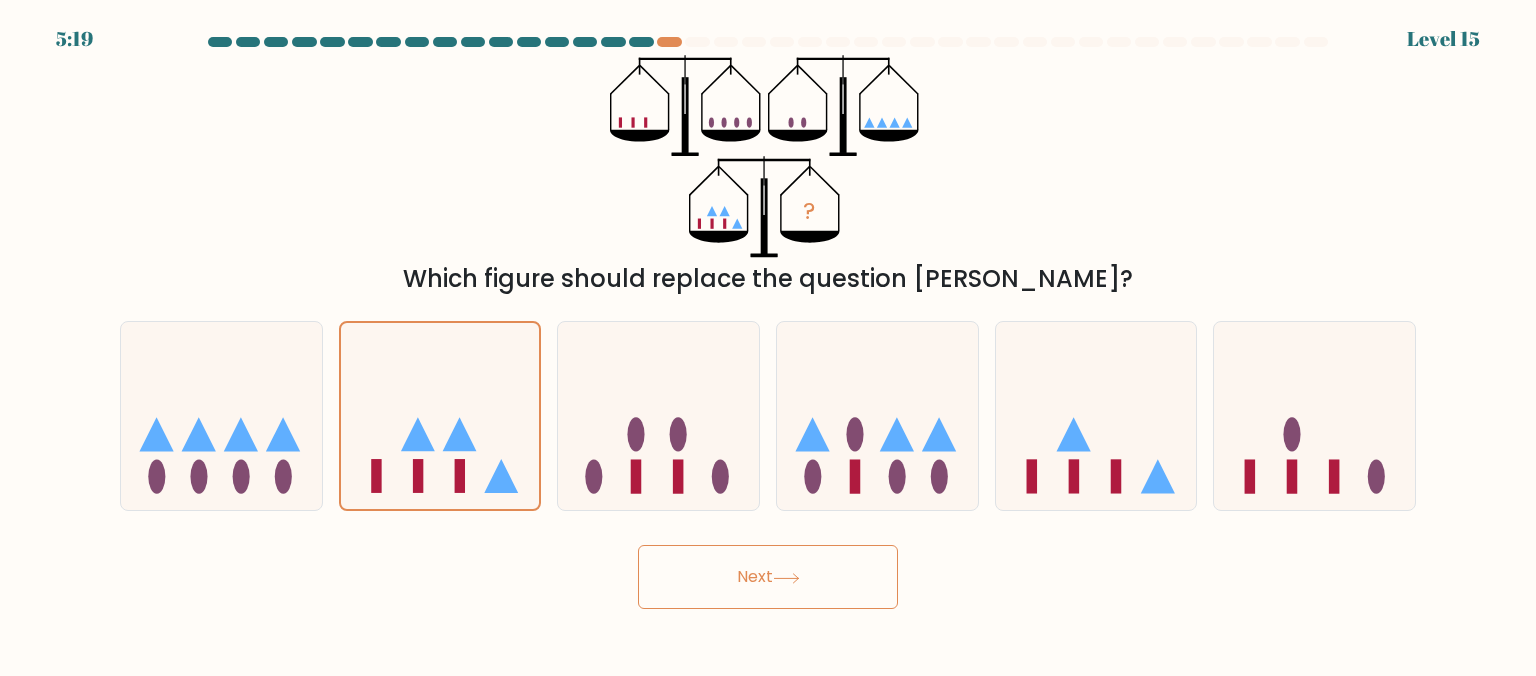 click on "Next" at bounding box center (768, 577) 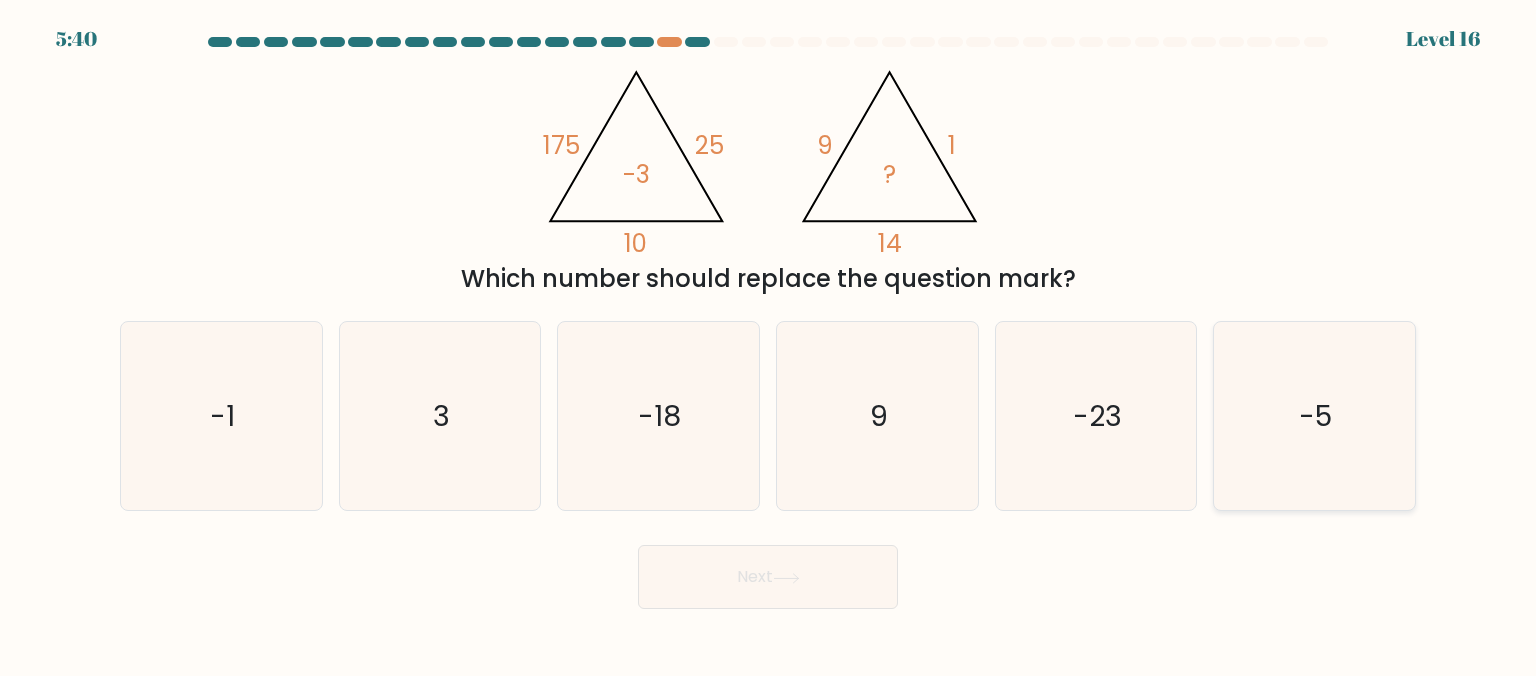 click on "-5" 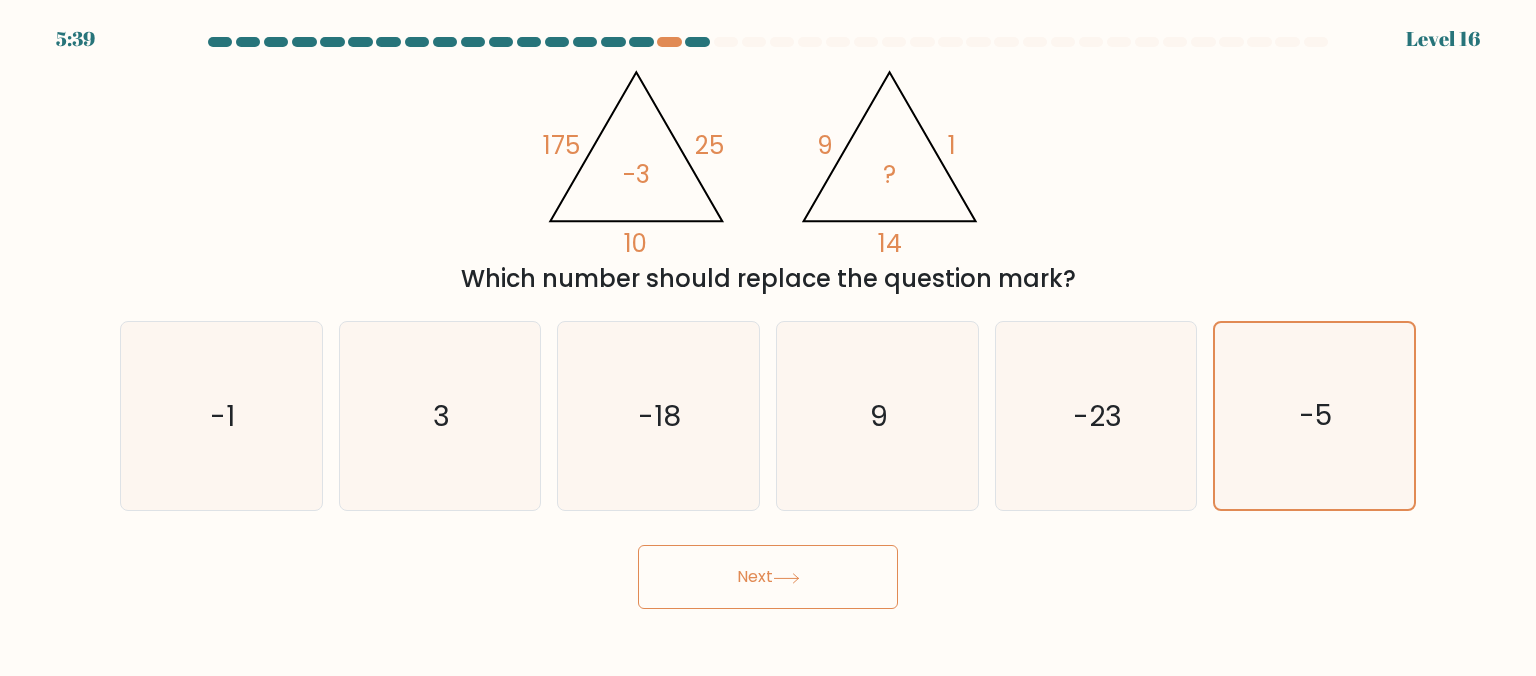 click on "Next" at bounding box center (768, 577) 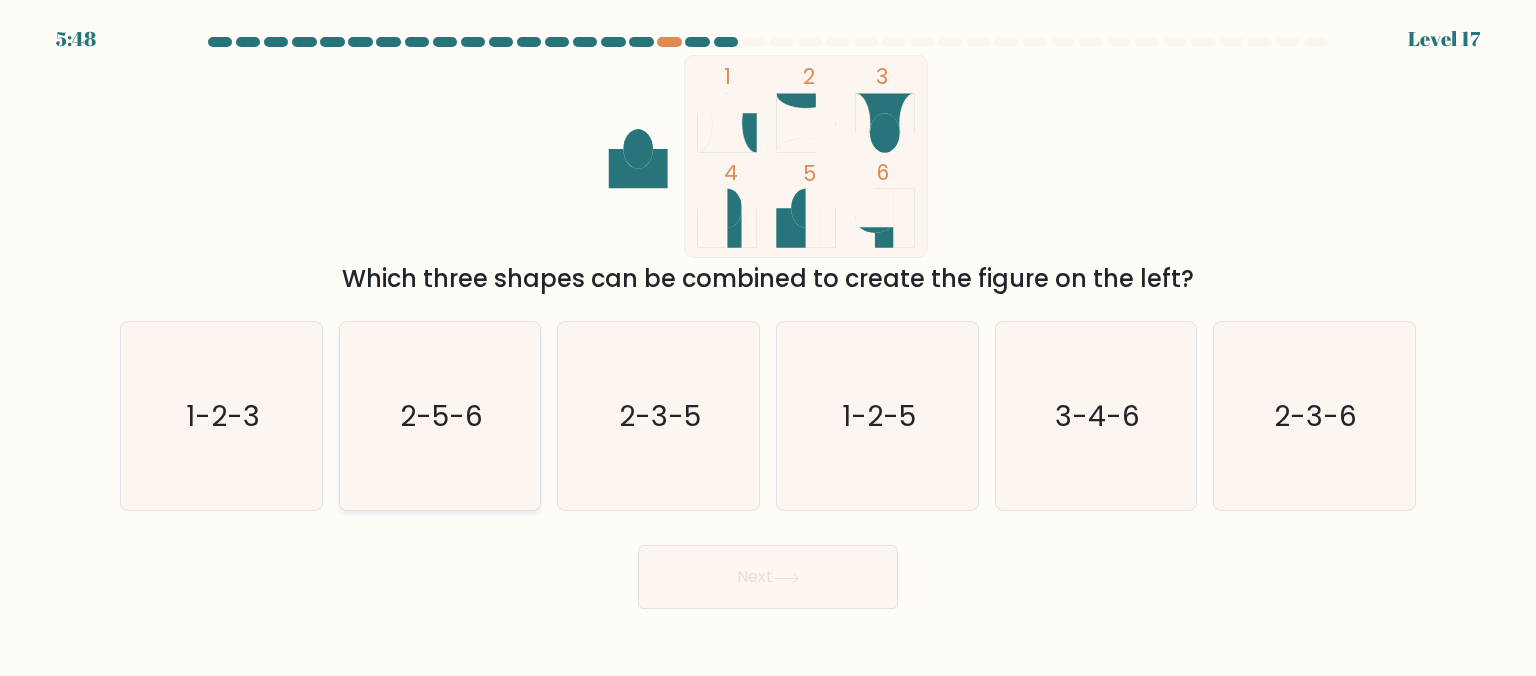 click on "2-5-6" 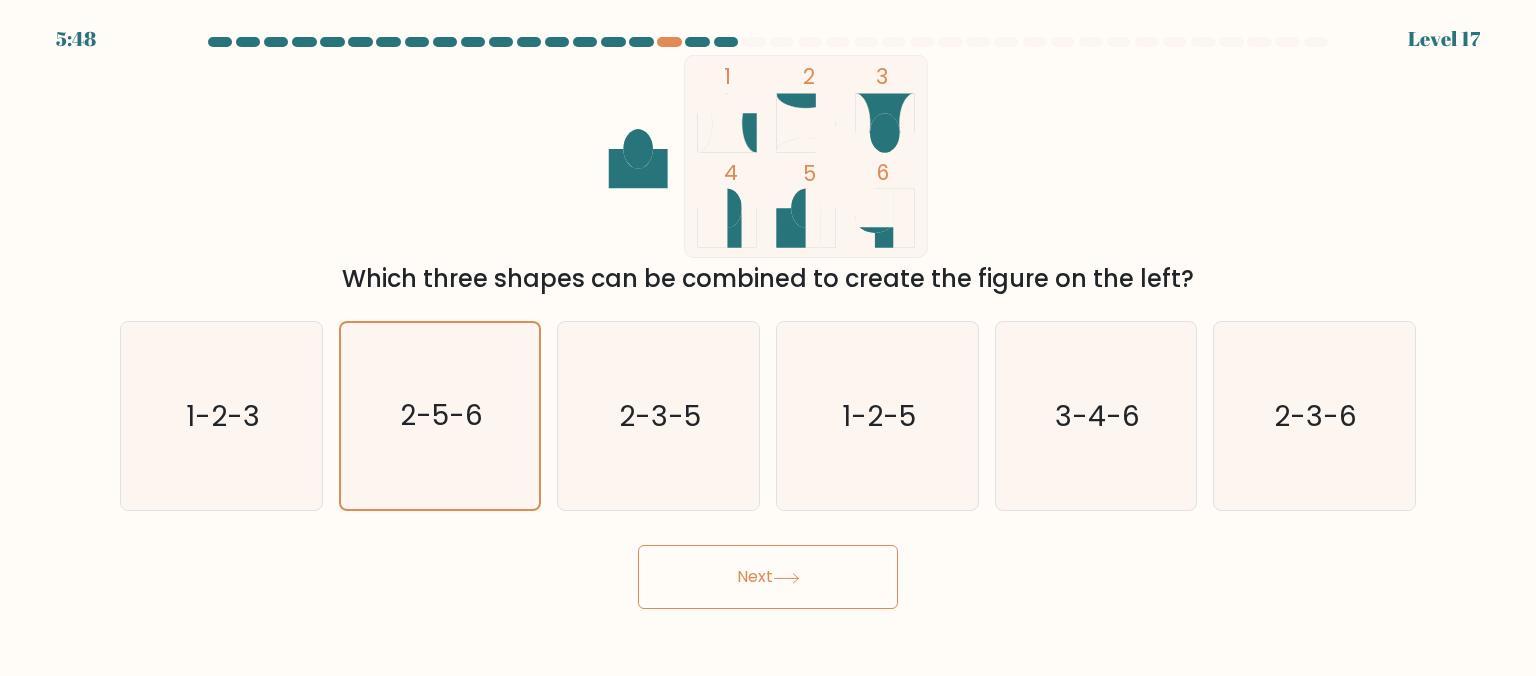 click on "5:48
Level 17" at bounding box center [768, 338] 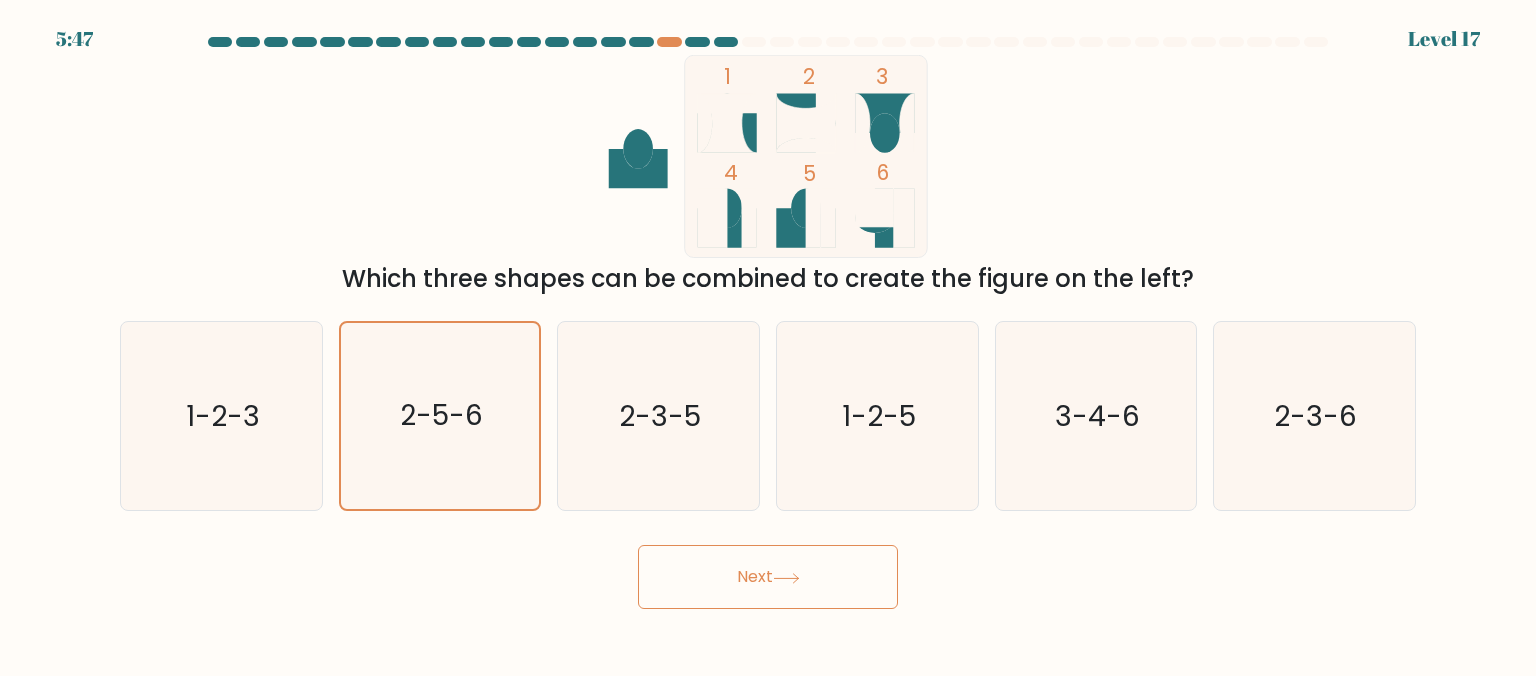 click on "Next" at bounding box center (768, 577) 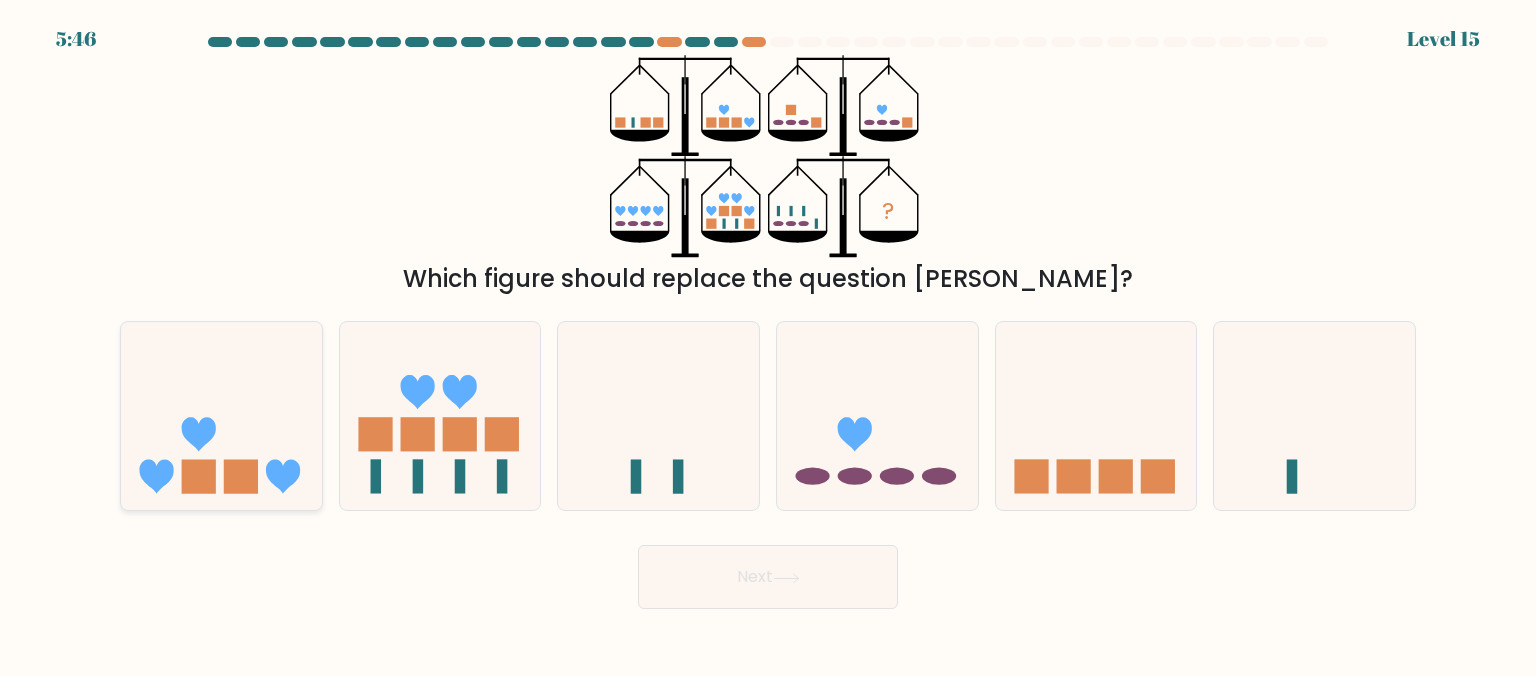 click 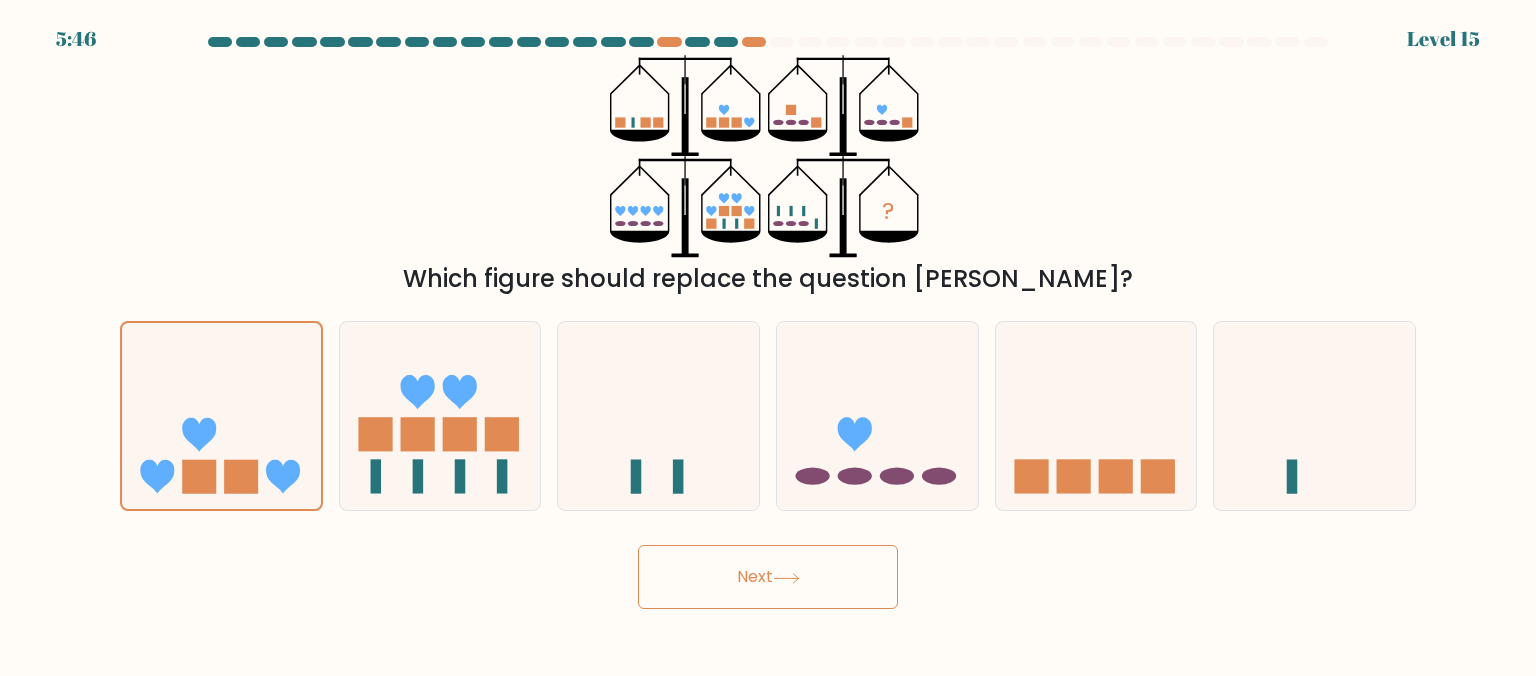 click on "Next" at bounding box center [768, 577] 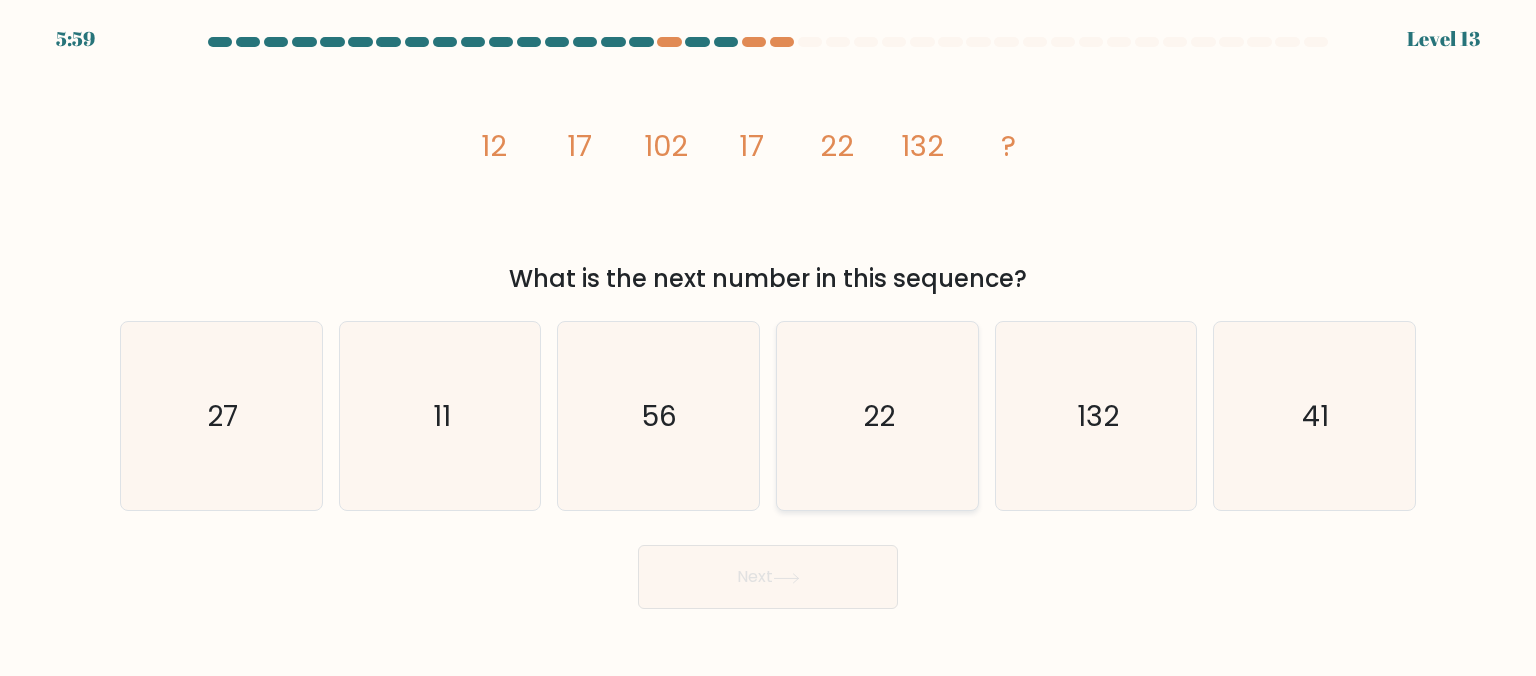 click on "22" 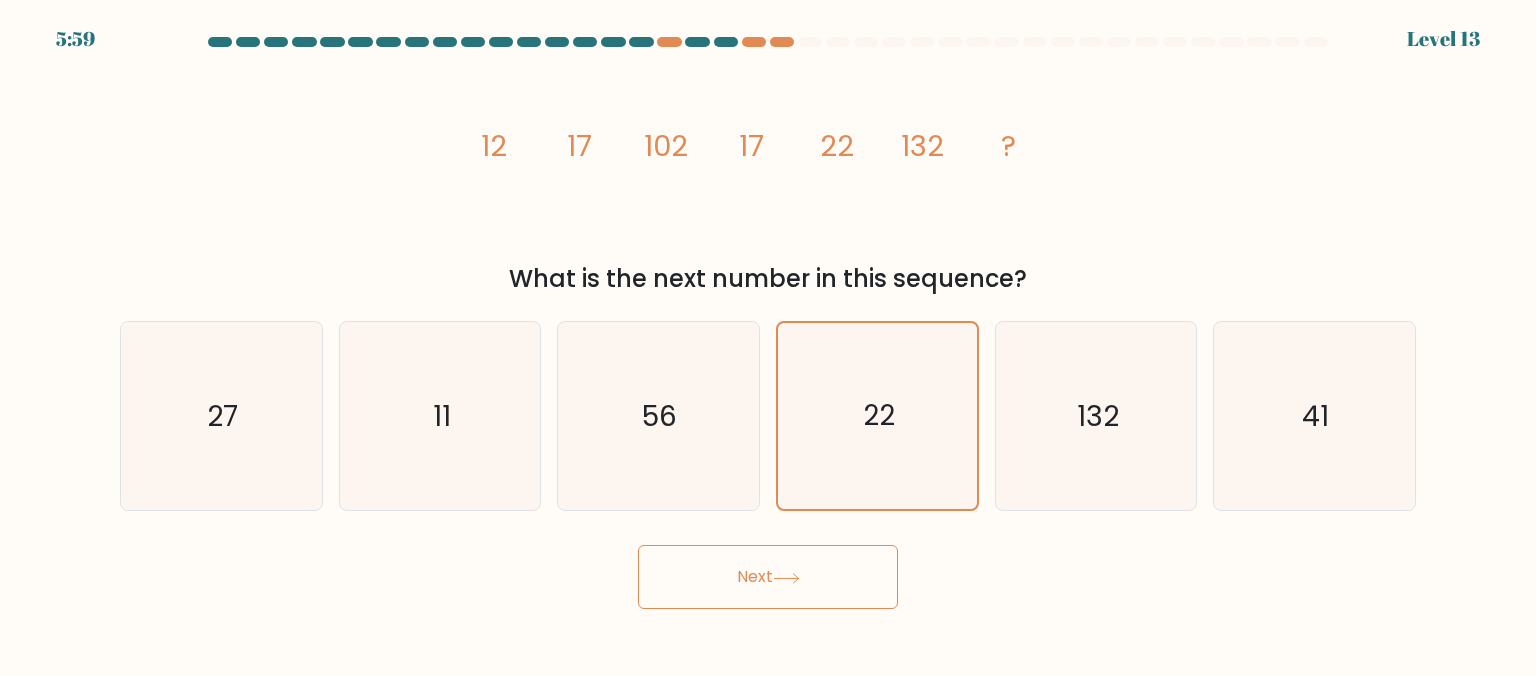 click on "Next" at bounding box center [768, 577] 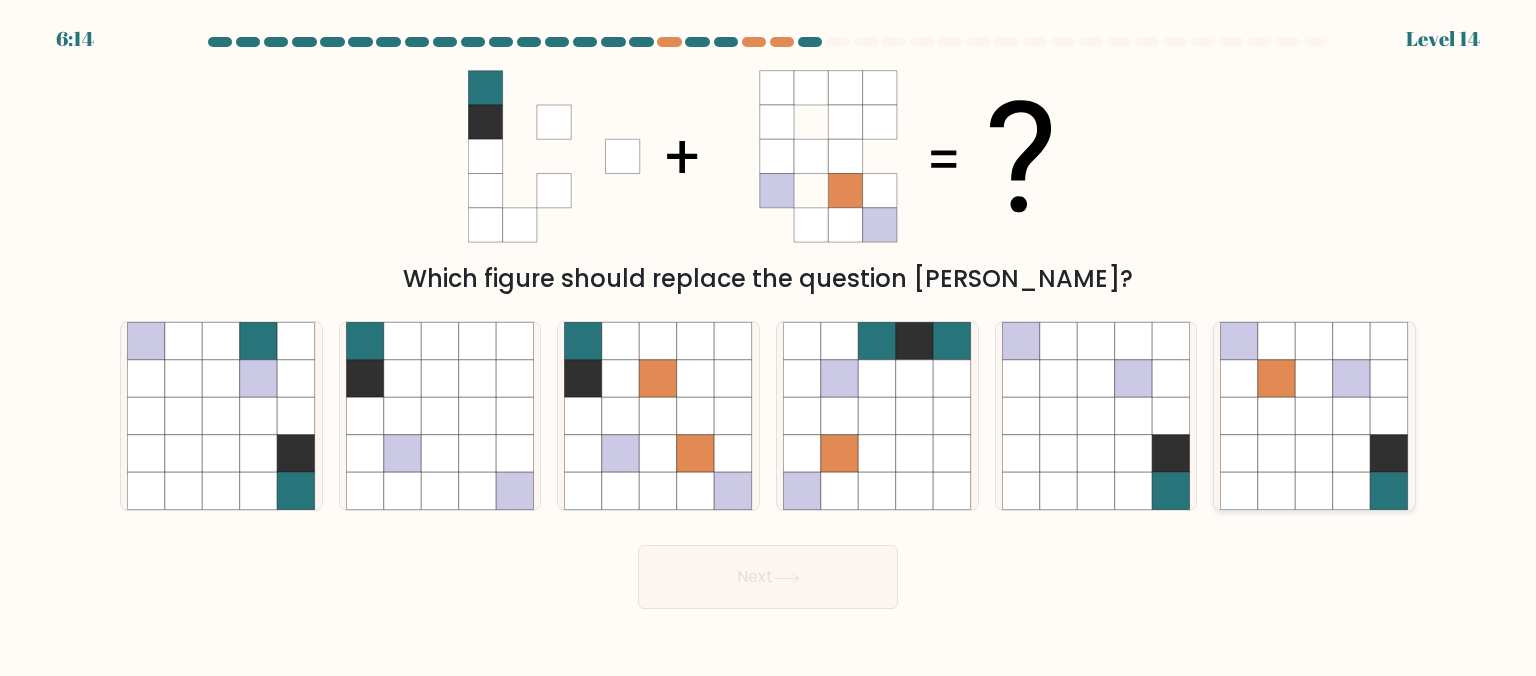 click 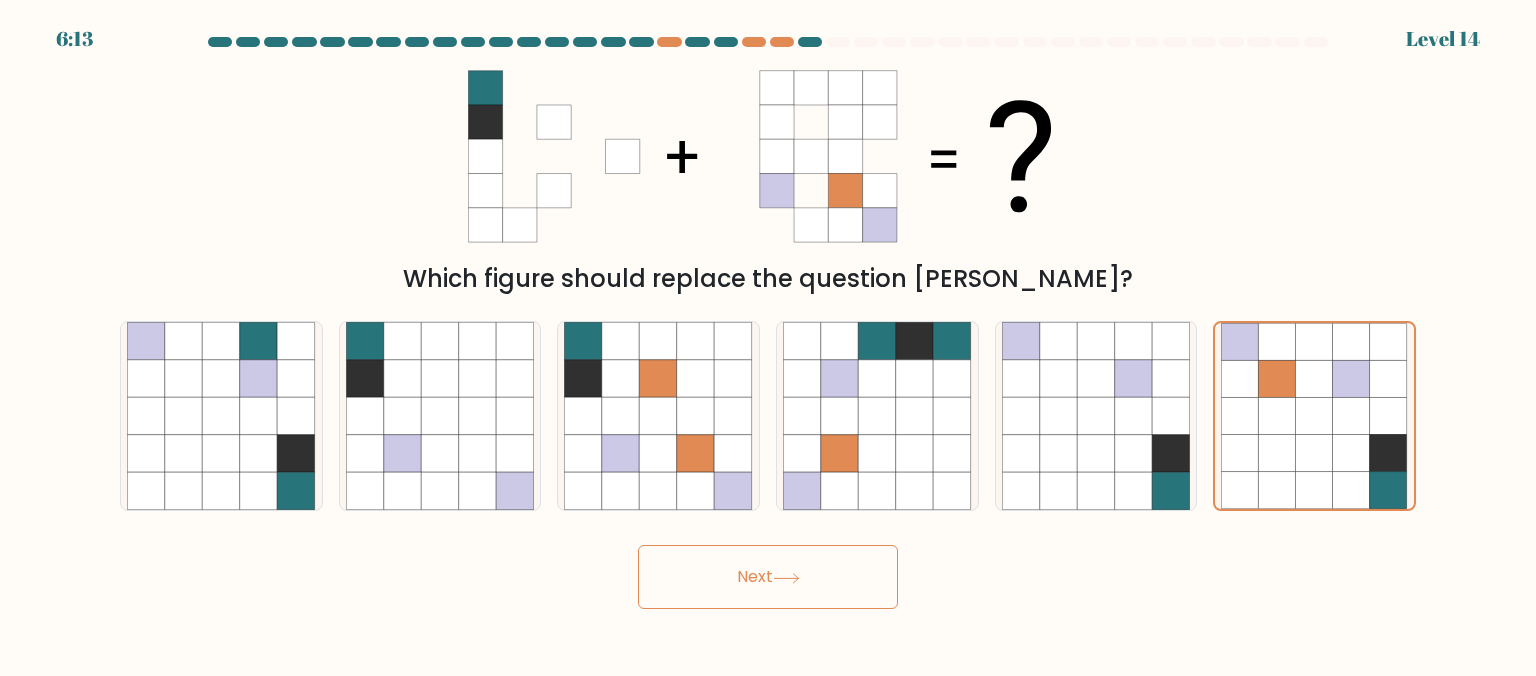 click on "Next" at bounding box center [768, 577] 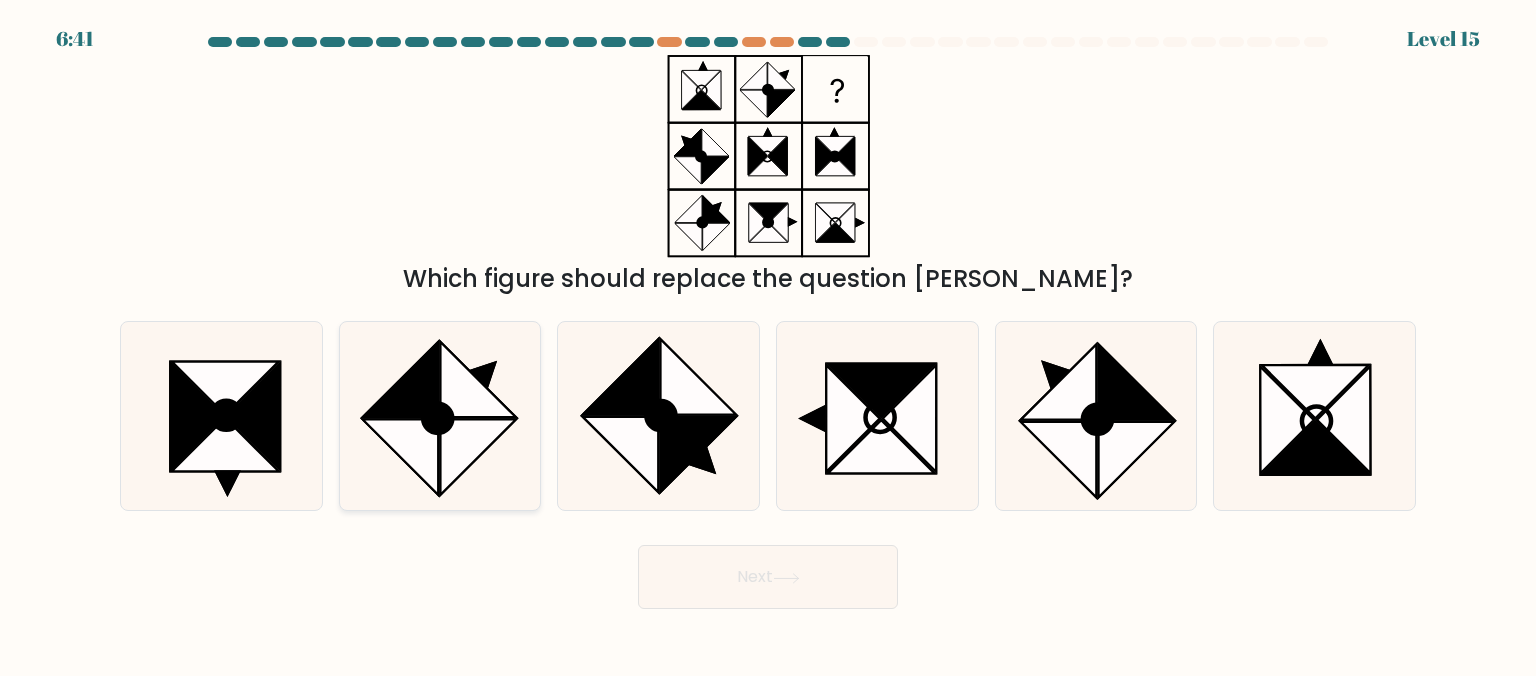 click 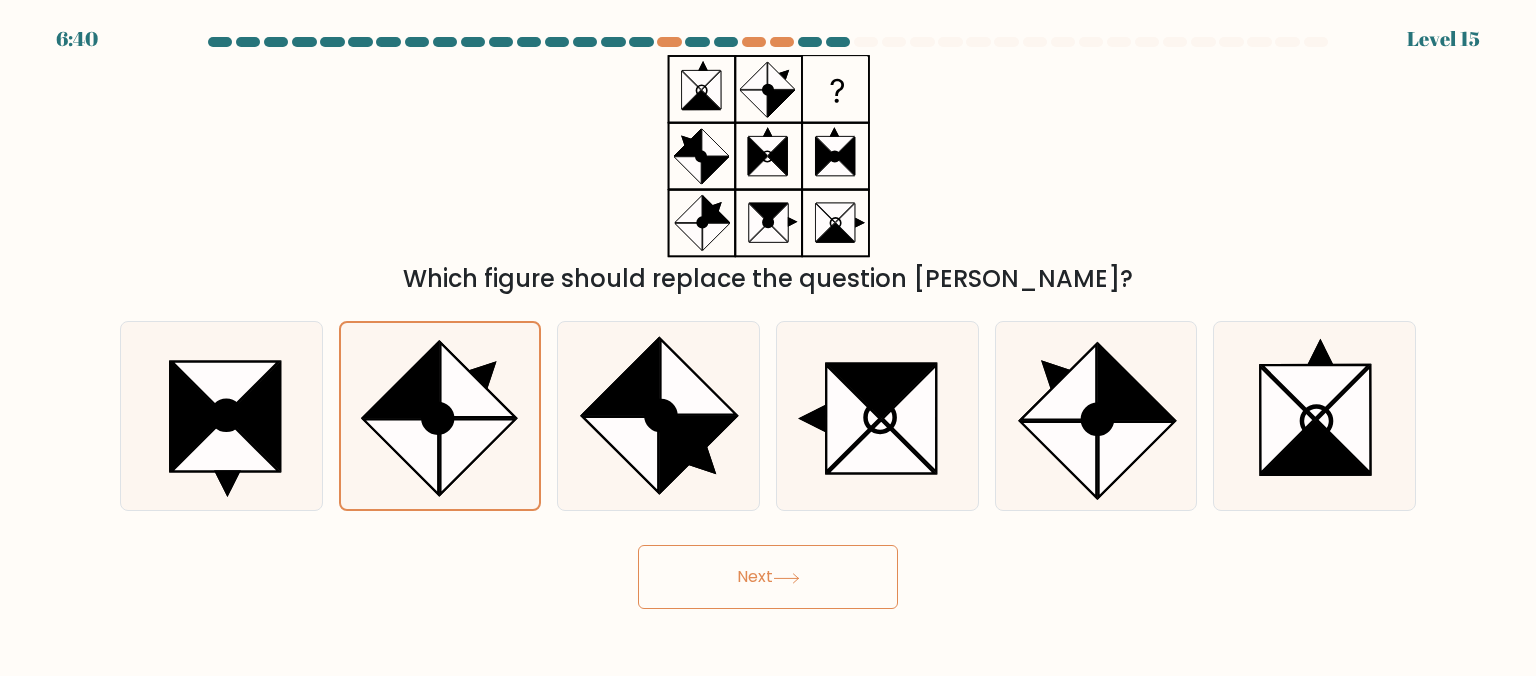 click on "Next" at bounding box center (768, 572) 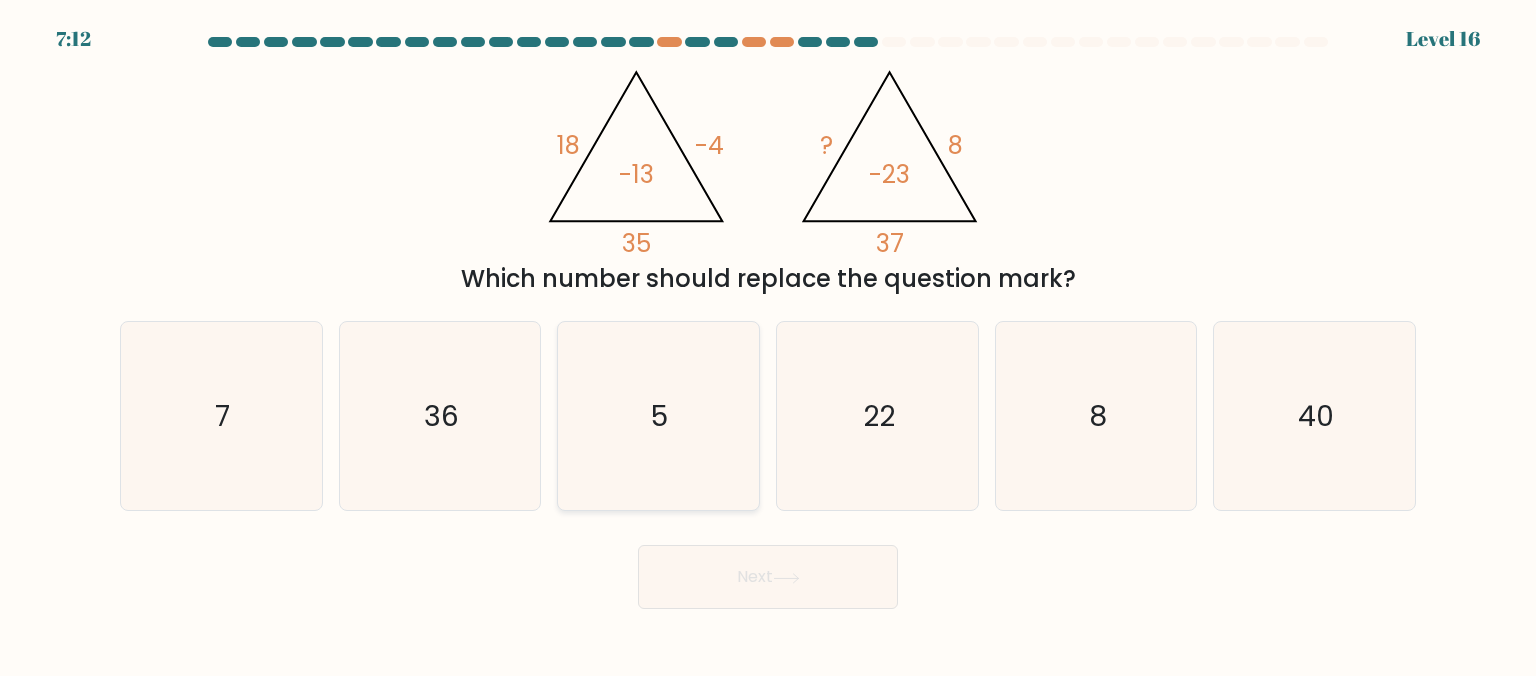 click on "5" 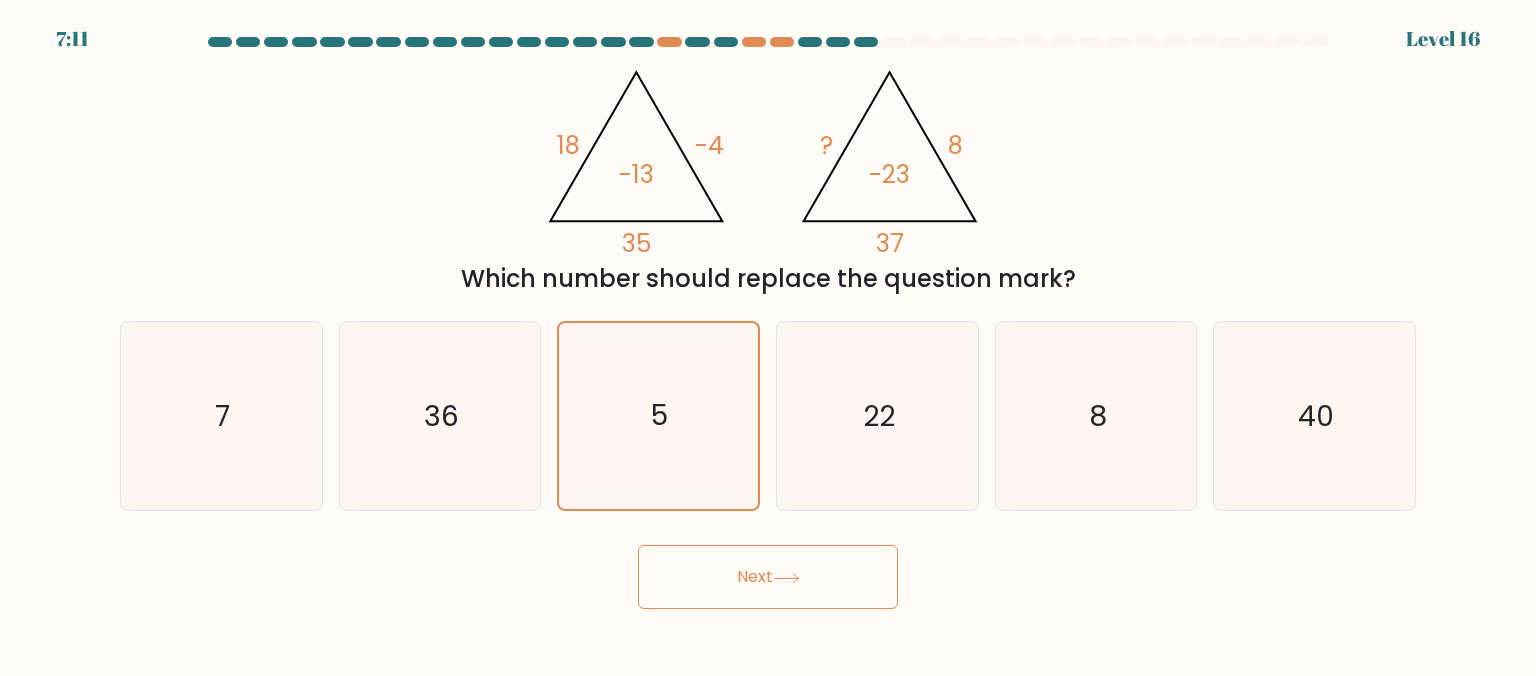 click on "Next" at bounding box center (768, 577) 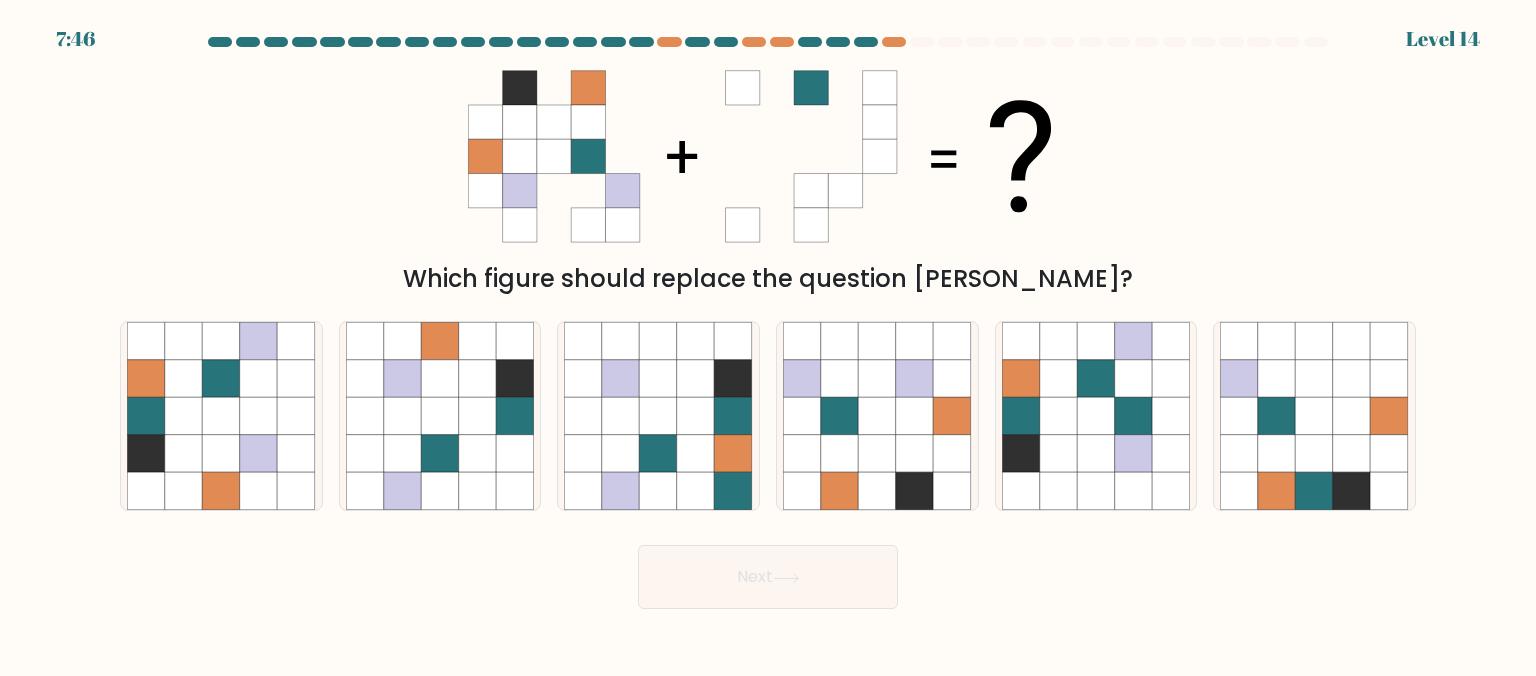 click on "7:46
Level 14" at bounding box center (768, 338) 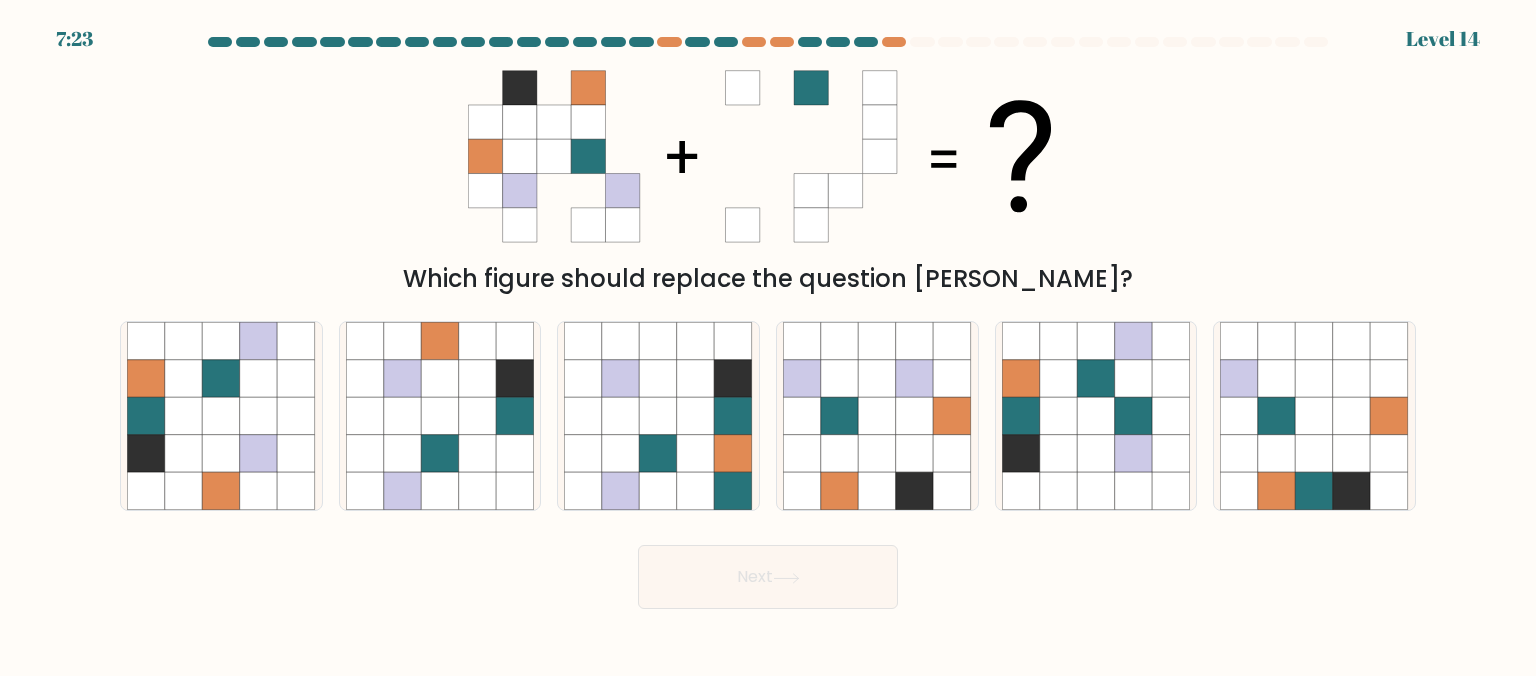 click at bounding box center [768, 323] 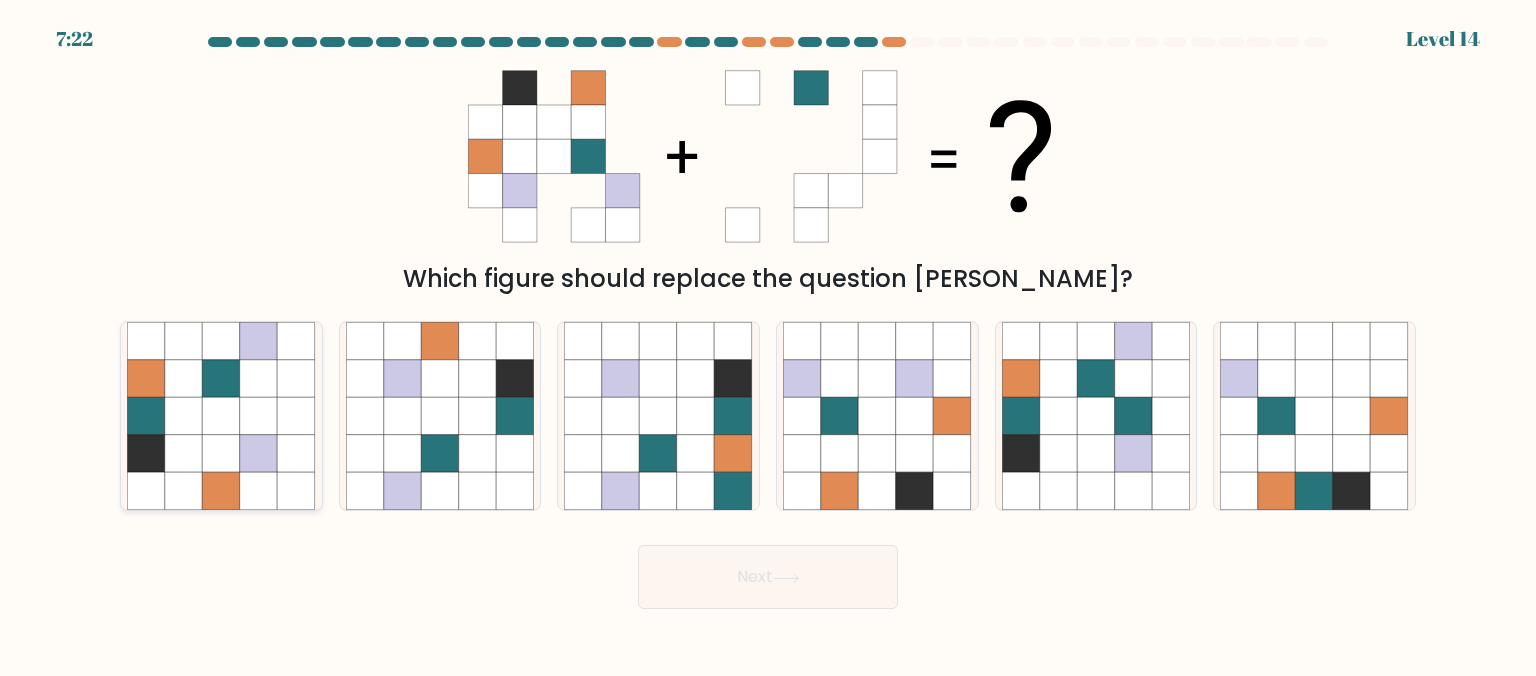 click 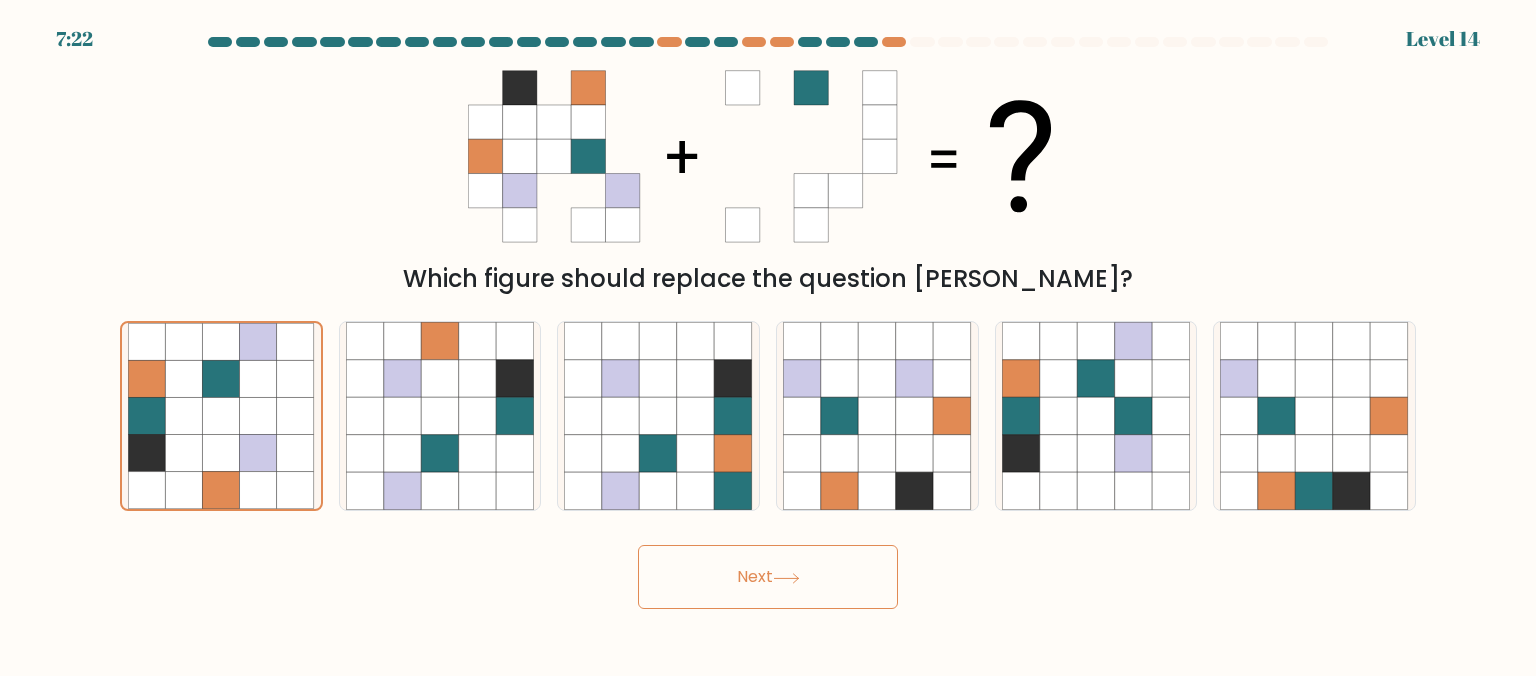 click on "Next" at bounding box center (768, 577) 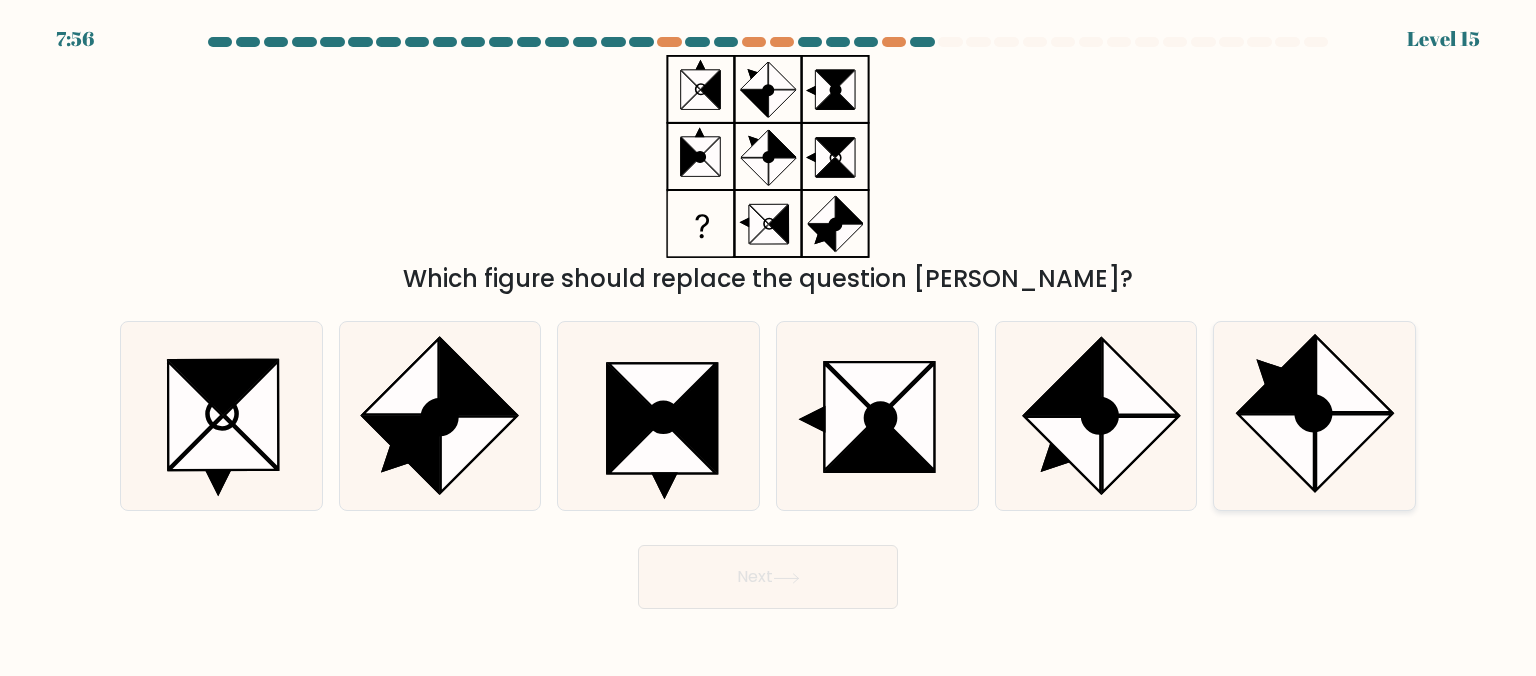 click 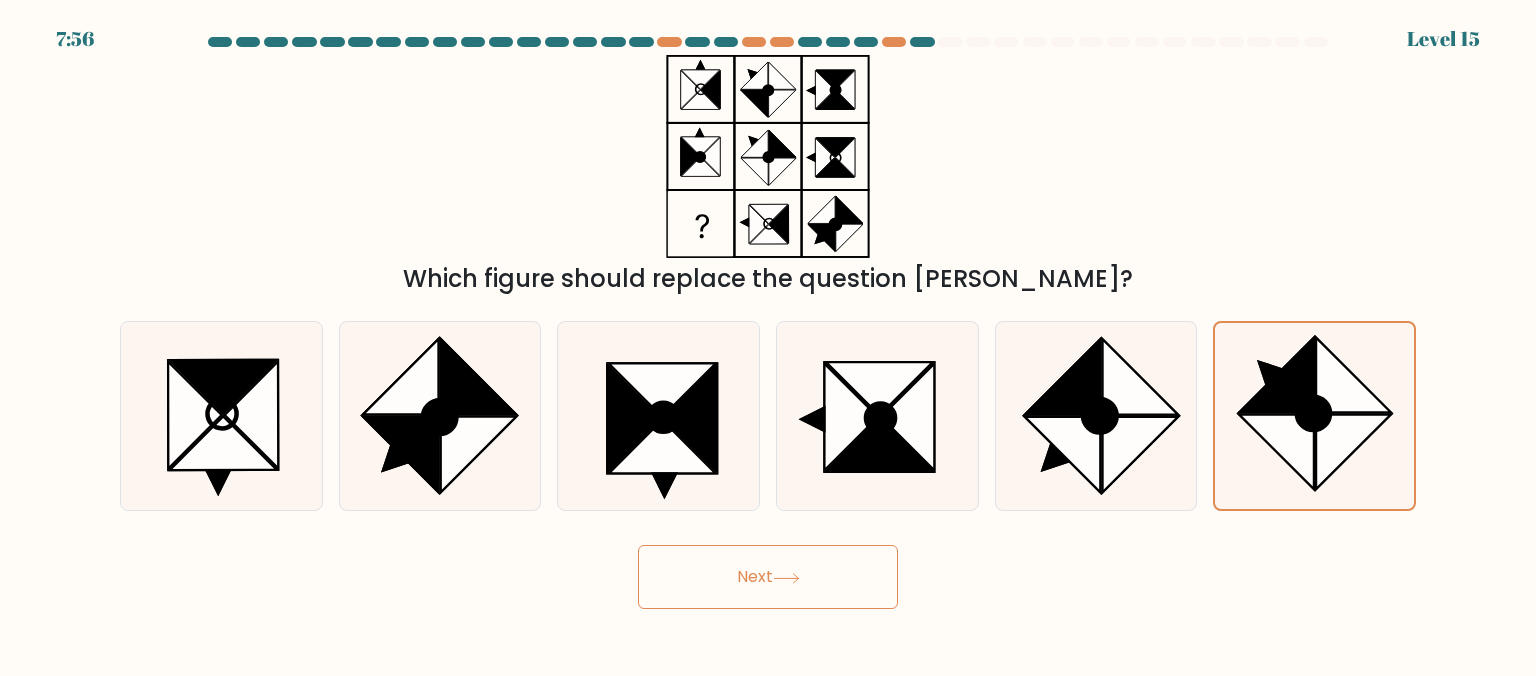 click on "Next" at bounding box center [768, 577] 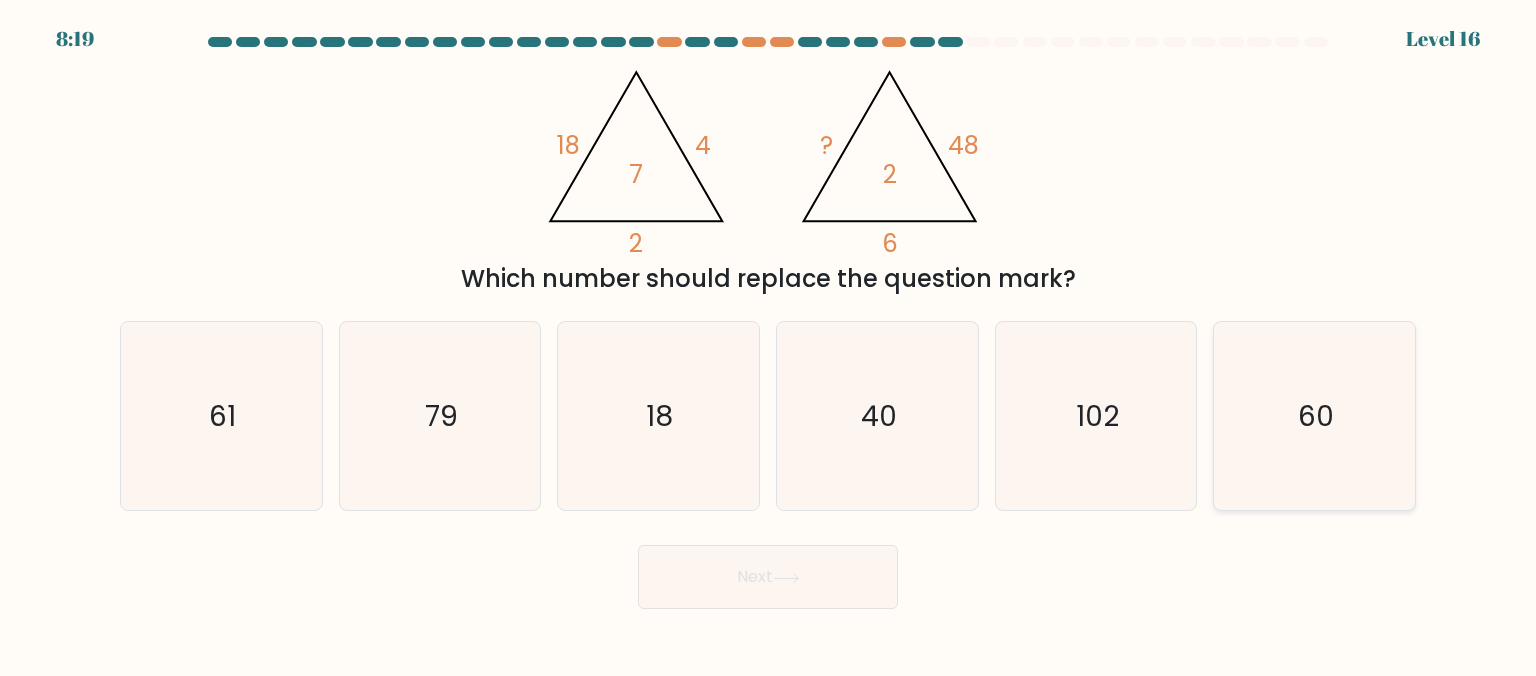 click on "60" 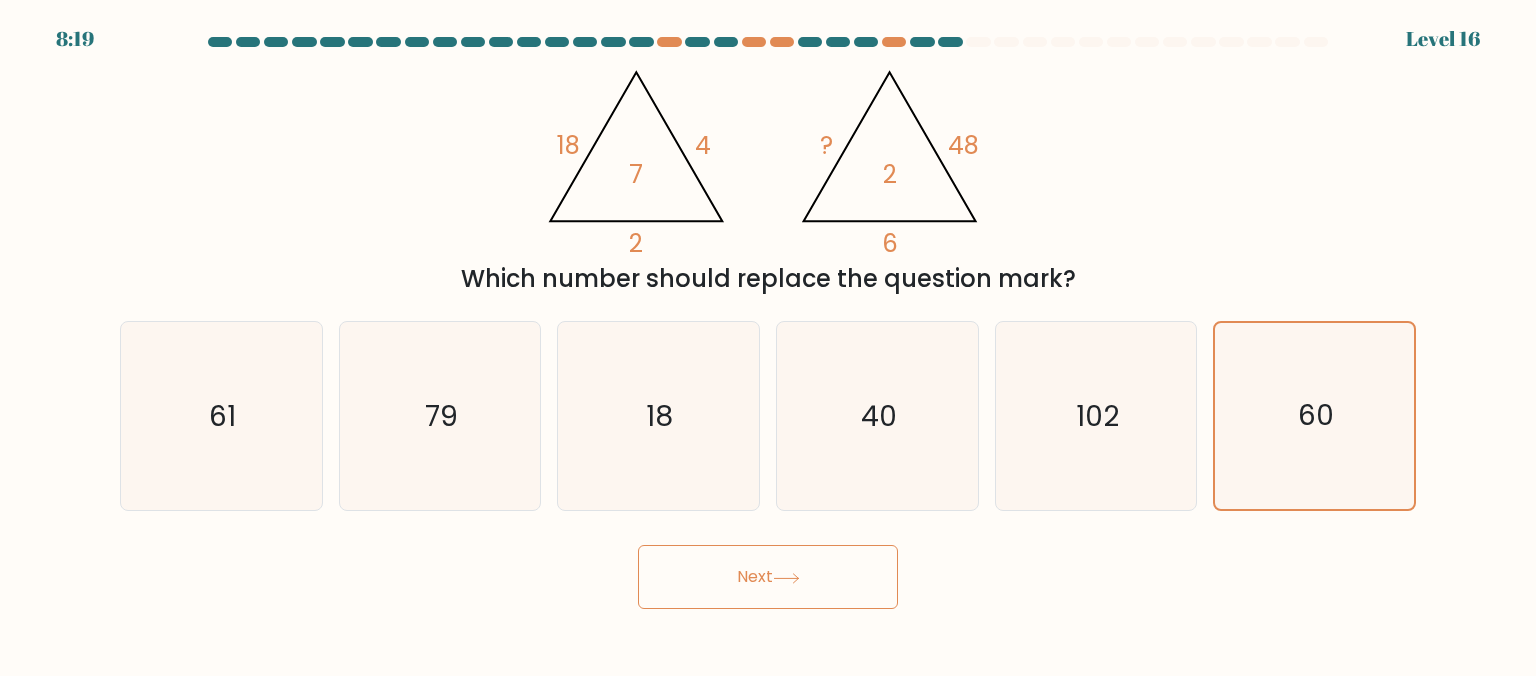 click 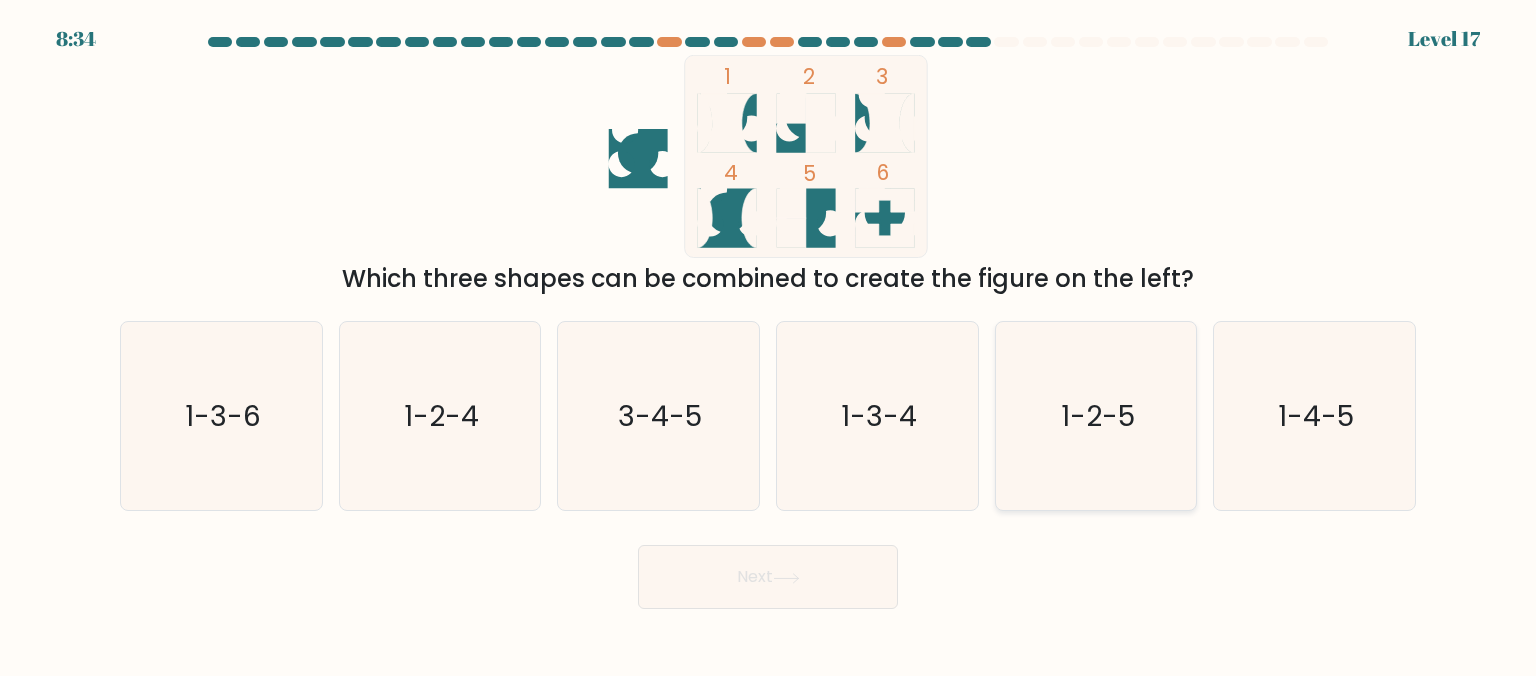 click on "1-2-5" 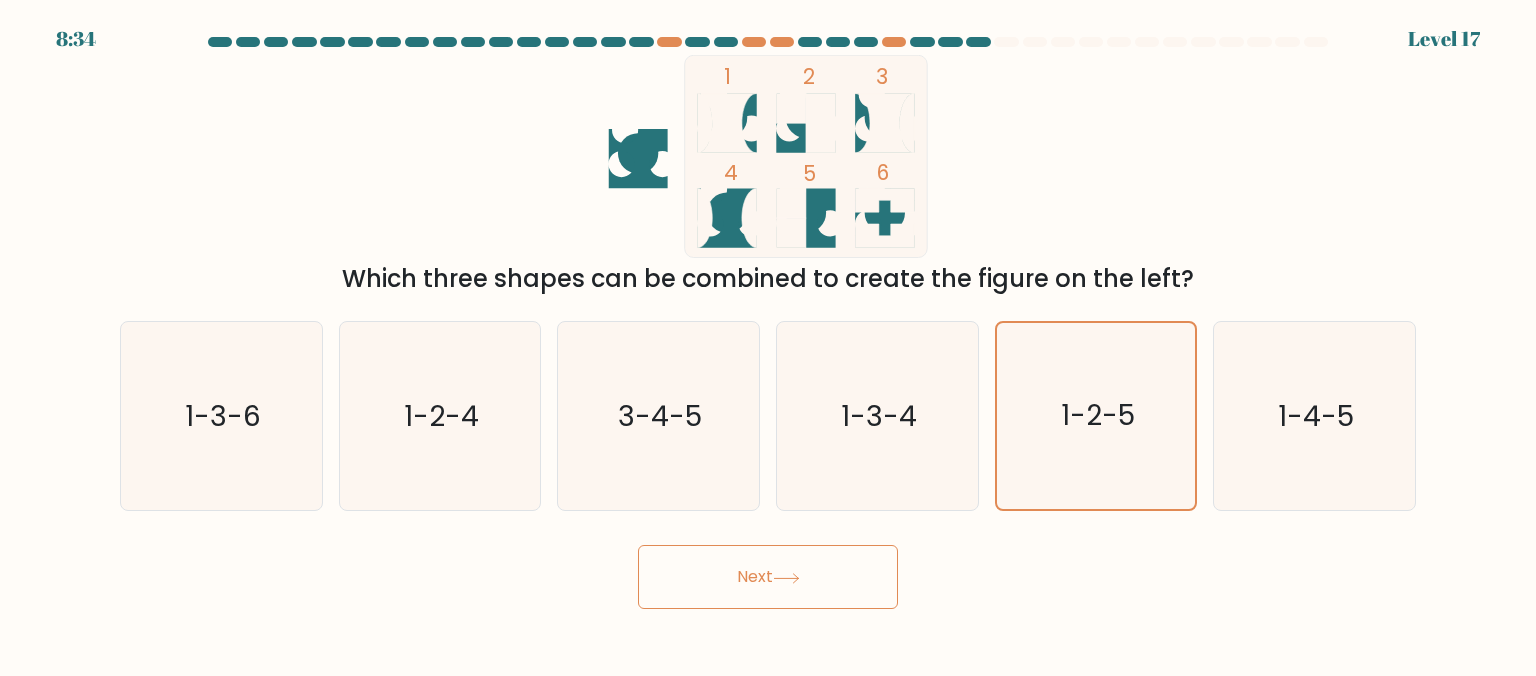 click on "Next" at bounding box center (768, 577) 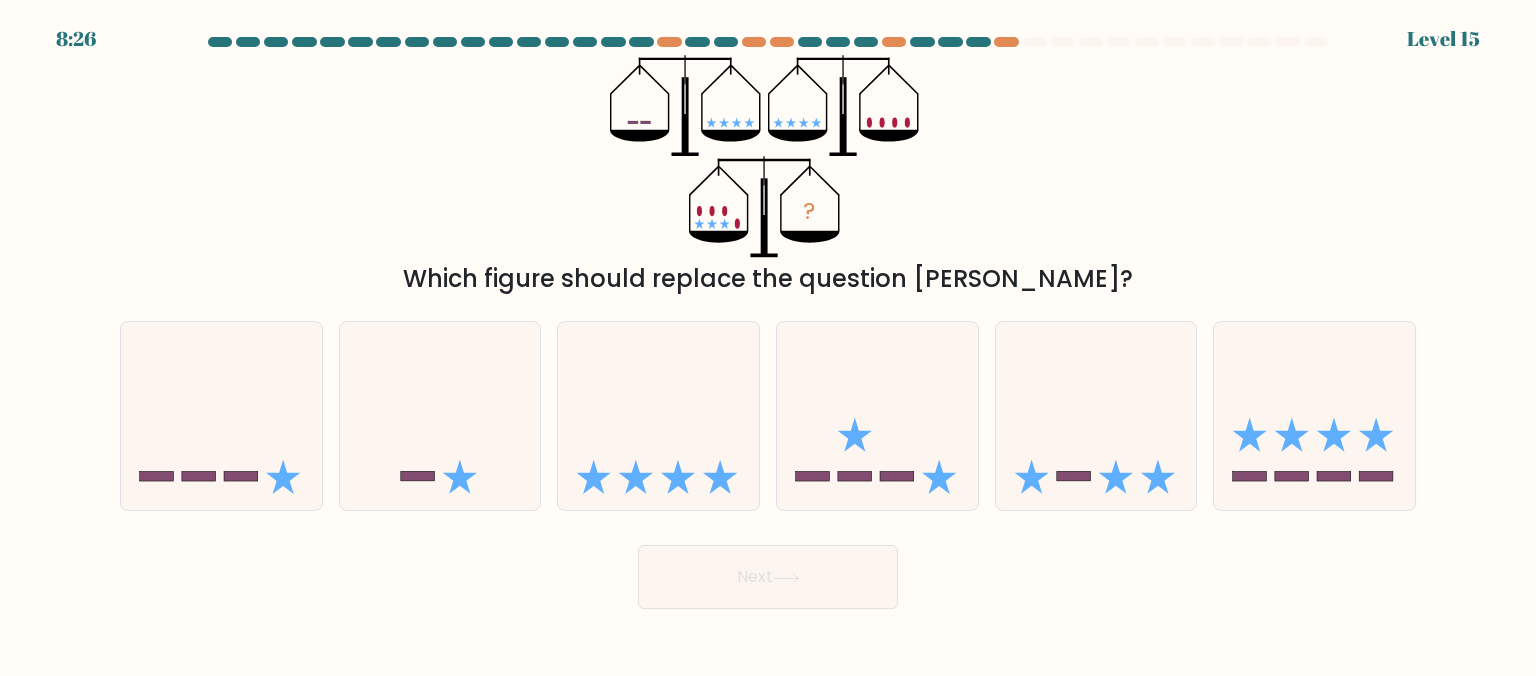 drag, startPoint x: 212, startPoint y: 433, endPoint x: 459, endPoint y: 545, distance: 271.20657 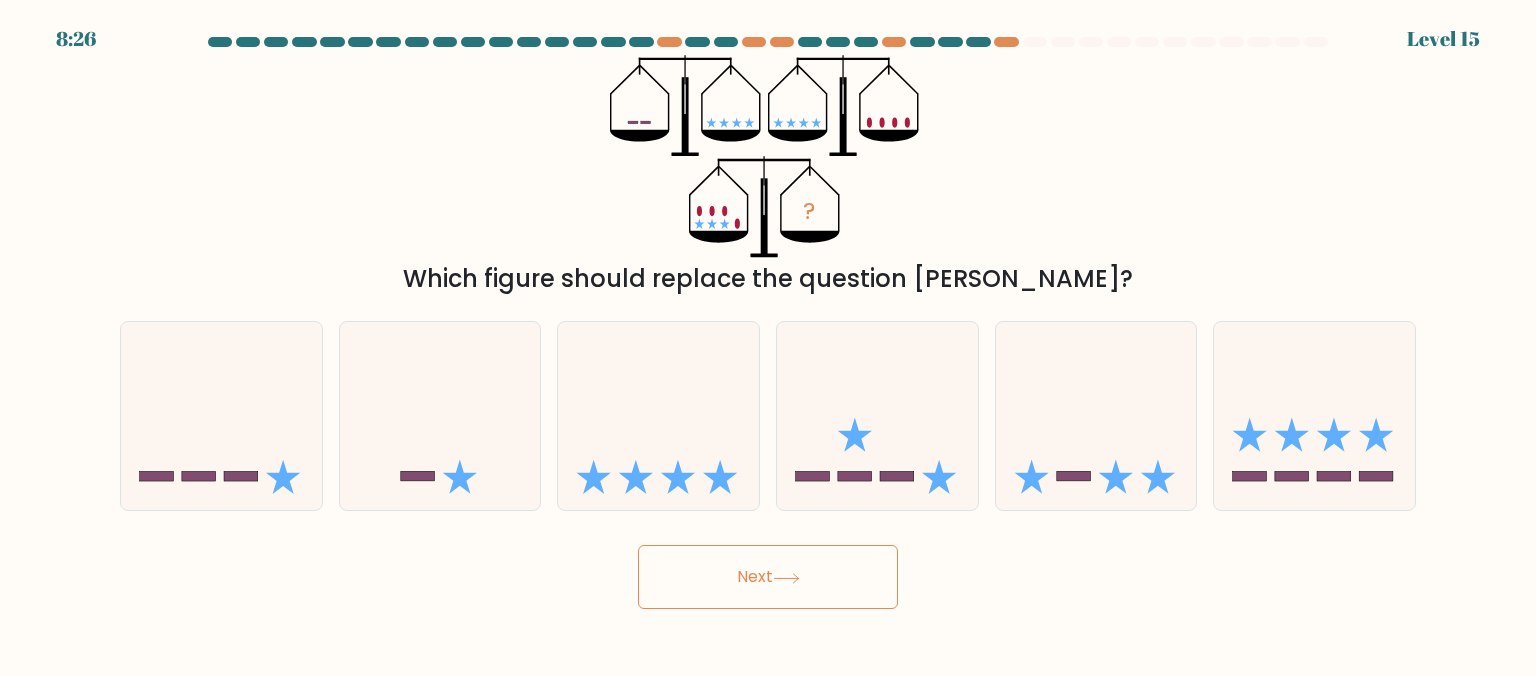 click on "Next" at bounding box center [768, 577] 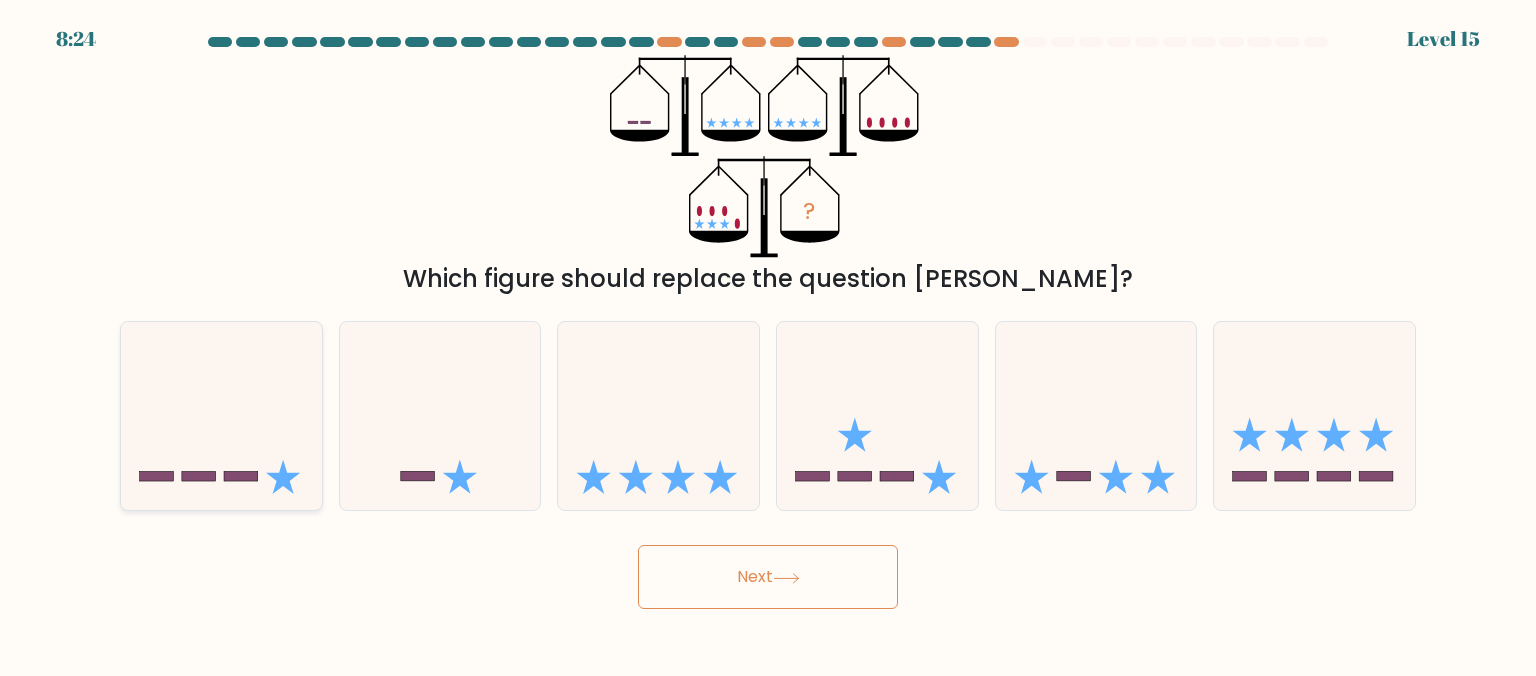 click 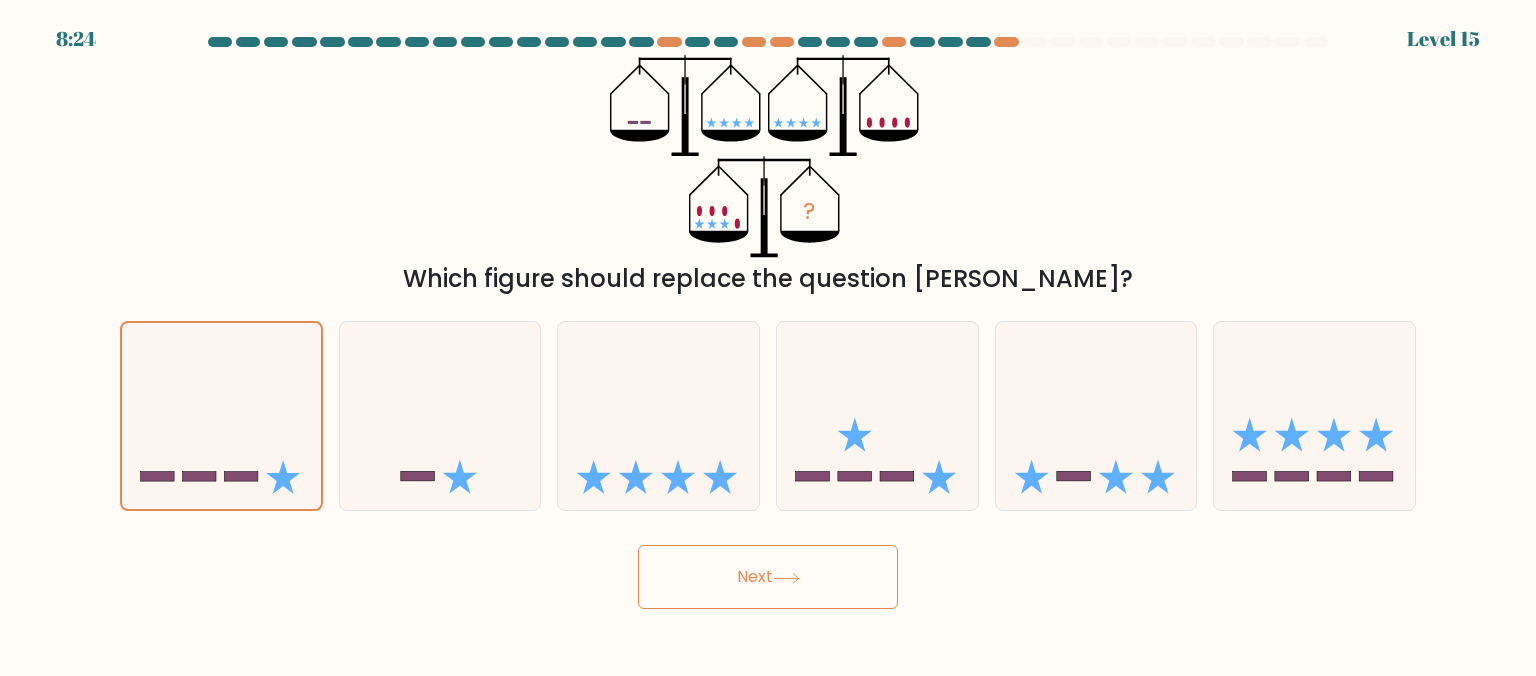 click on "Next" at bounding box center (768, 577) 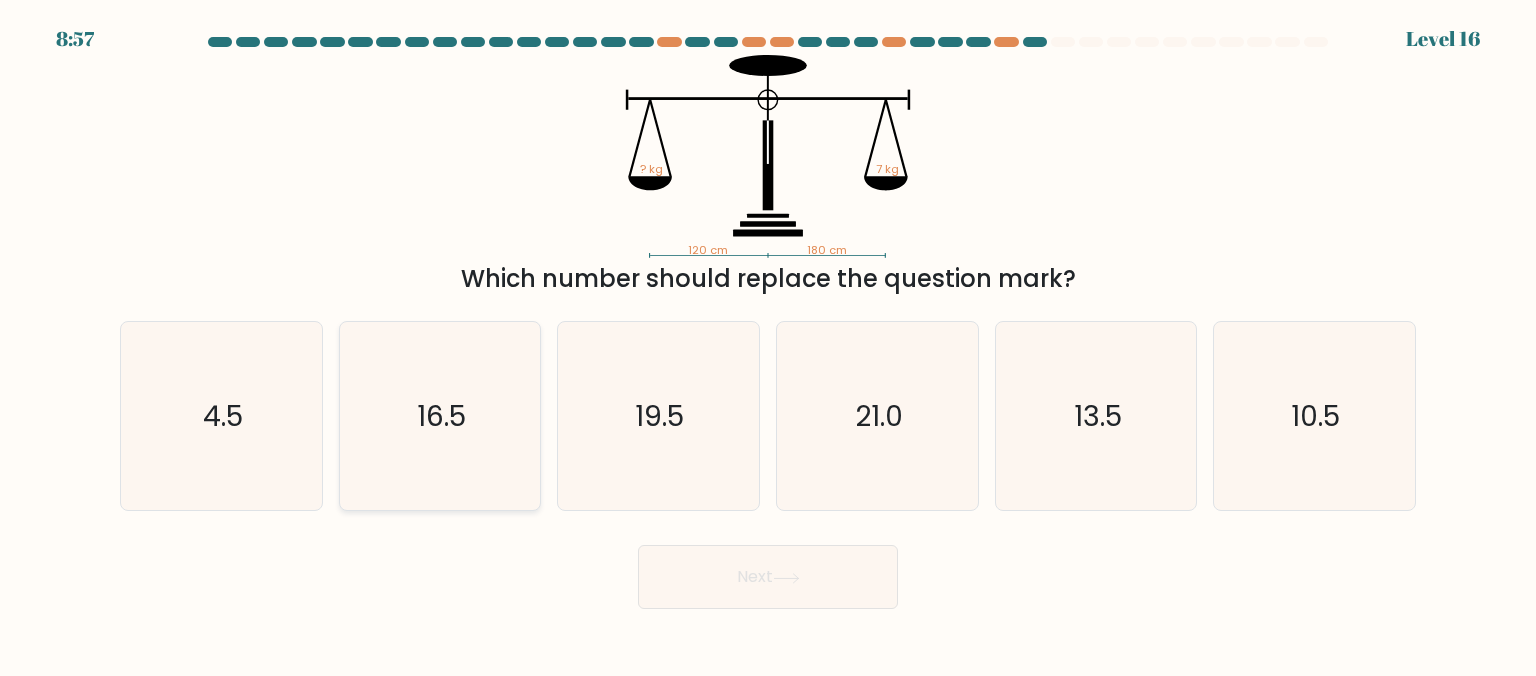 drag, startPoint x: 198, startPoint y: 426, endPoint x: 427, endPoint y: 506, distance: 242.57164 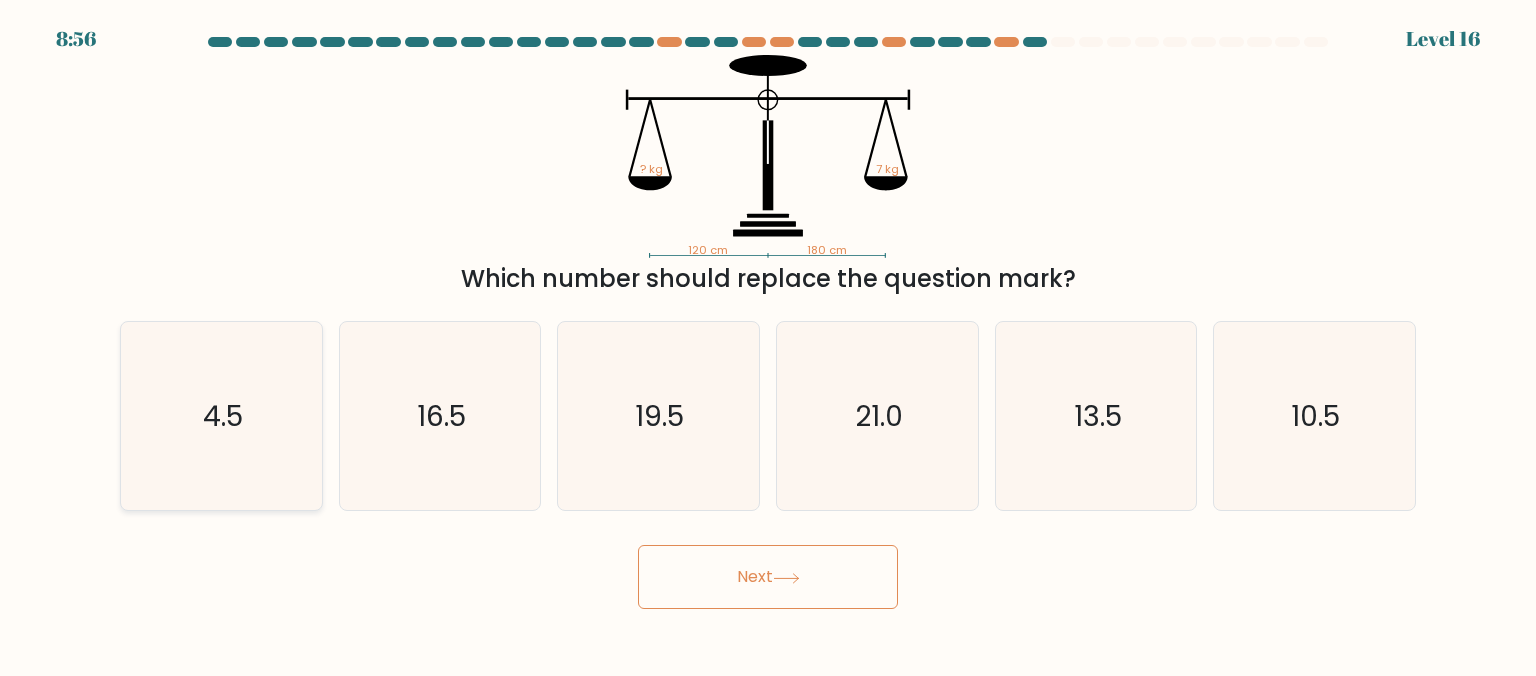 click on "4.5" 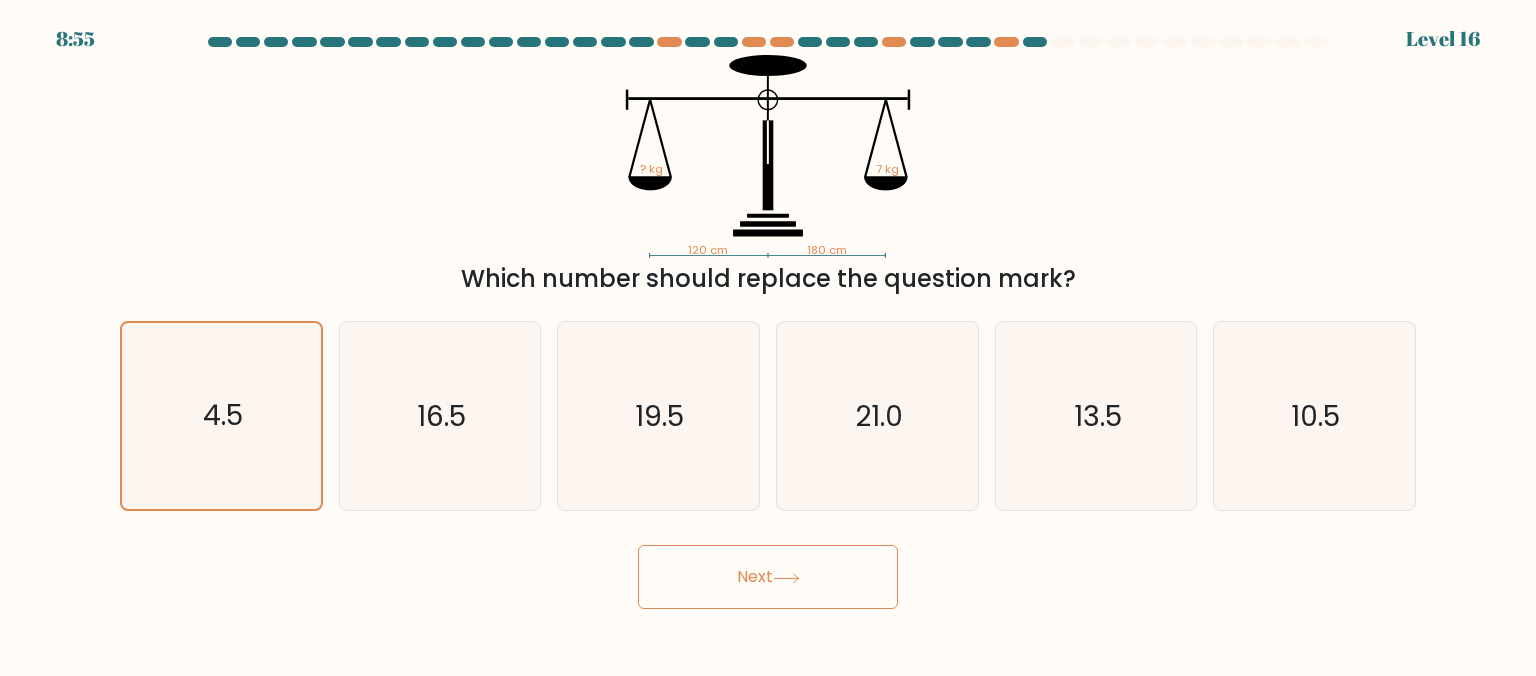 click on "Next" at bounding box center (768, 577) 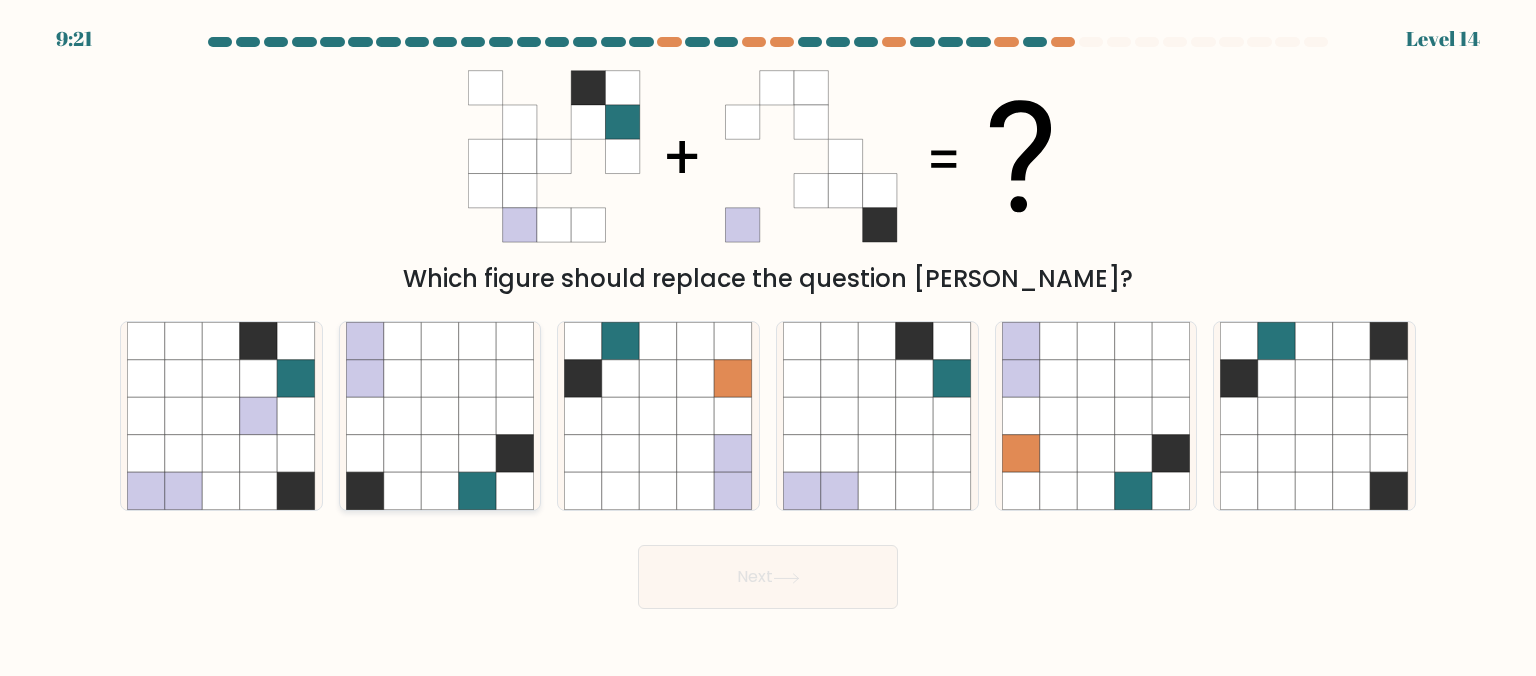 click 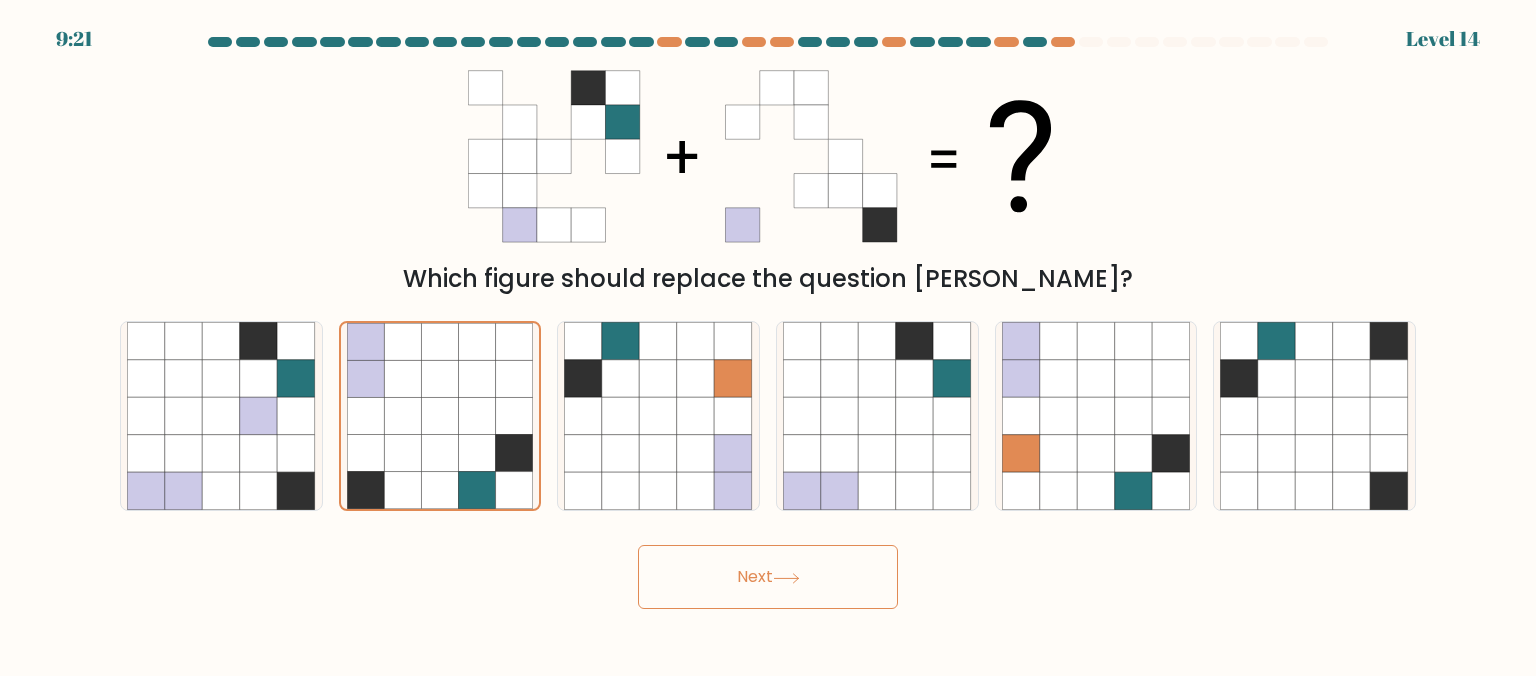 click on "Next" at bounding box center [768, 577] 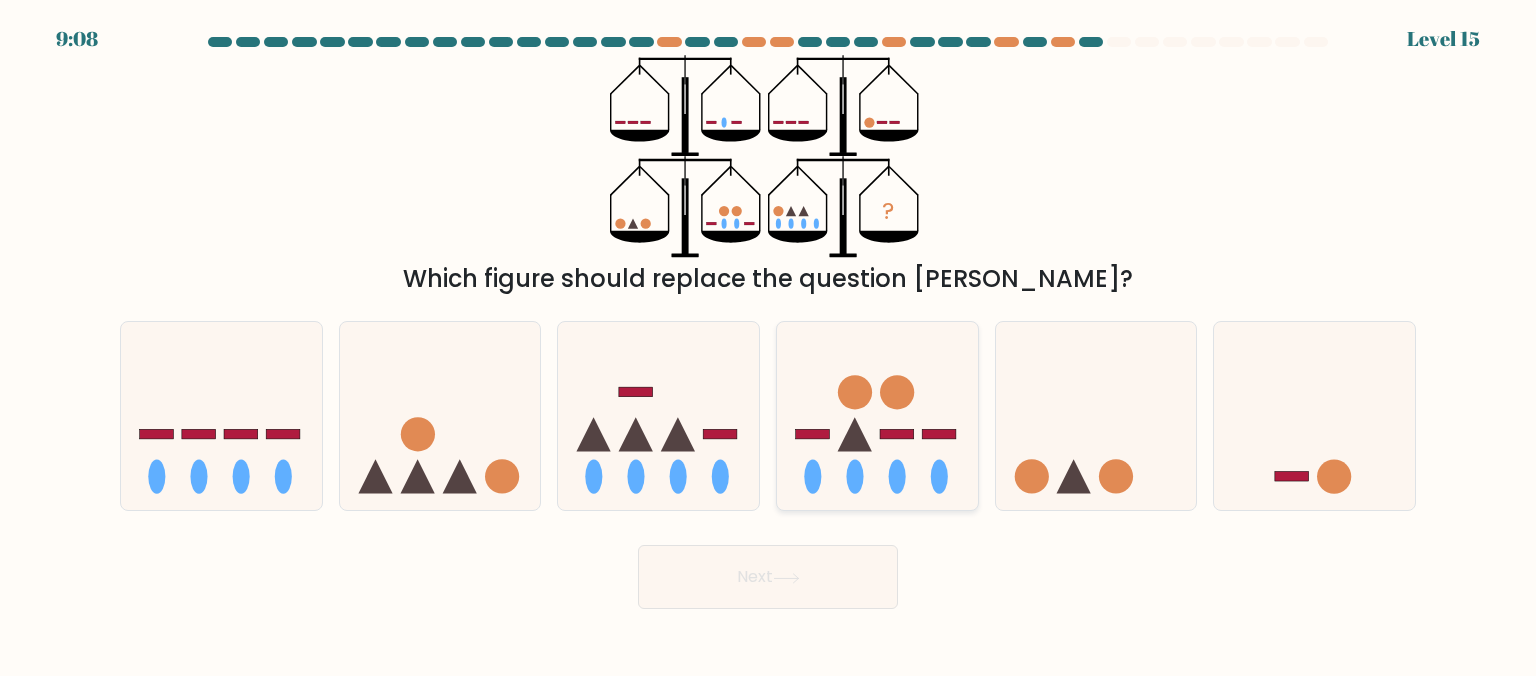 click 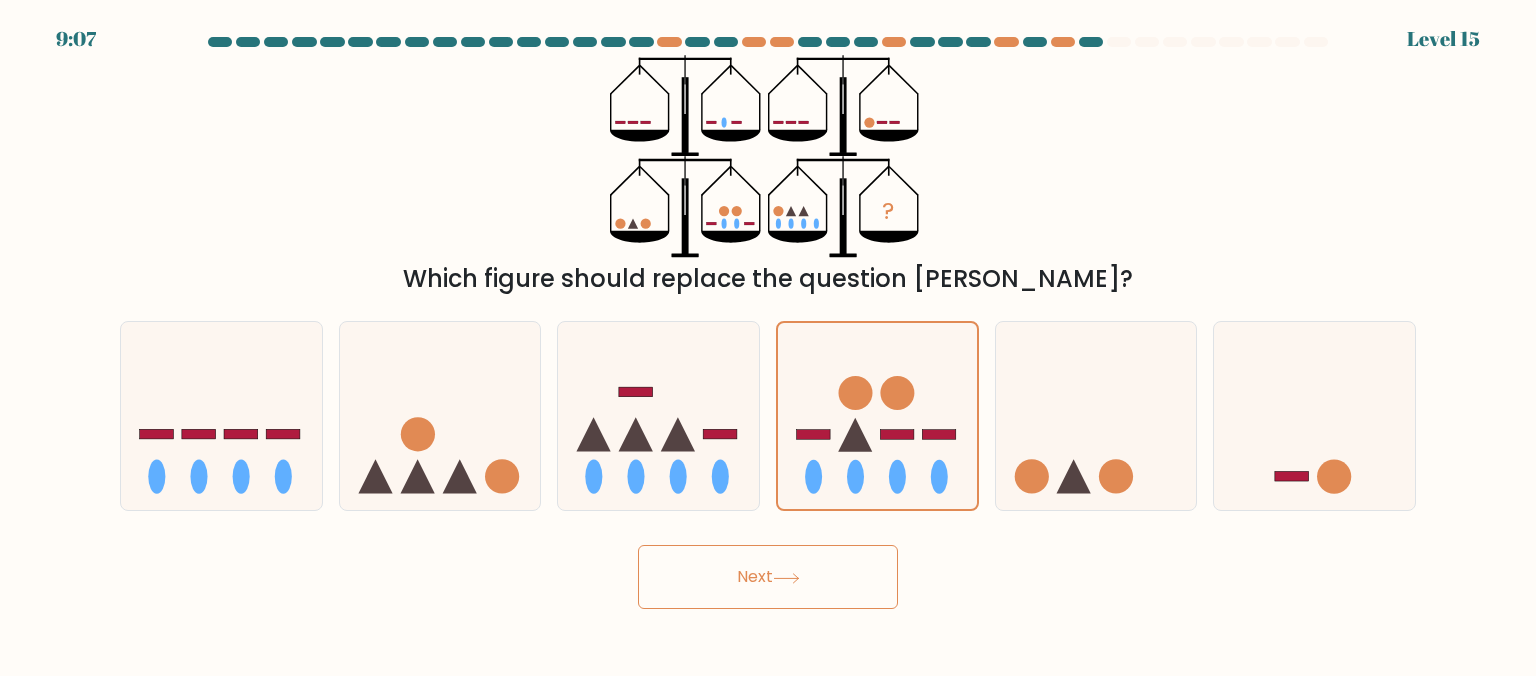 click on "Next" at bounding box center [768, 572] 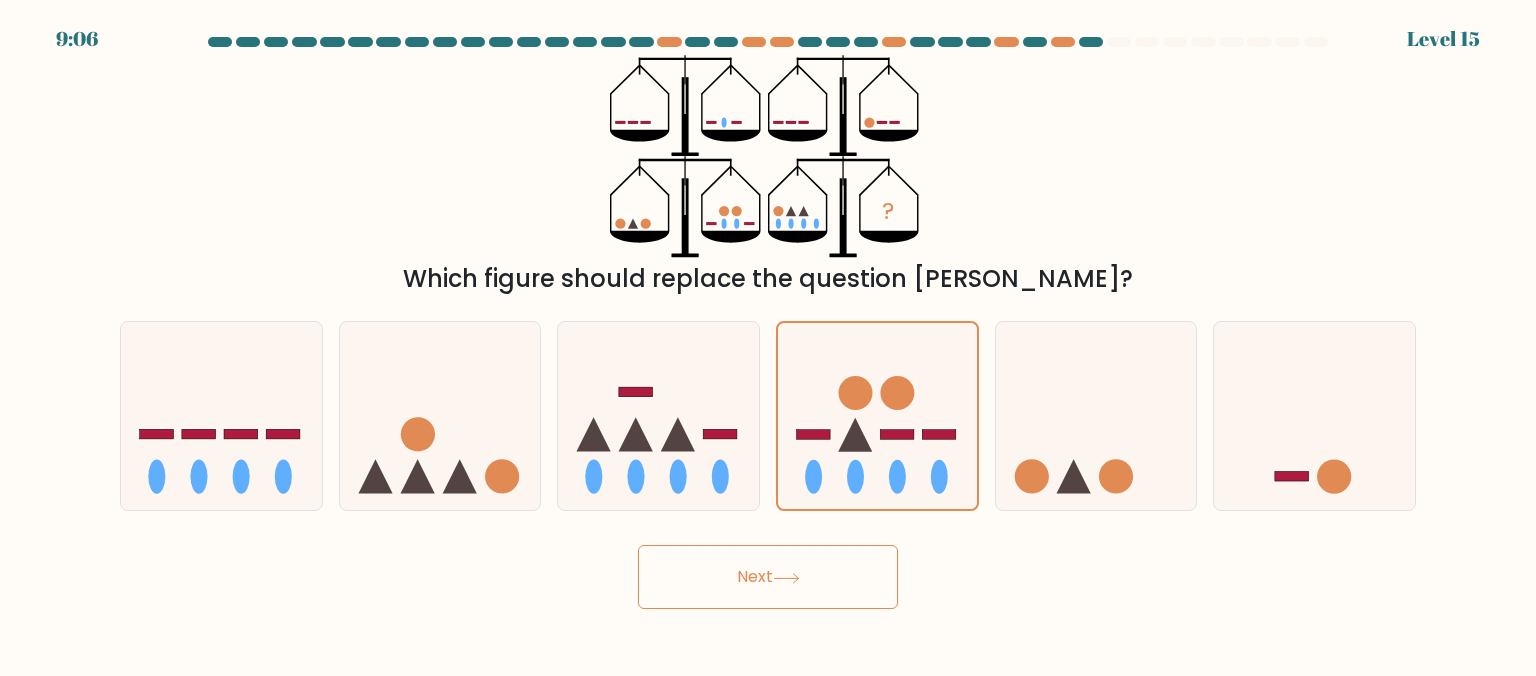 click on "Next" at bounding box center [768, 577] 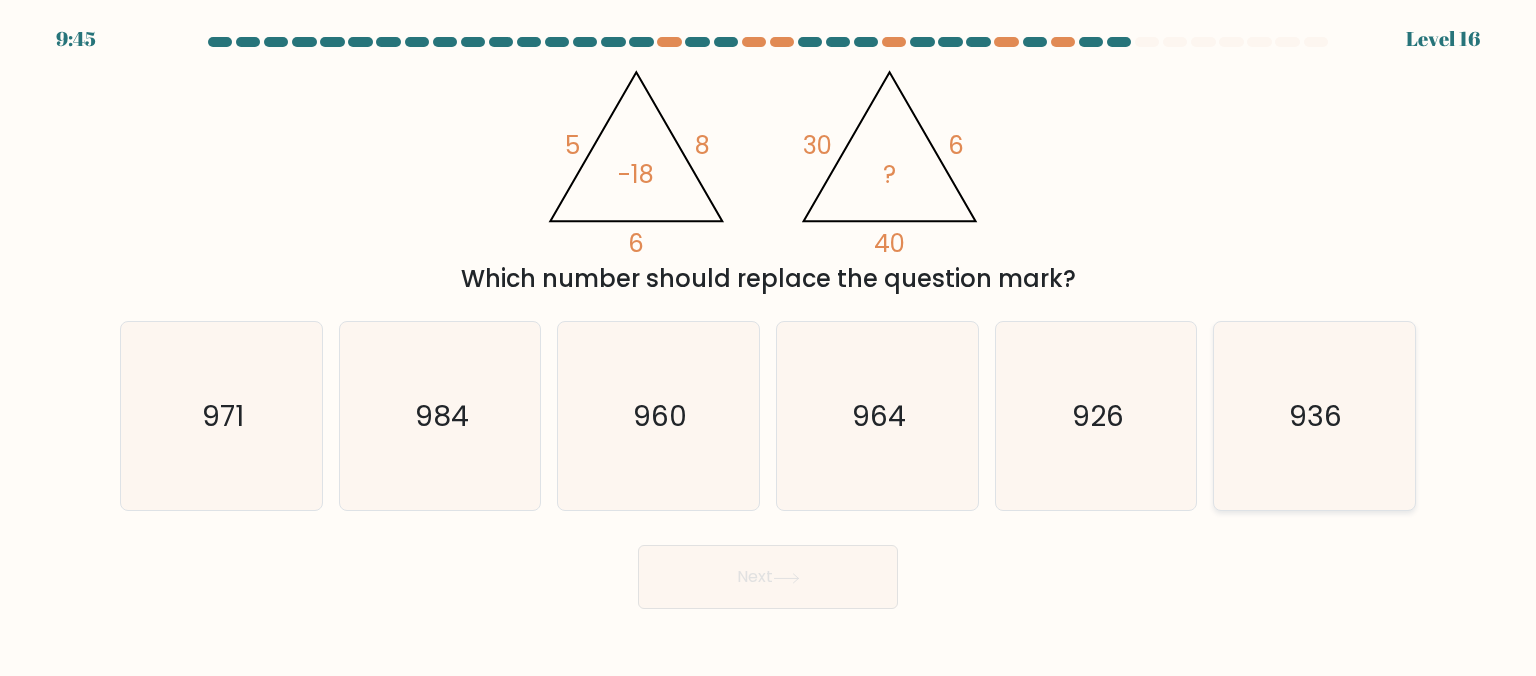 click on "936" 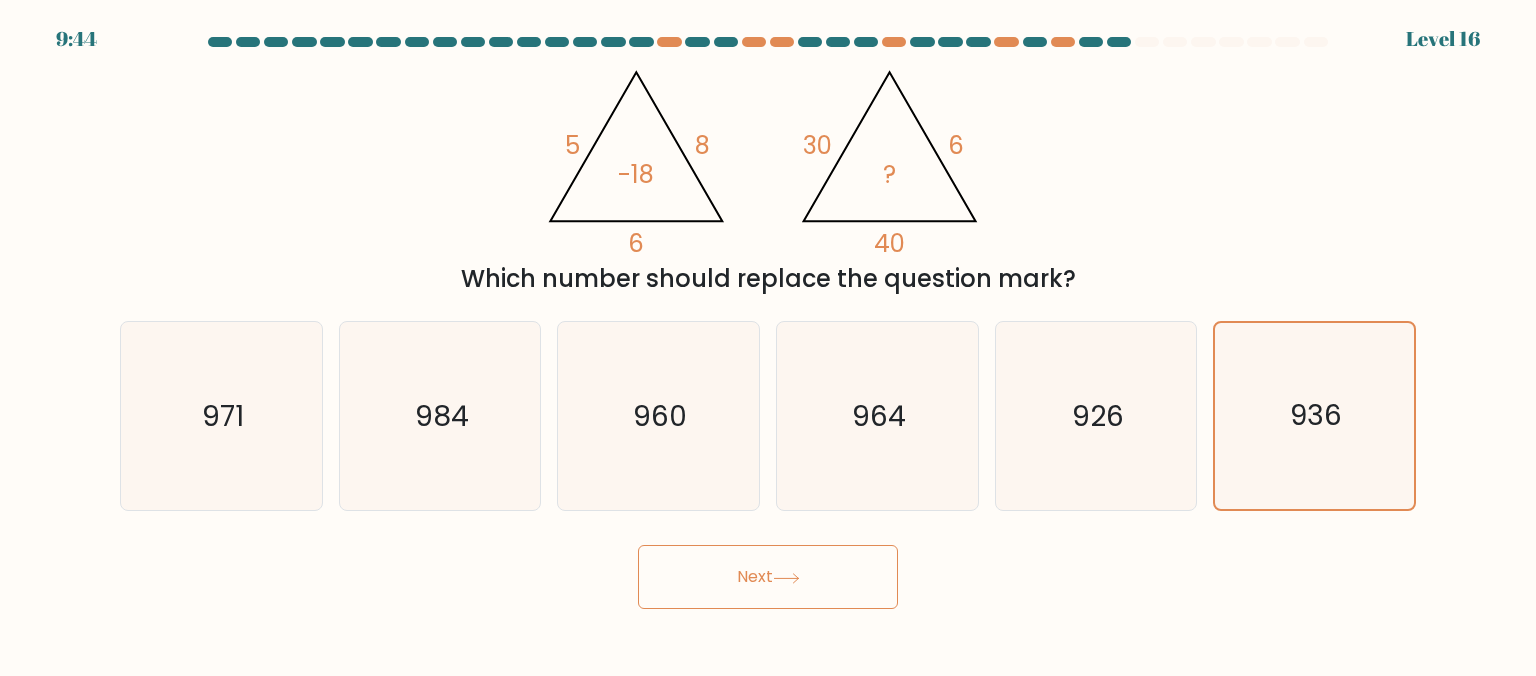 click 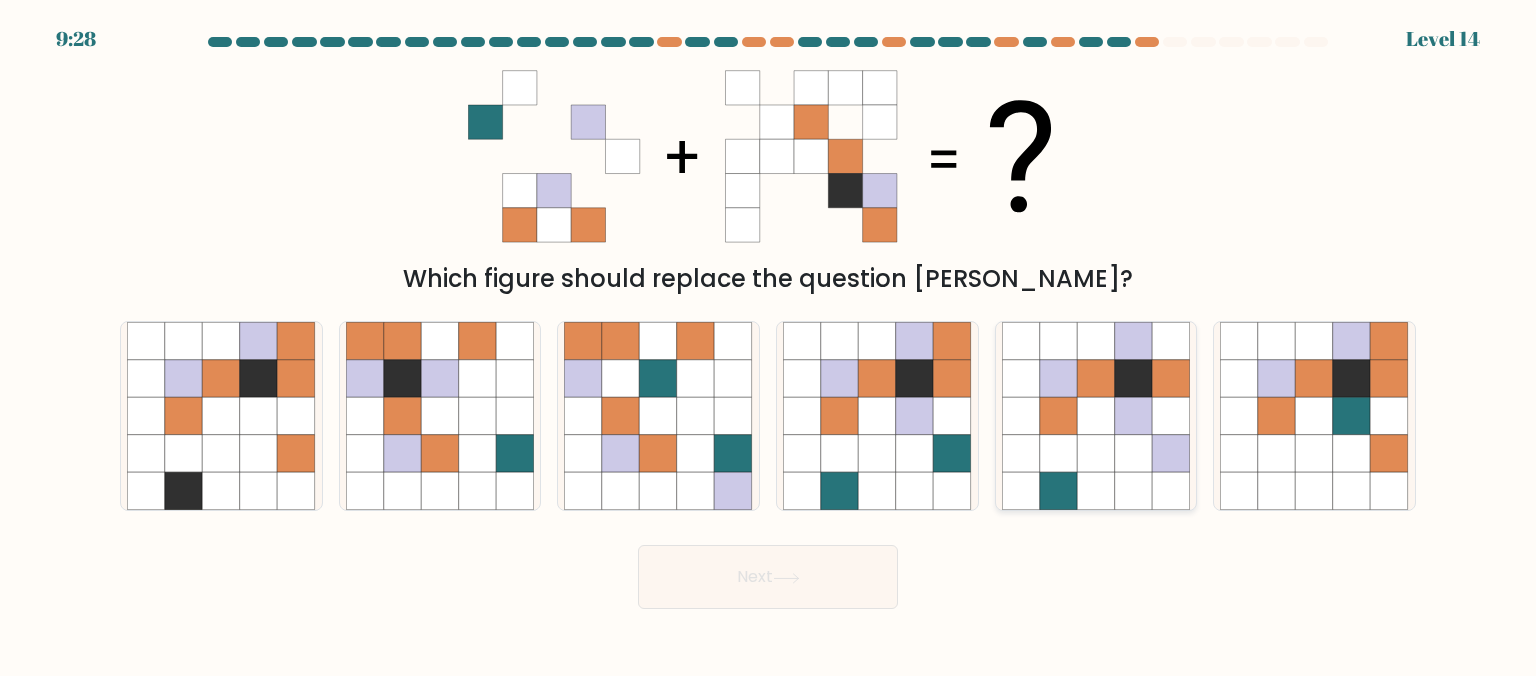 click 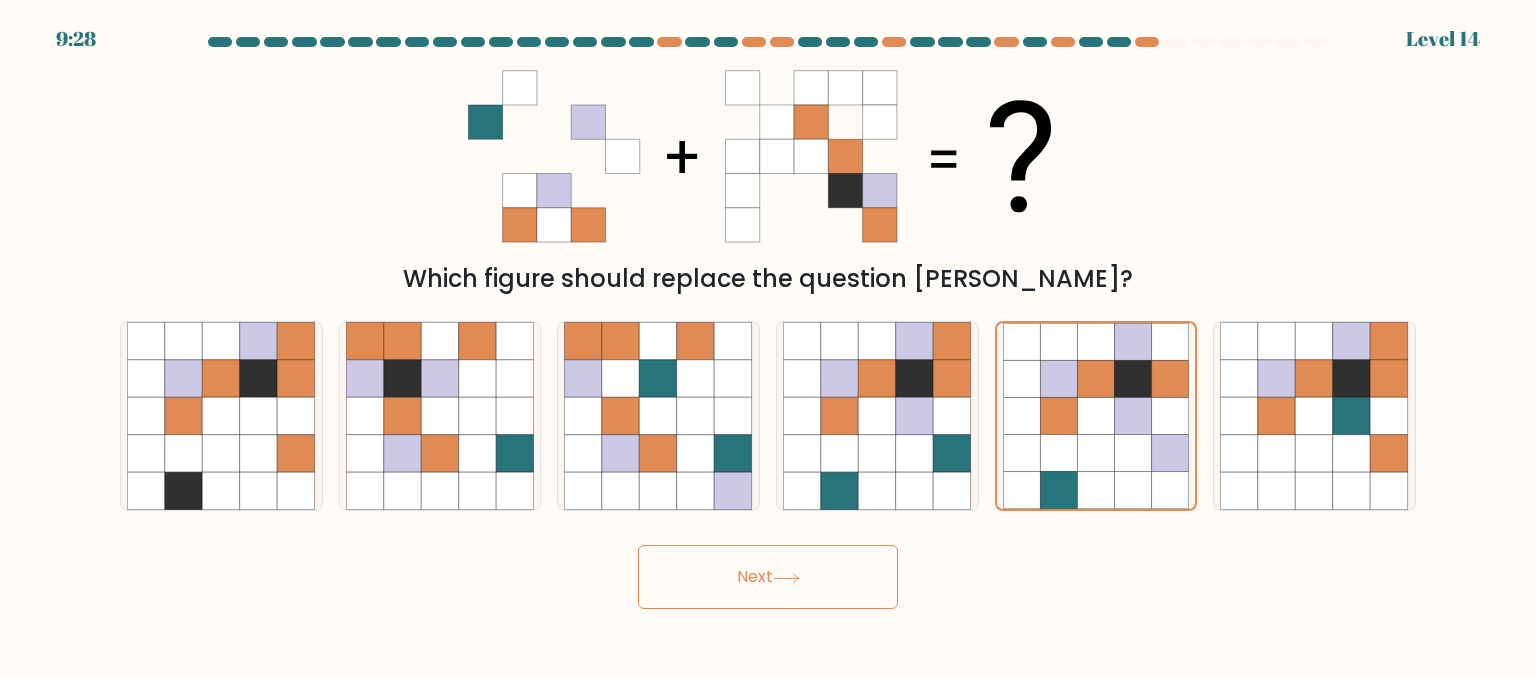 click on "Next" at bounding box center (768, 577) 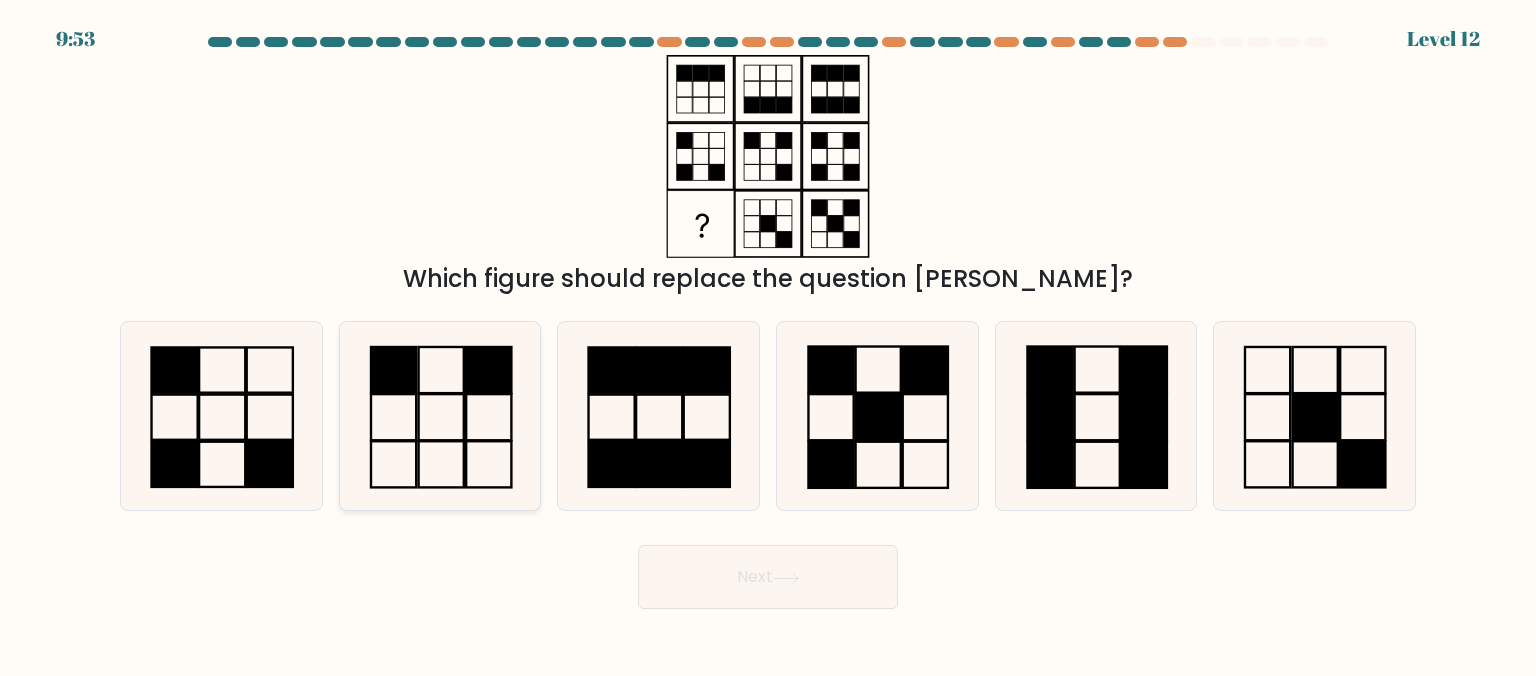 drag, startPoint x: 466, startPoint y: 434, endPoint x: 659, endPoint y: 580, distance: 242.00206 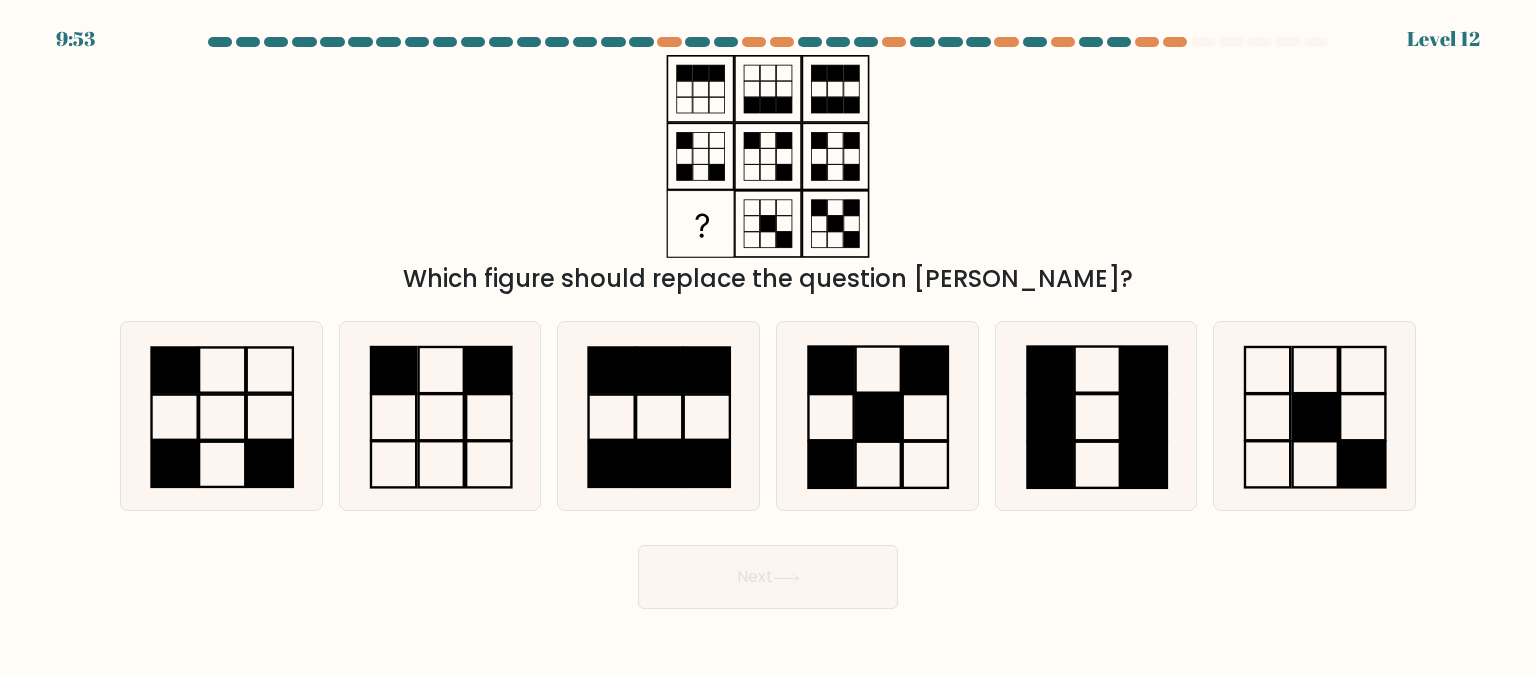 click on "b." at bounding box center [768, 340] 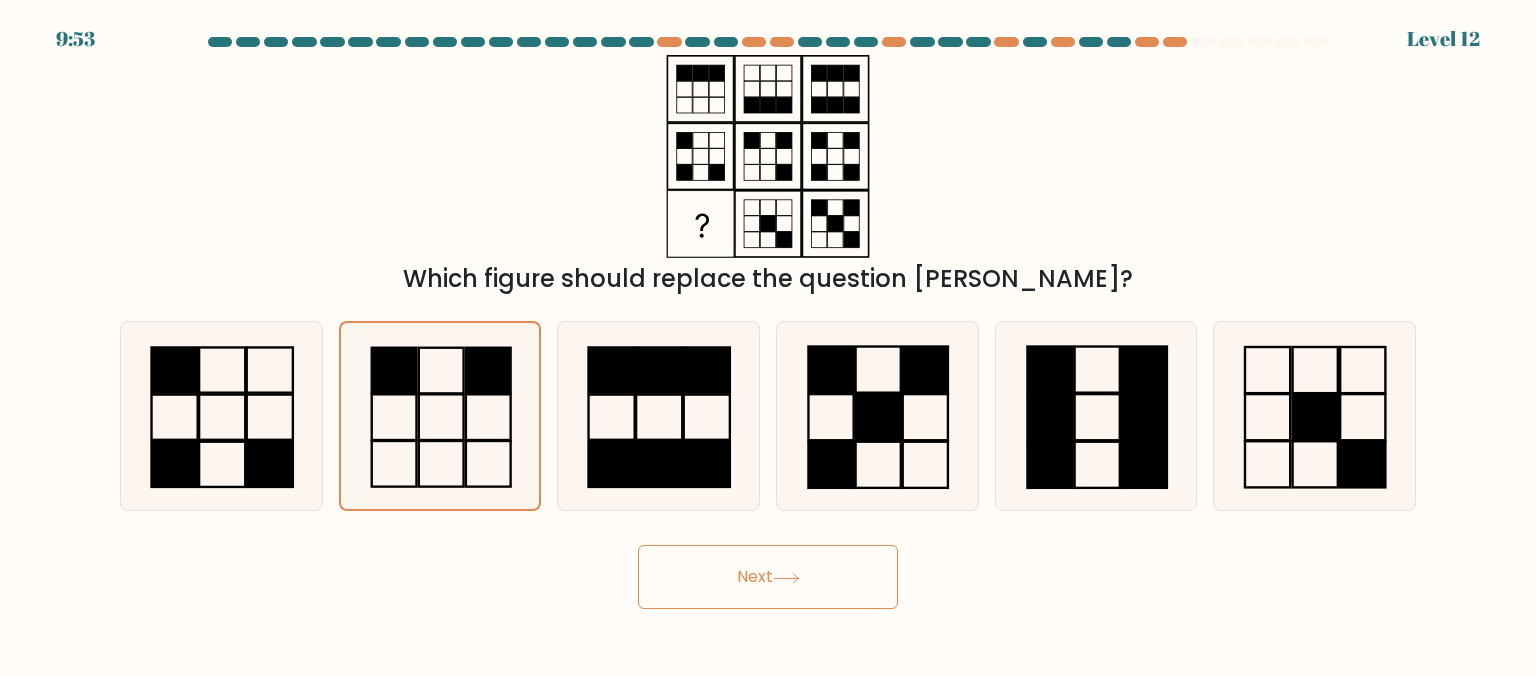 click on "Next" at bounding box center [768, 577] 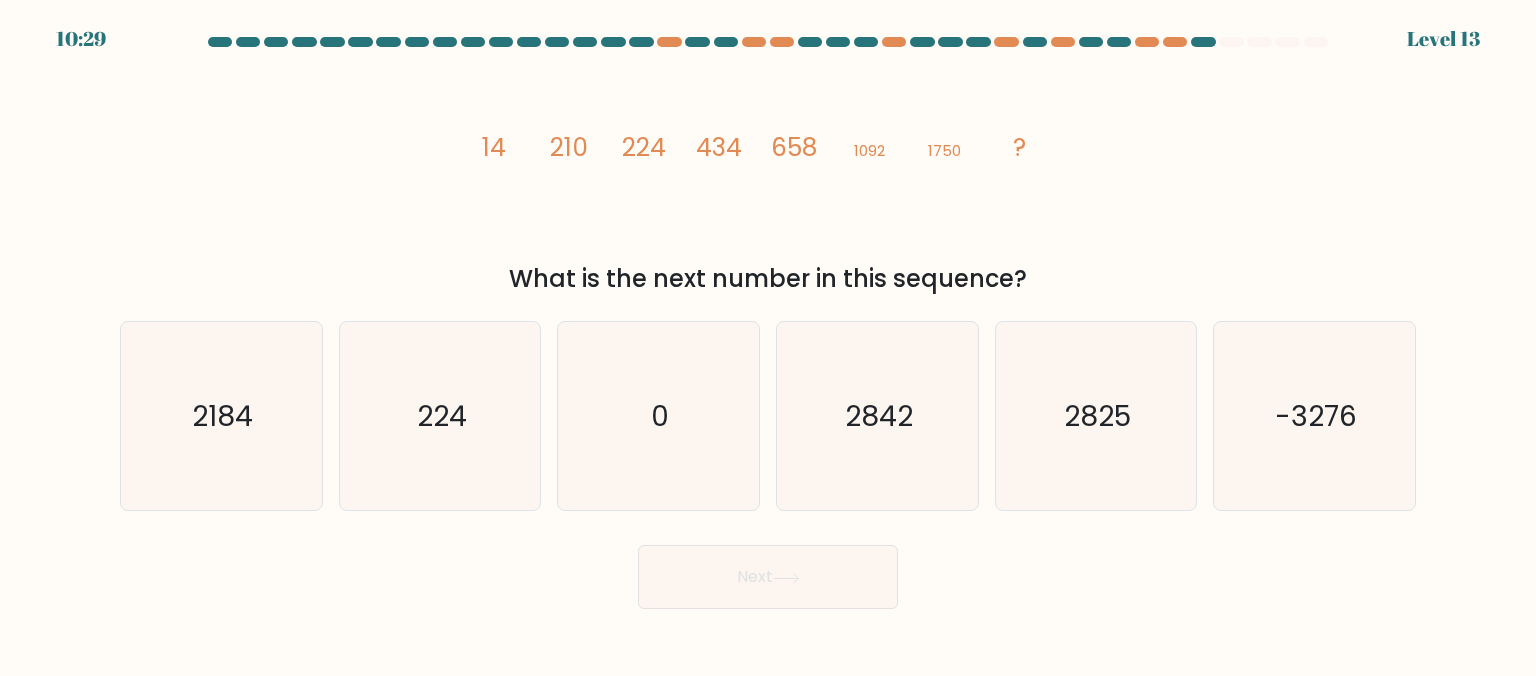 drag, startPoint x: 218, startPoint y: 454, endPoint x: 615, endPoint y: 634, distance: 435.9002 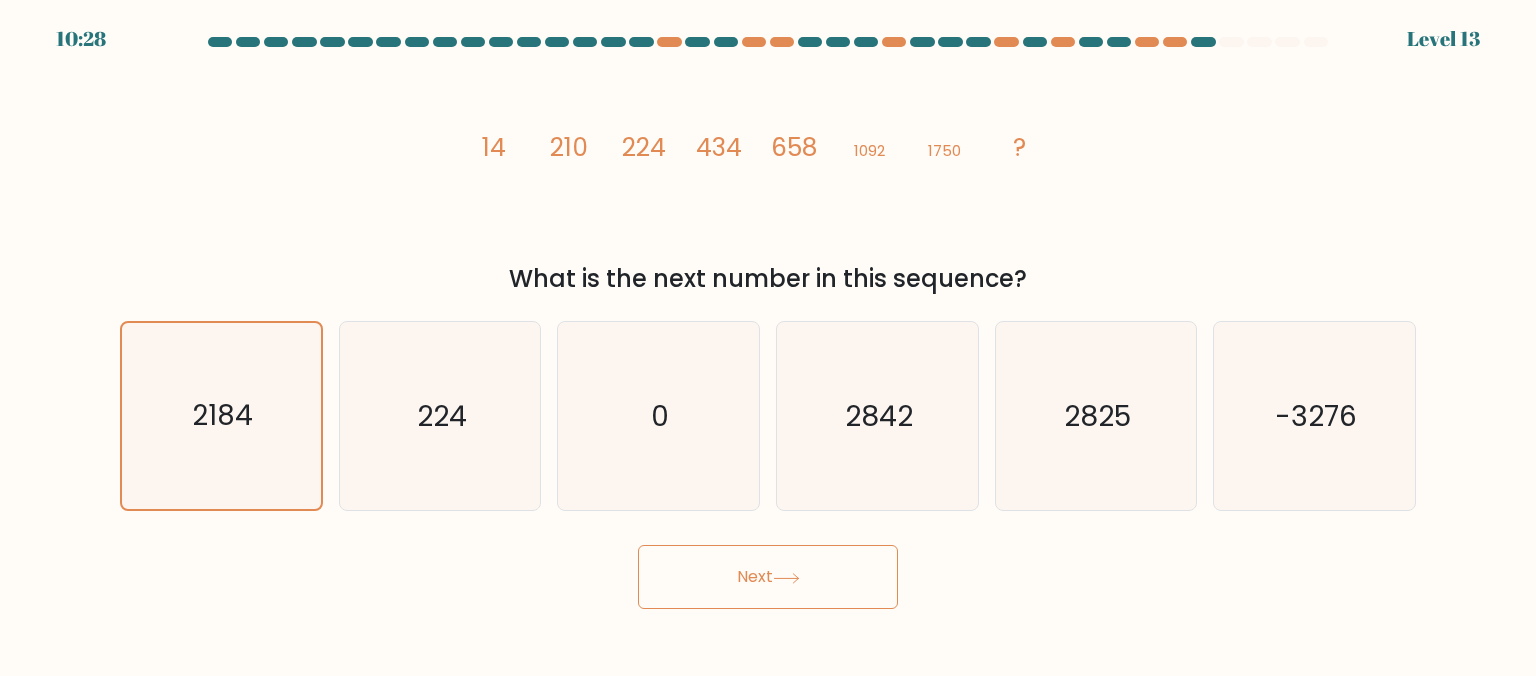 click on "Next" at bounding box center (768, 577) 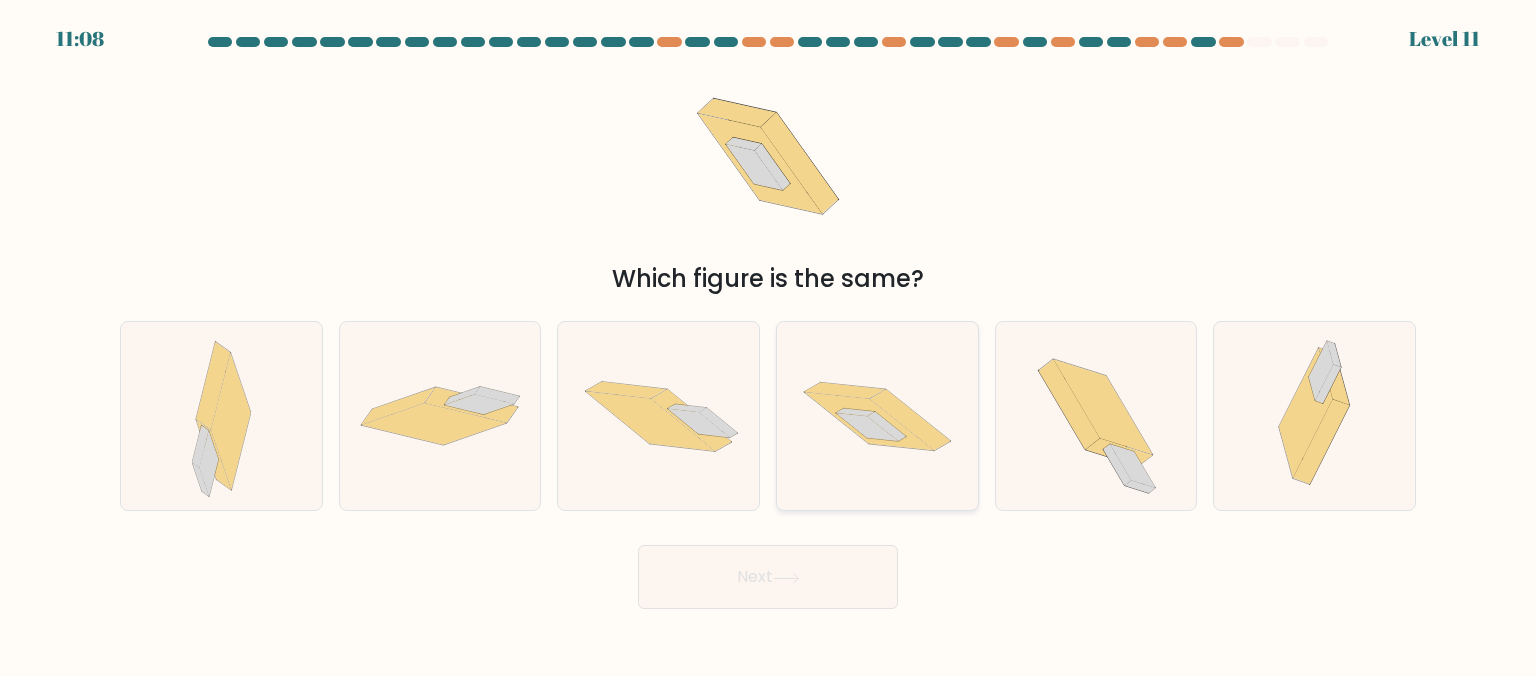 click 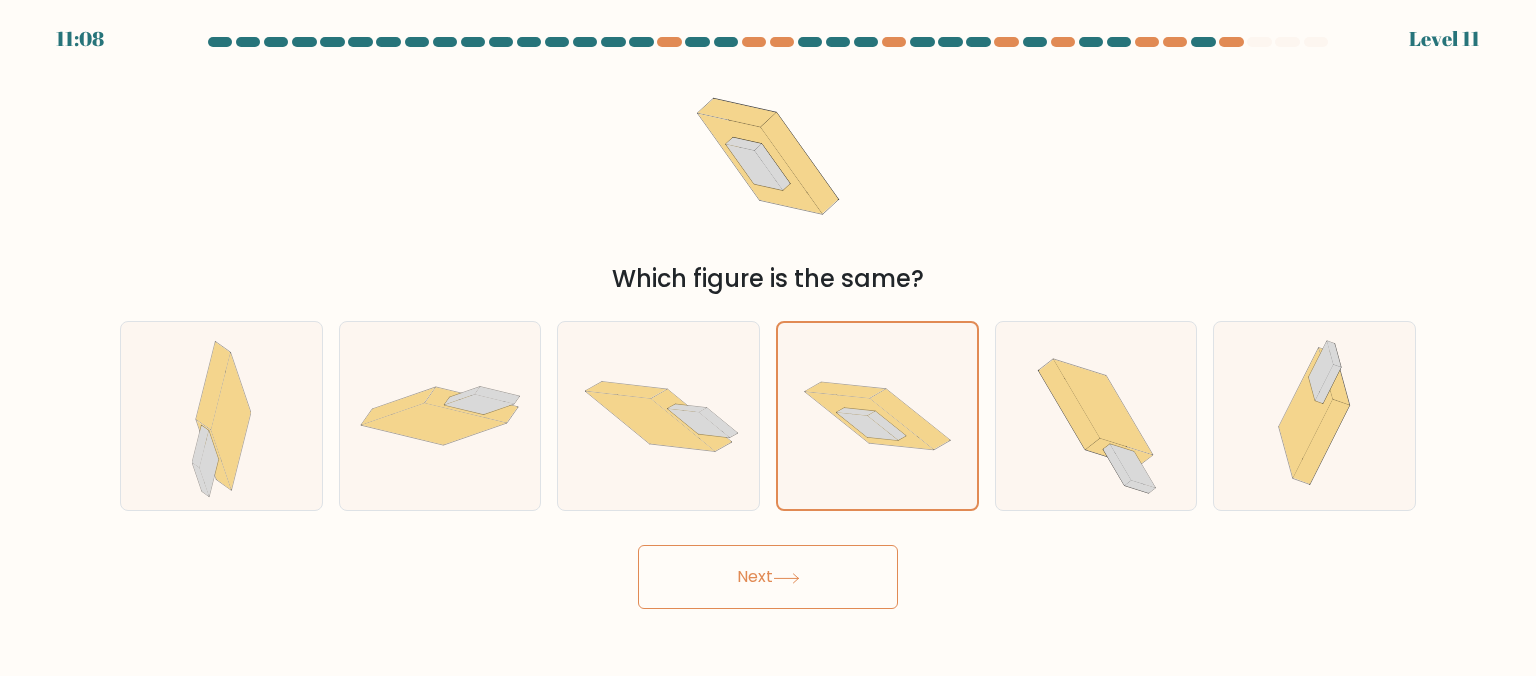 click on "Next" at bounding box center (768, 577) 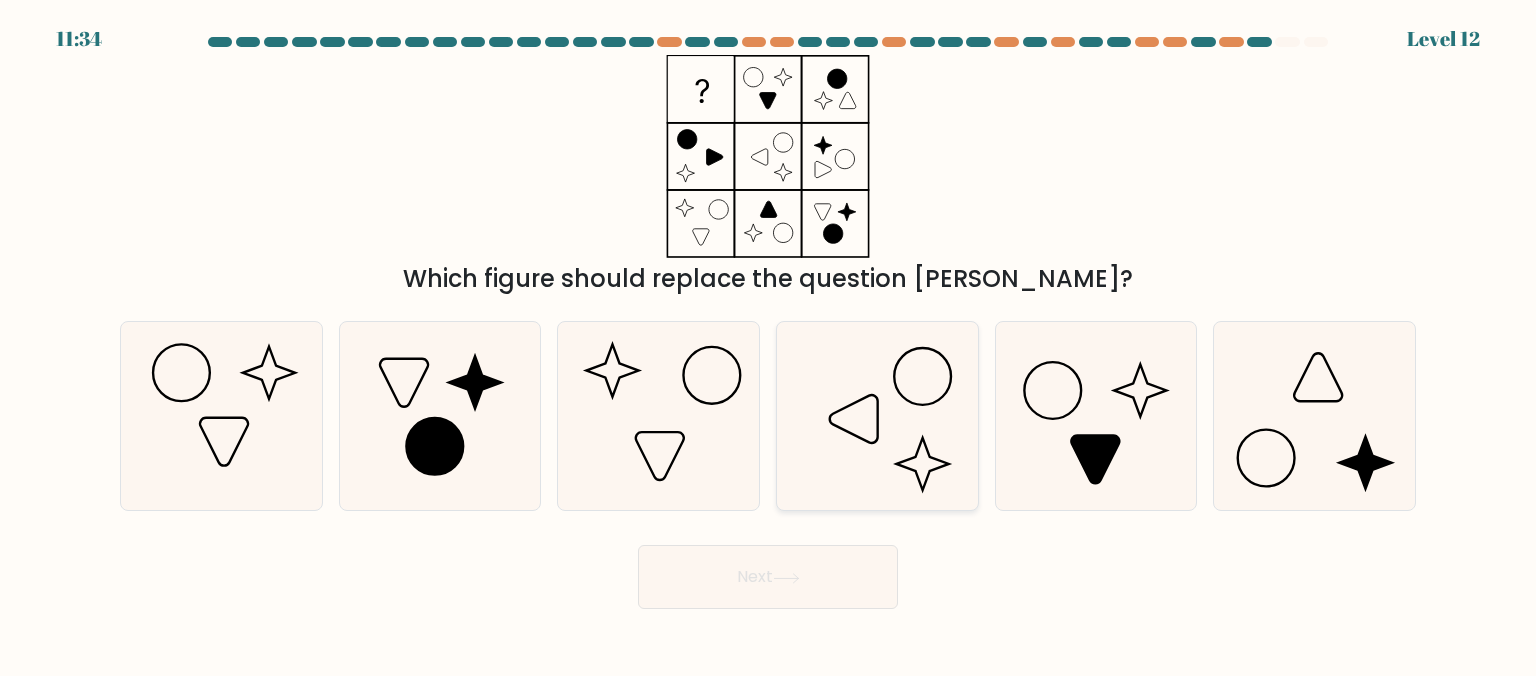 click 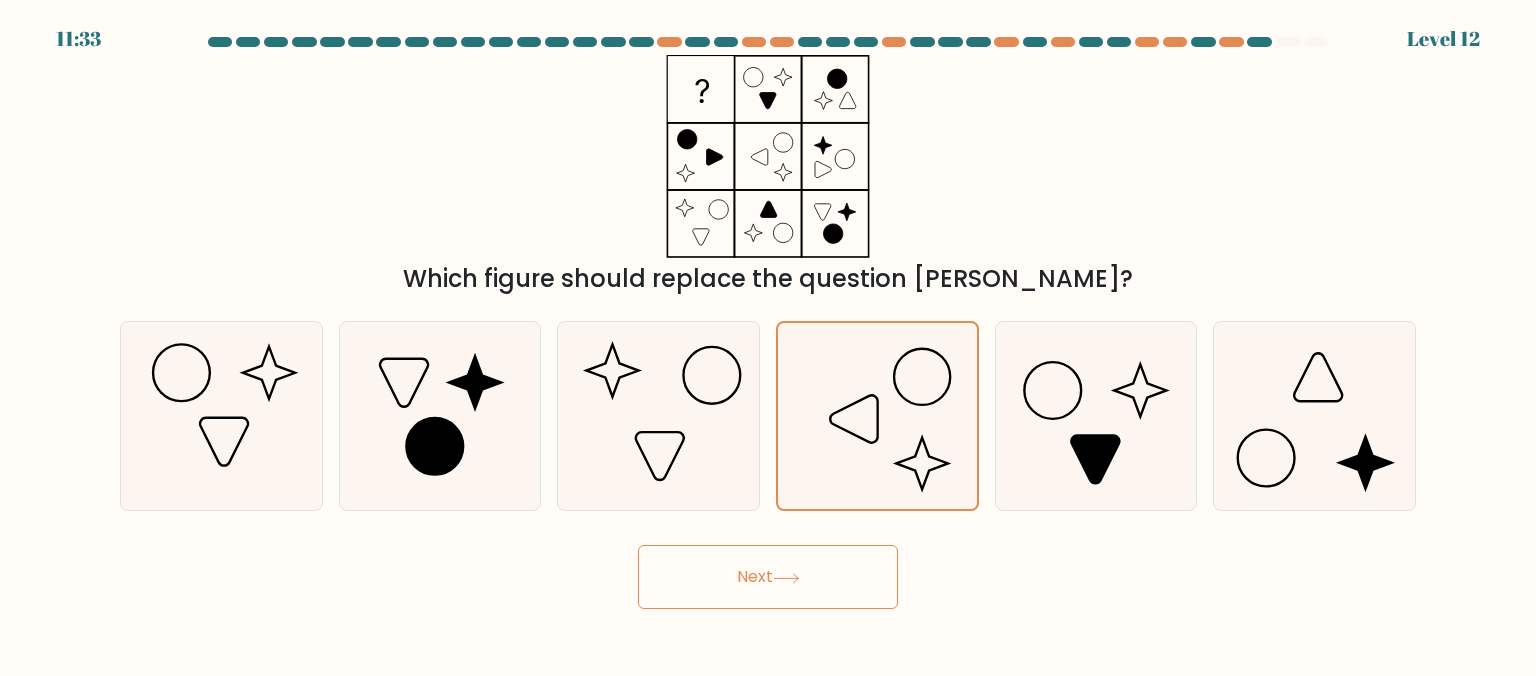 click on "Next" at bounding box center [768, 577] 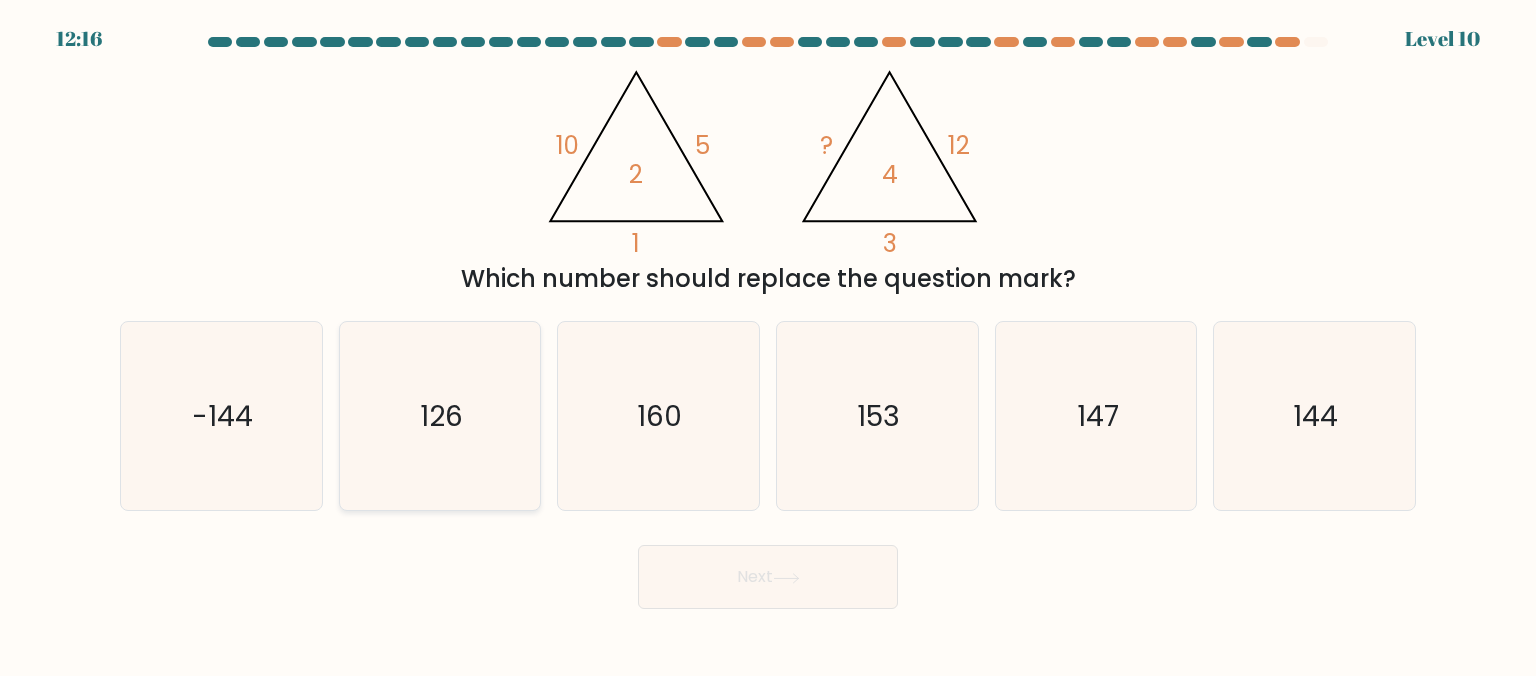 click on "126" 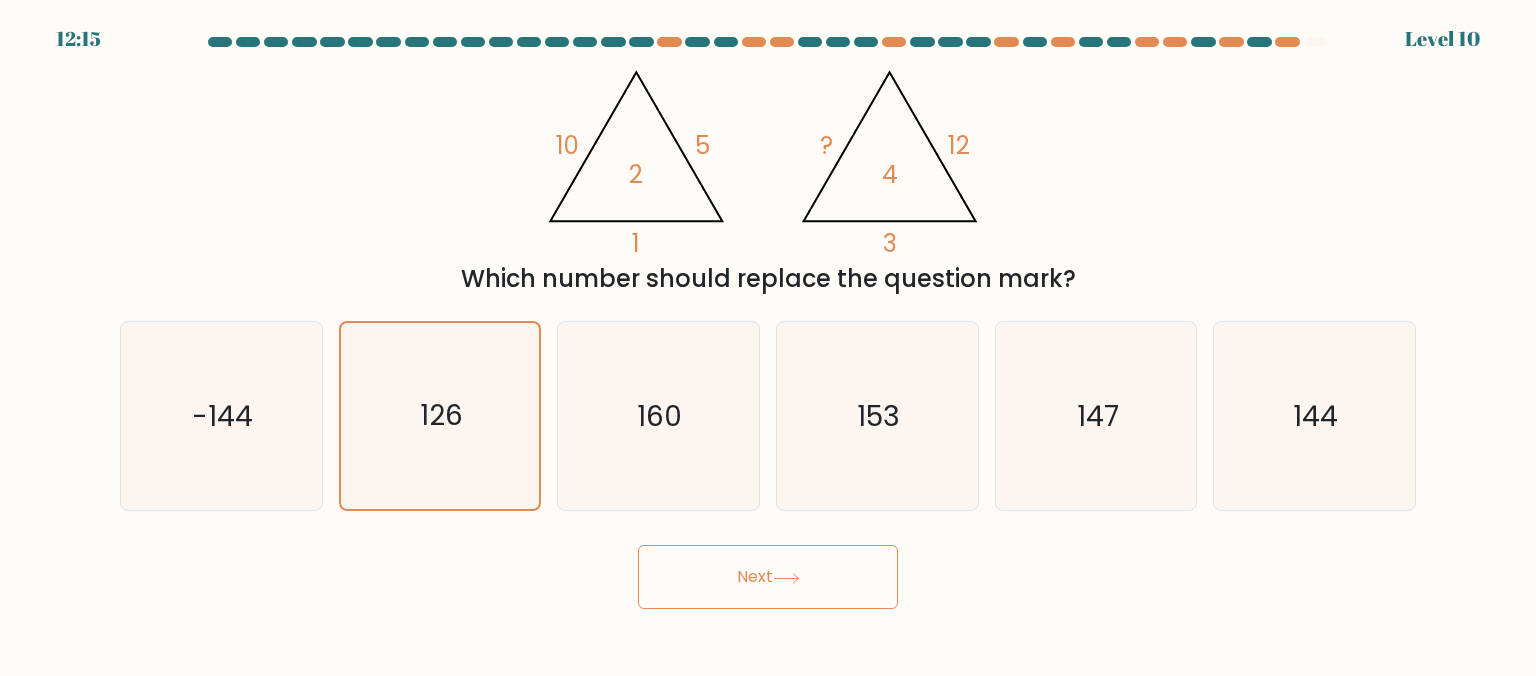 click on "Next" at bounding box center (768, 577) 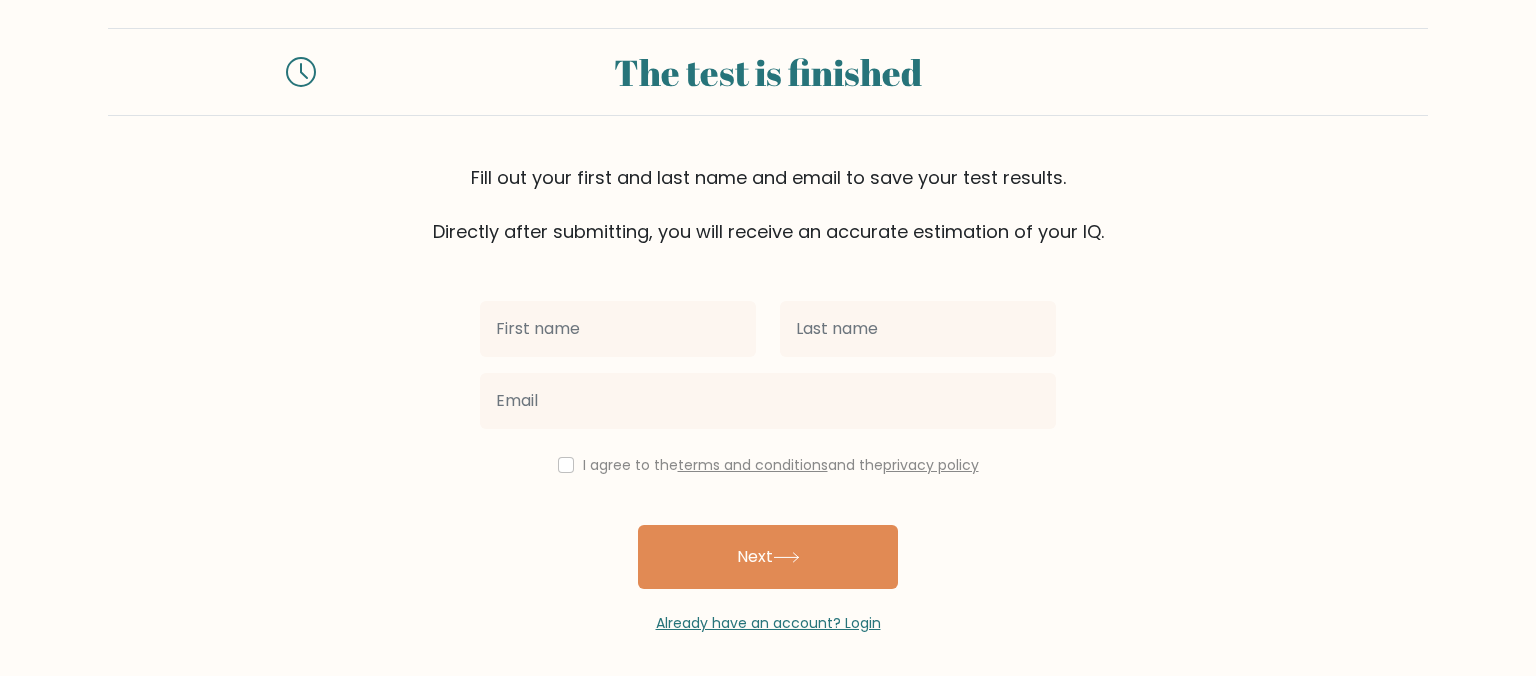 scroll, scrollTop: 25, scrollLeft: 0, axis: vertical 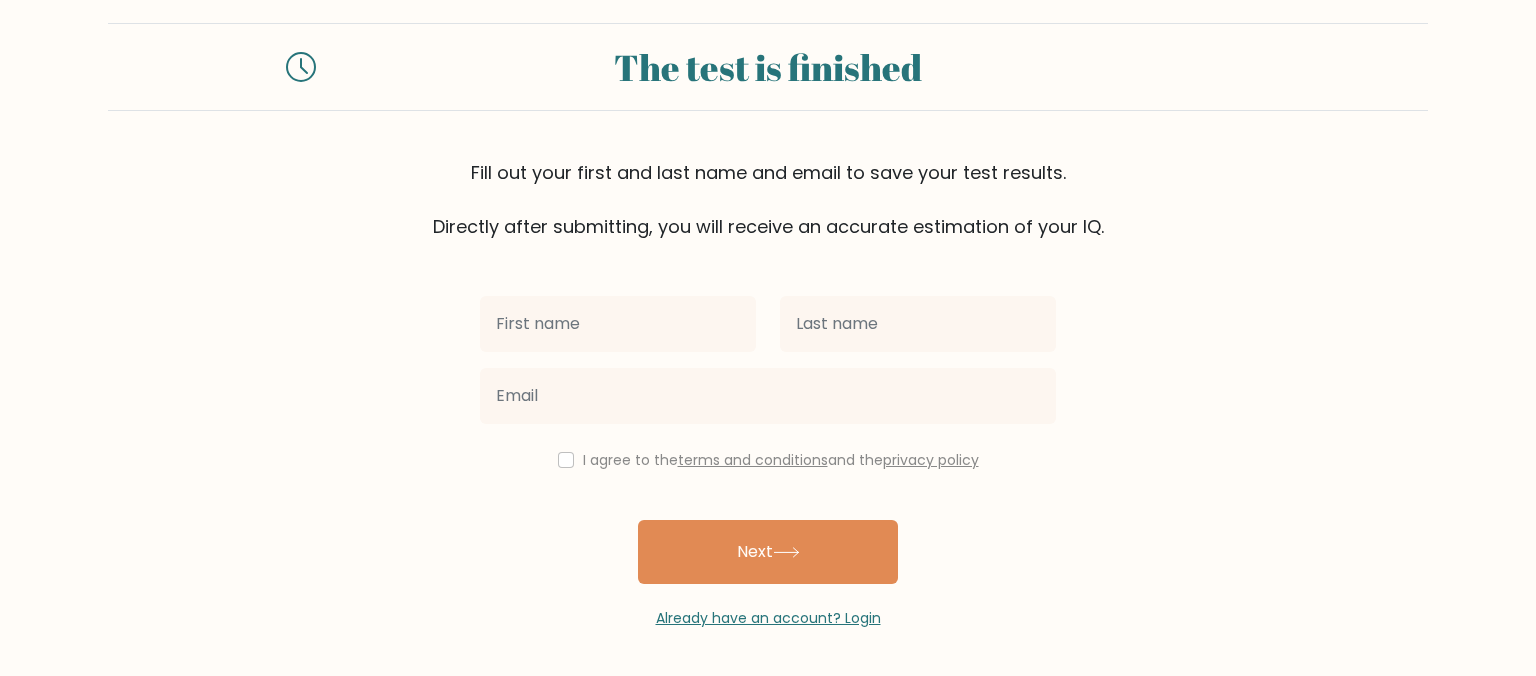click 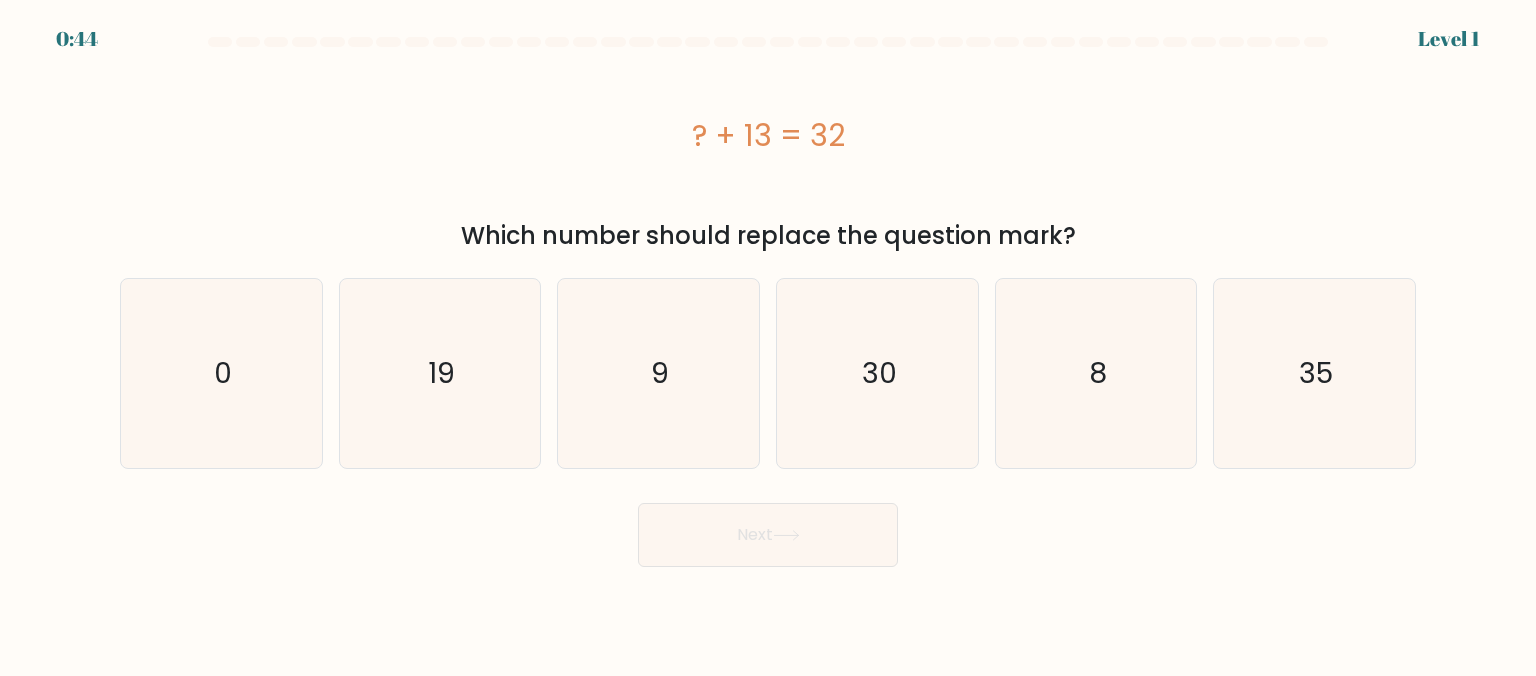 scroll, scrollTop: 0, scrollLeft: 0, axis: both 